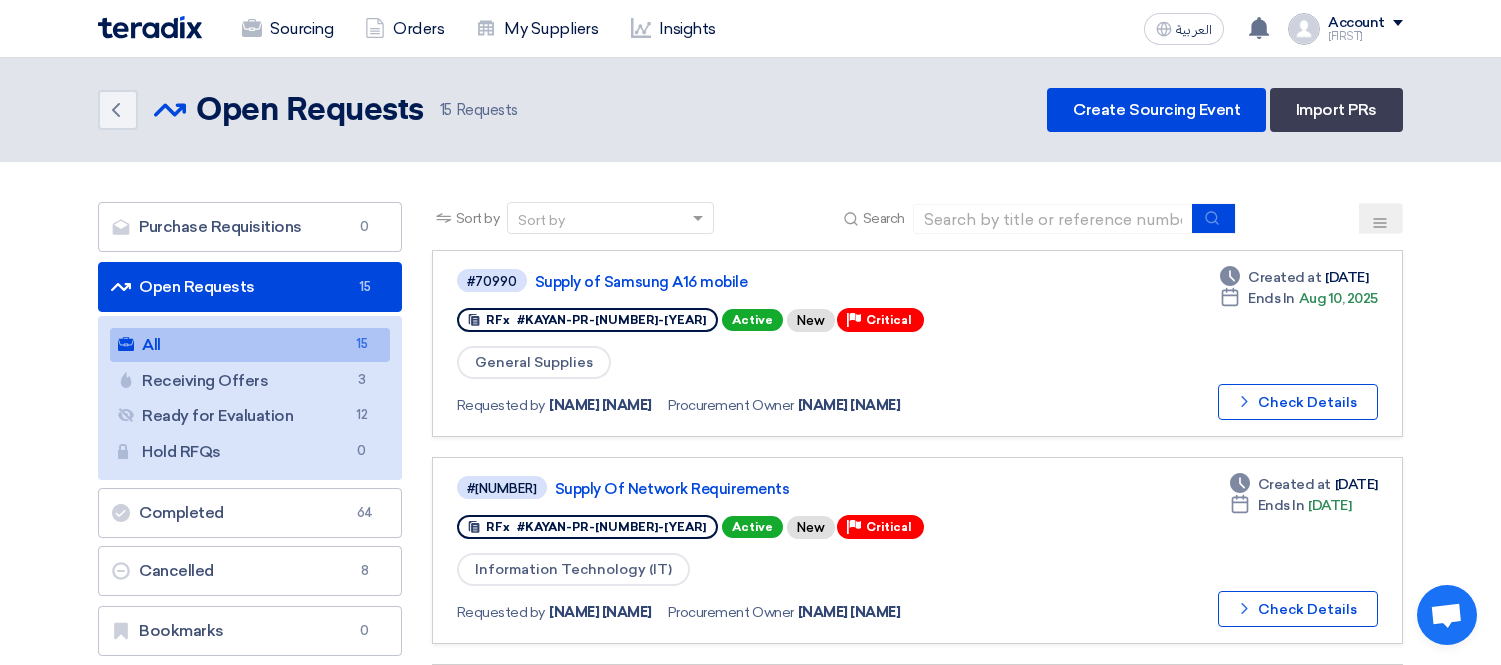 scroll, scrollTop: 797, scrollLeft: 0, axis: vertical 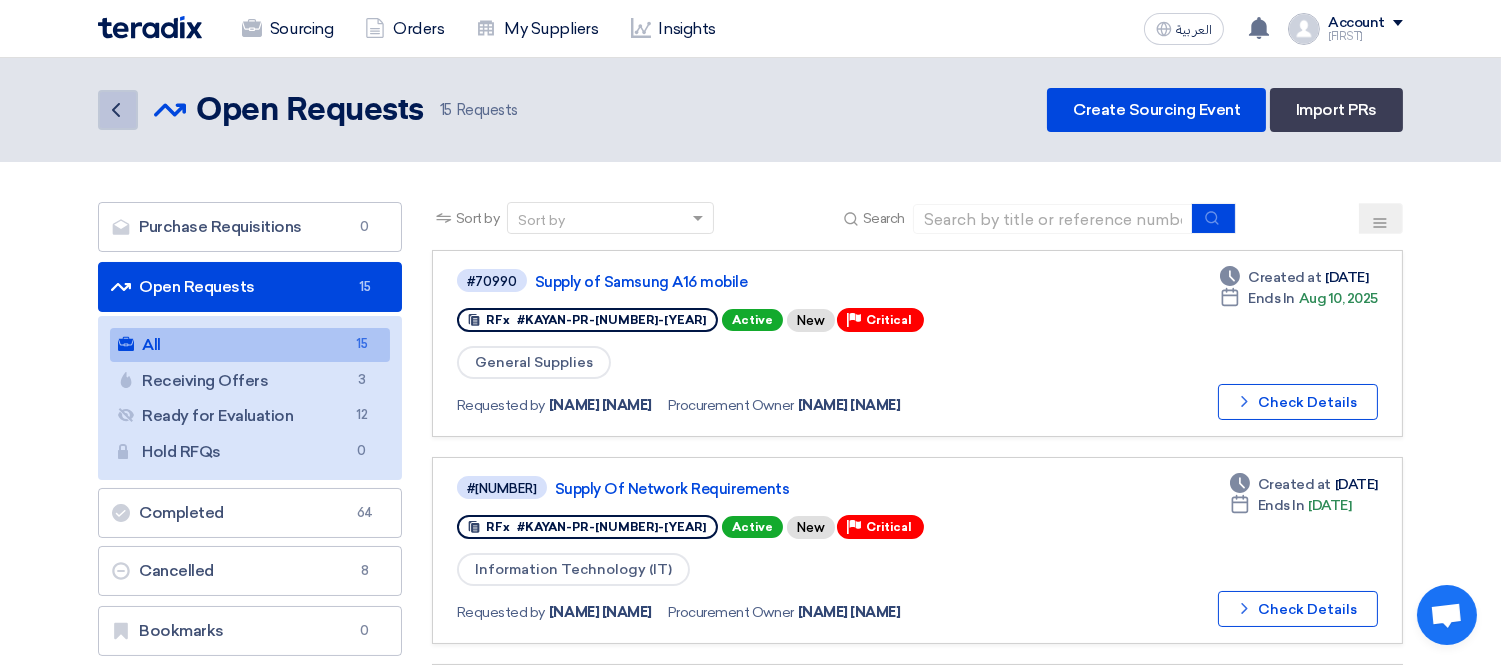 click on "Back" 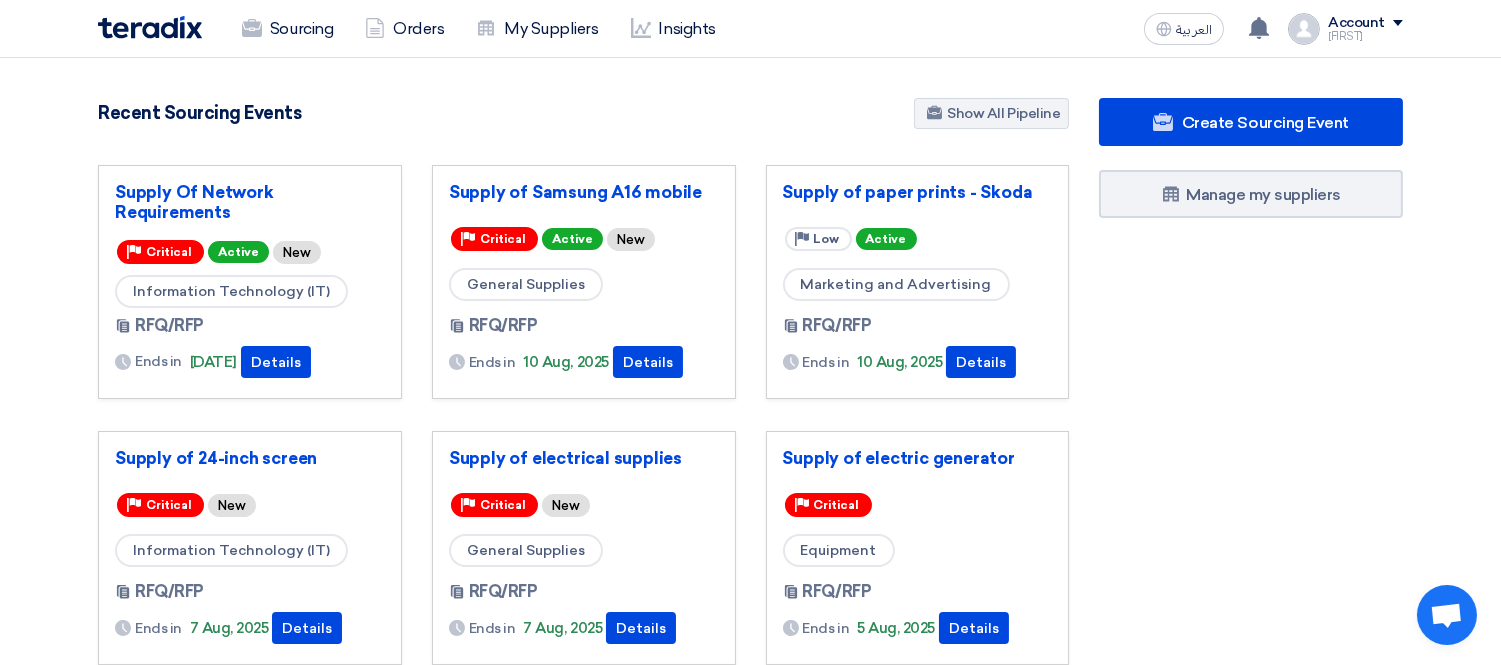 scroll, scrollTop: 111, scrollLeft: 0, axis: vertical 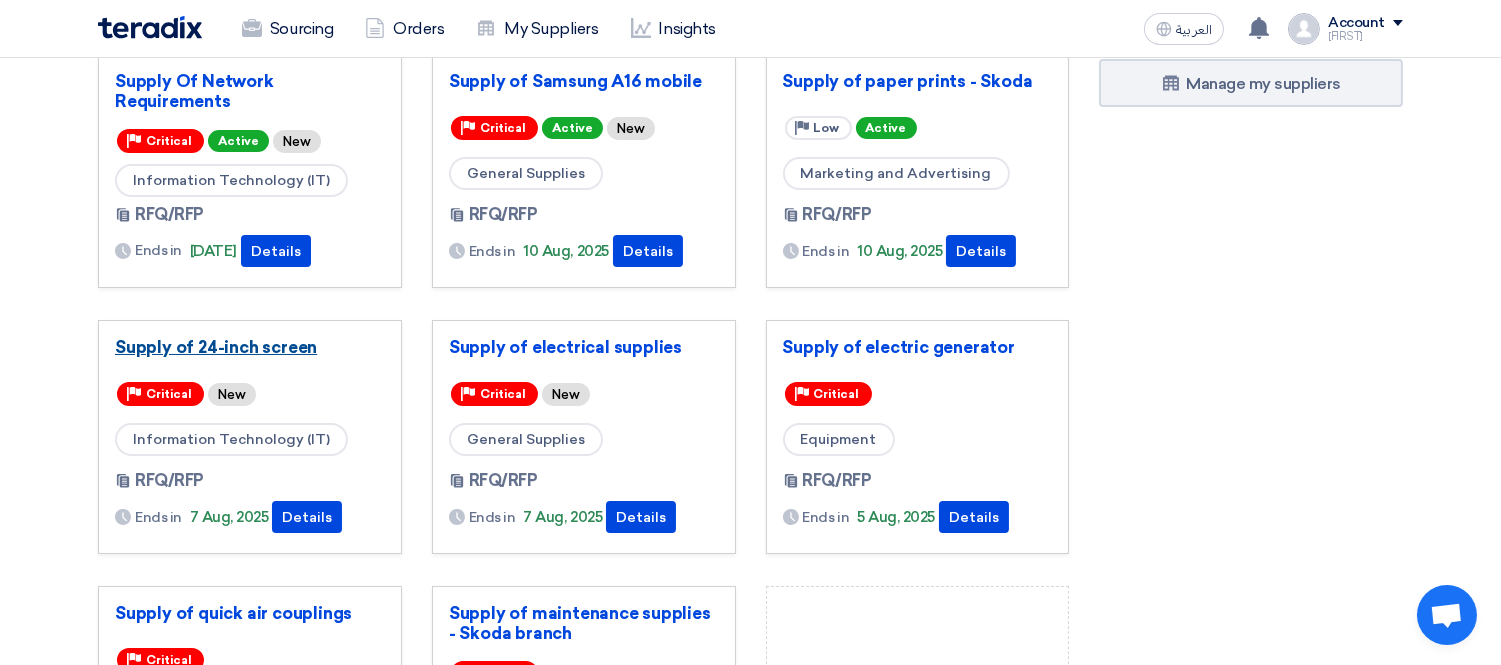 click on "Supply of 24-inch screen" 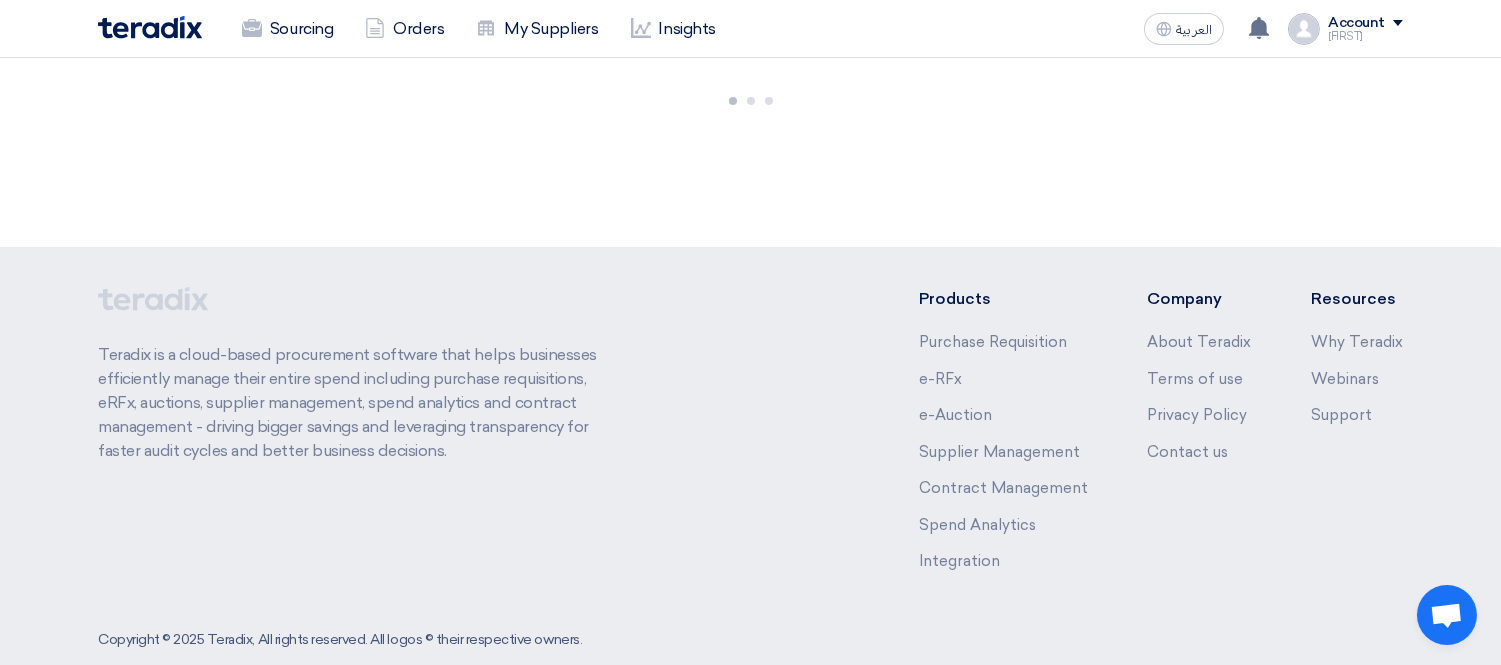scroll, scrollTop: 0, scrollLeft: 0, axis: both 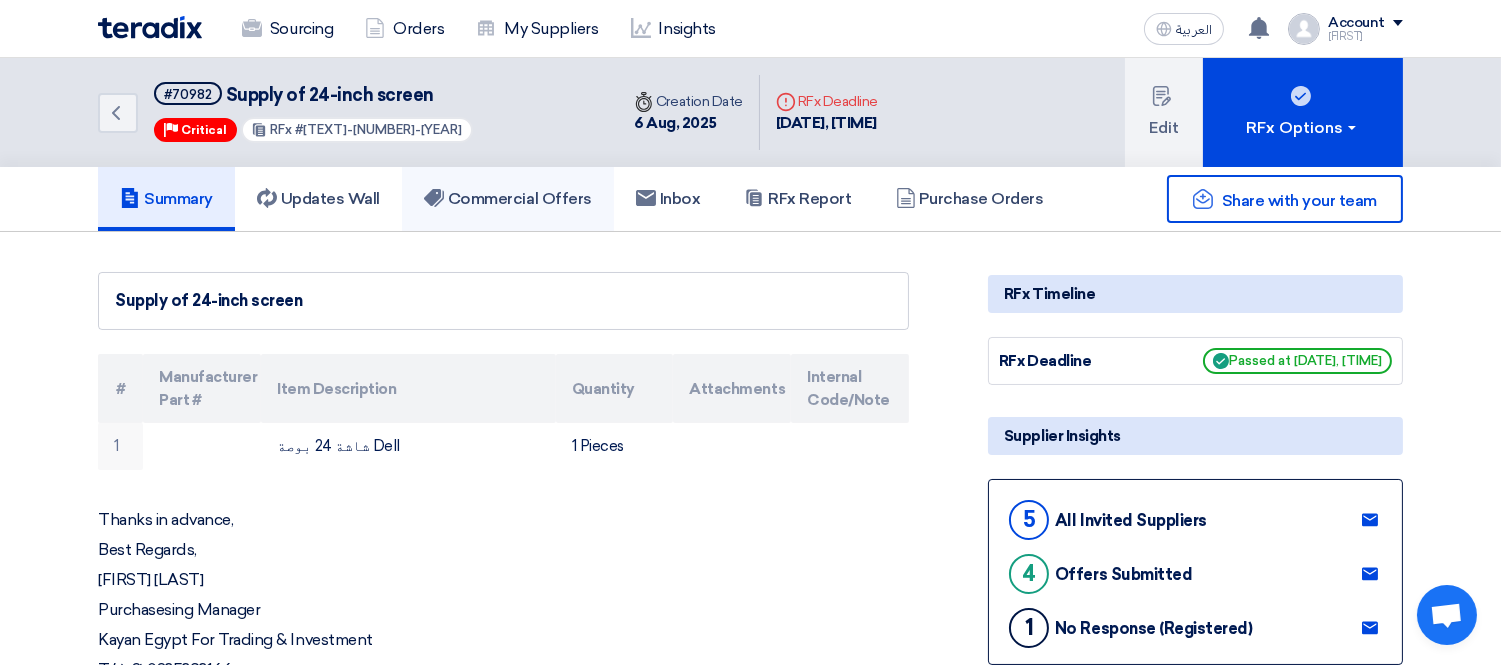 click on "Commercial Offers" 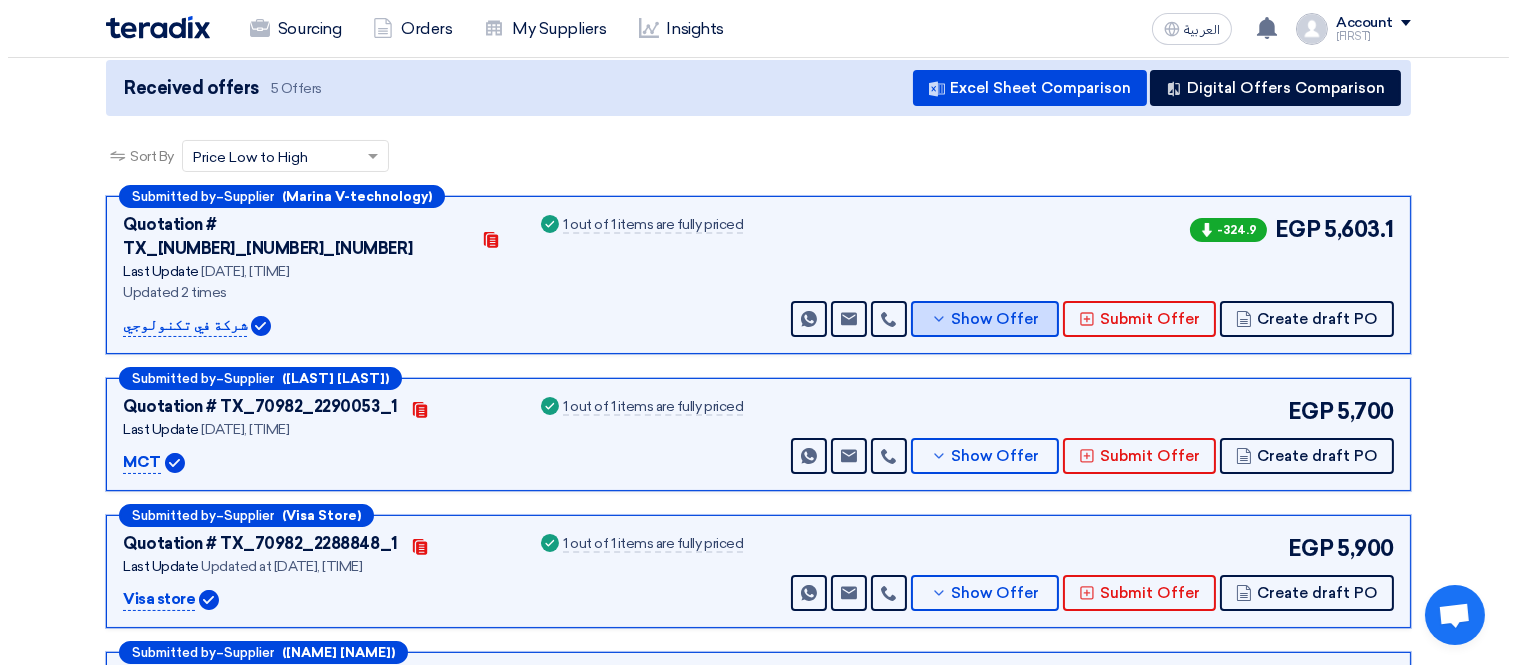 scroll, scrollTop: 222, scrollLeft: 0, axis: vertical 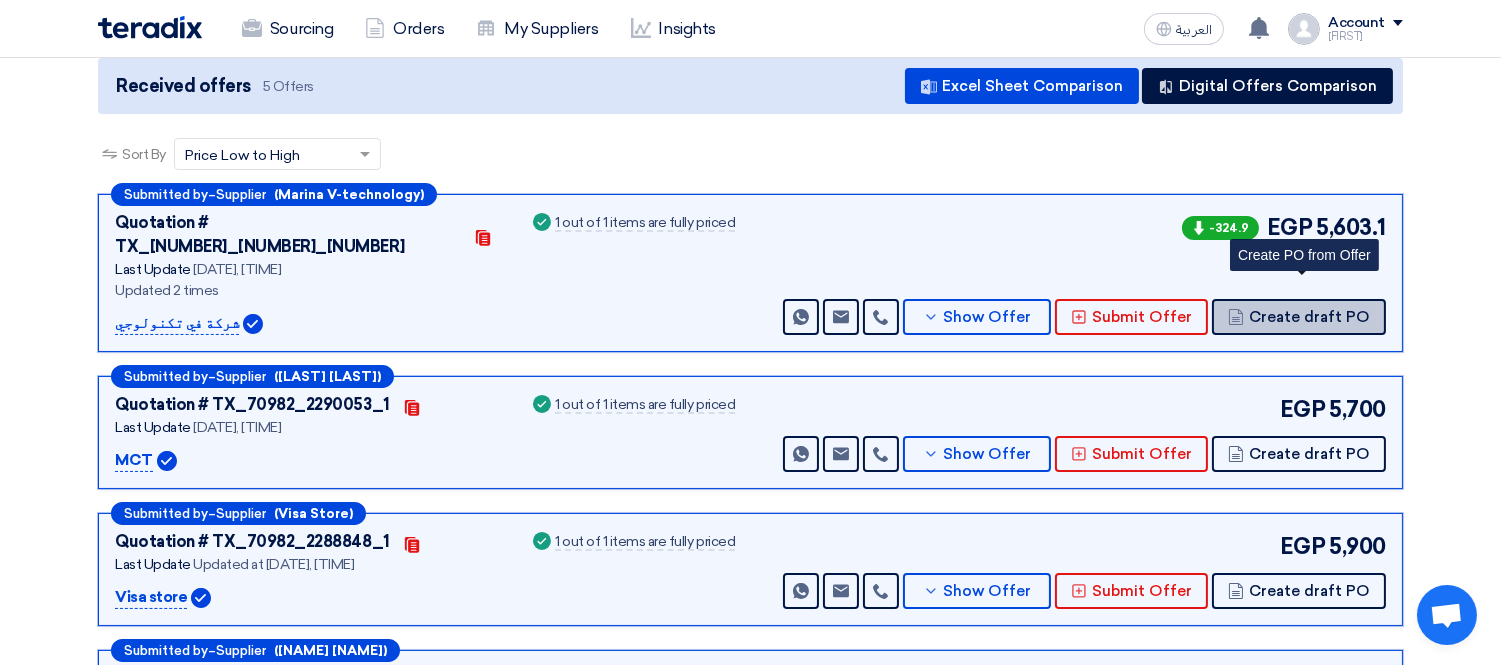 click on "Create draft PO" at bounding box center (1309, 317) 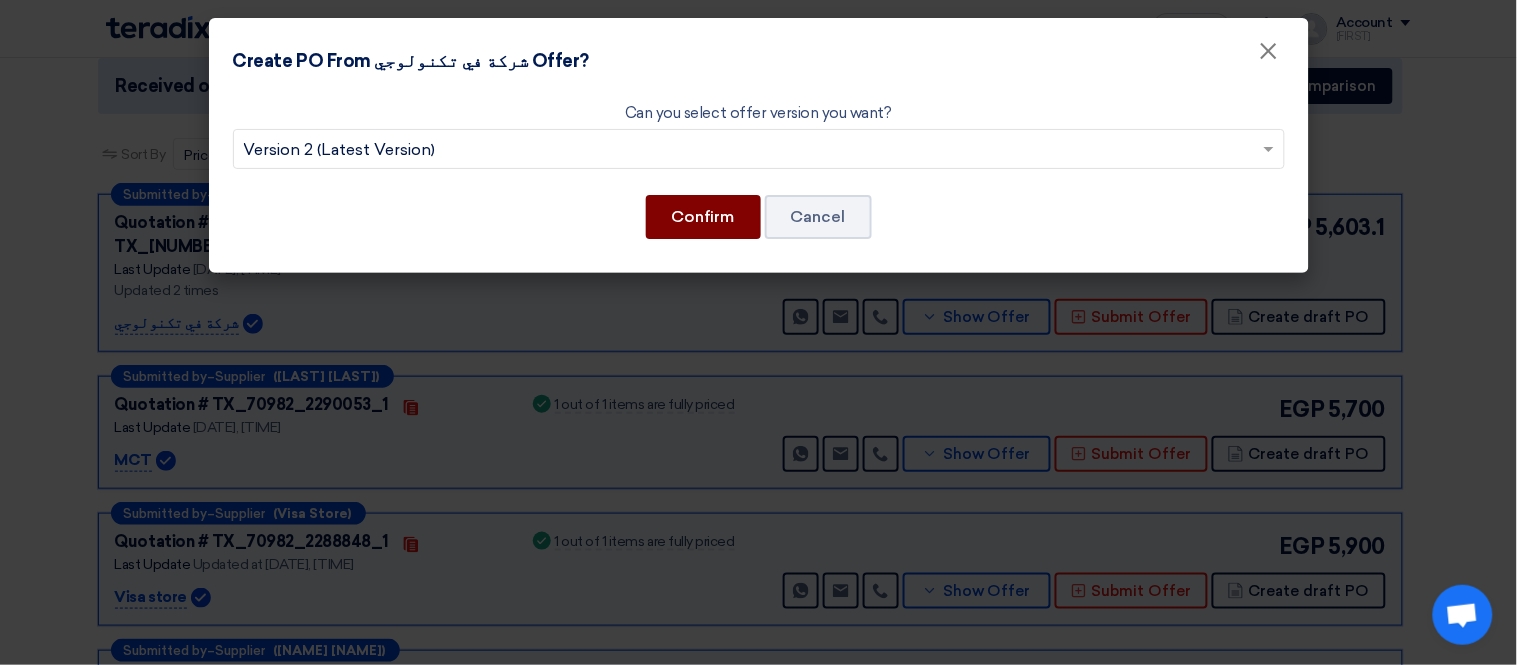 click on "Confirm" 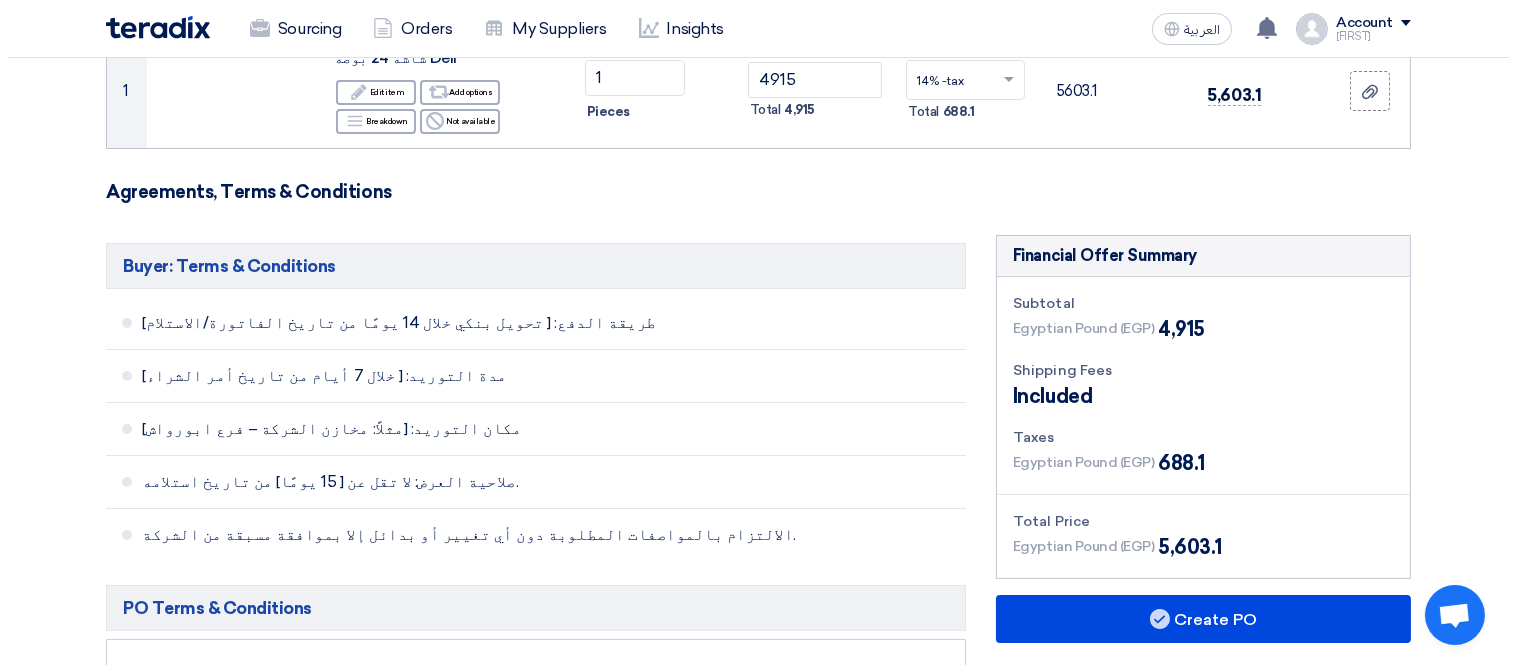 scroll, scrollTop: 444, scrollLeft: 0, axis: vertical 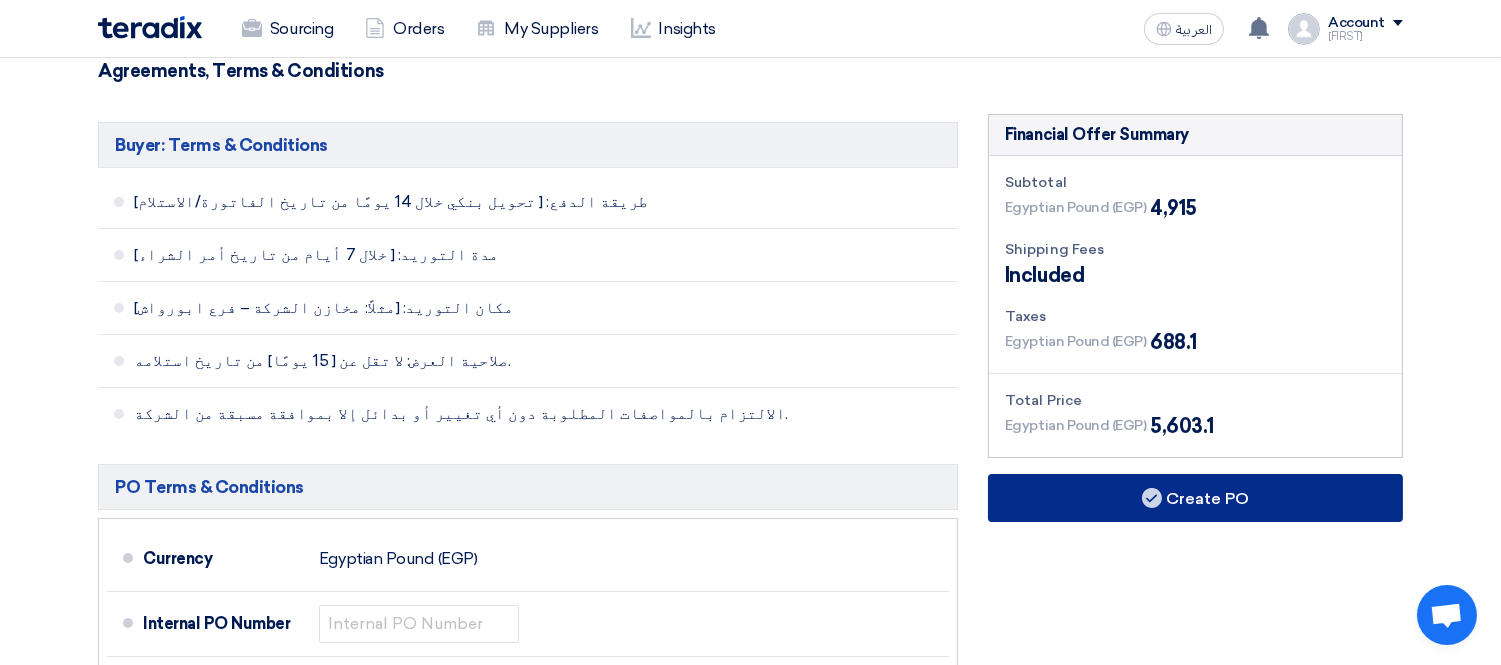 click on "Create PO" 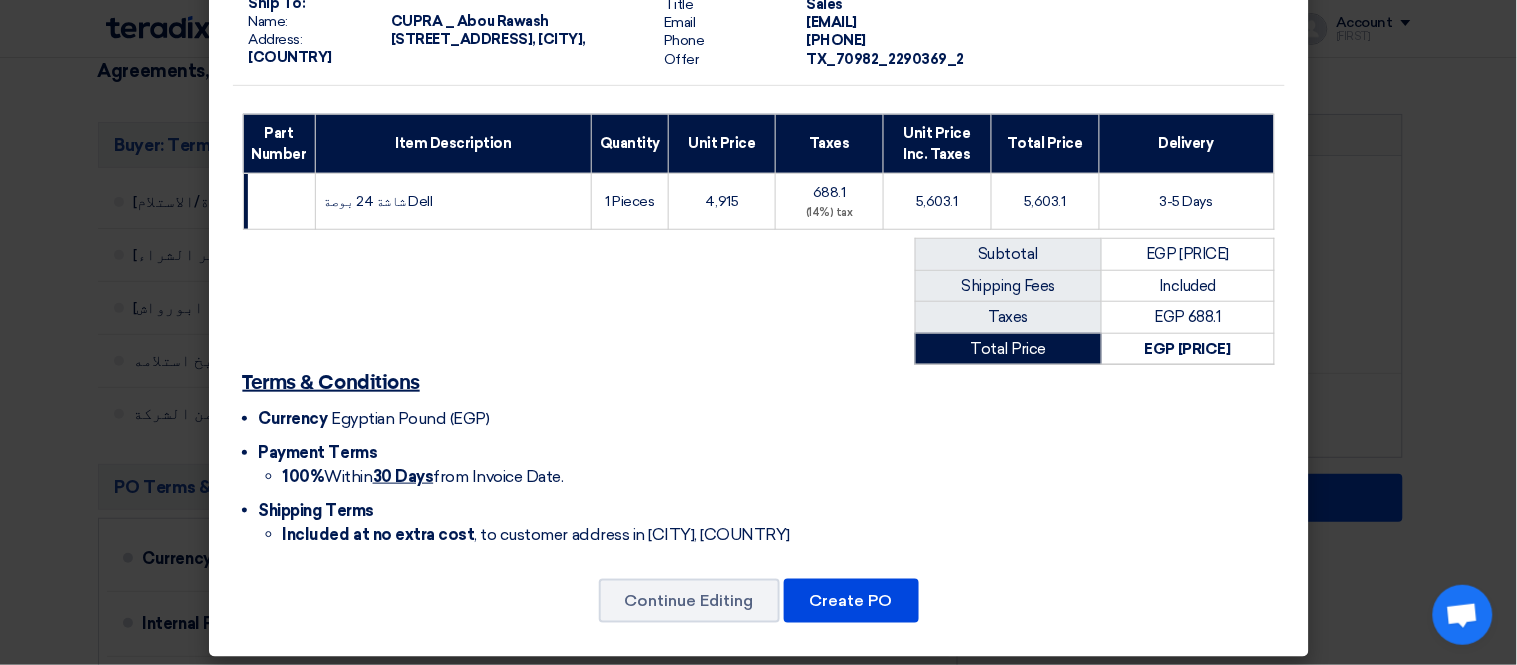 scroll, scrollTop: 274, scrollLeft: 0, axis: vertical 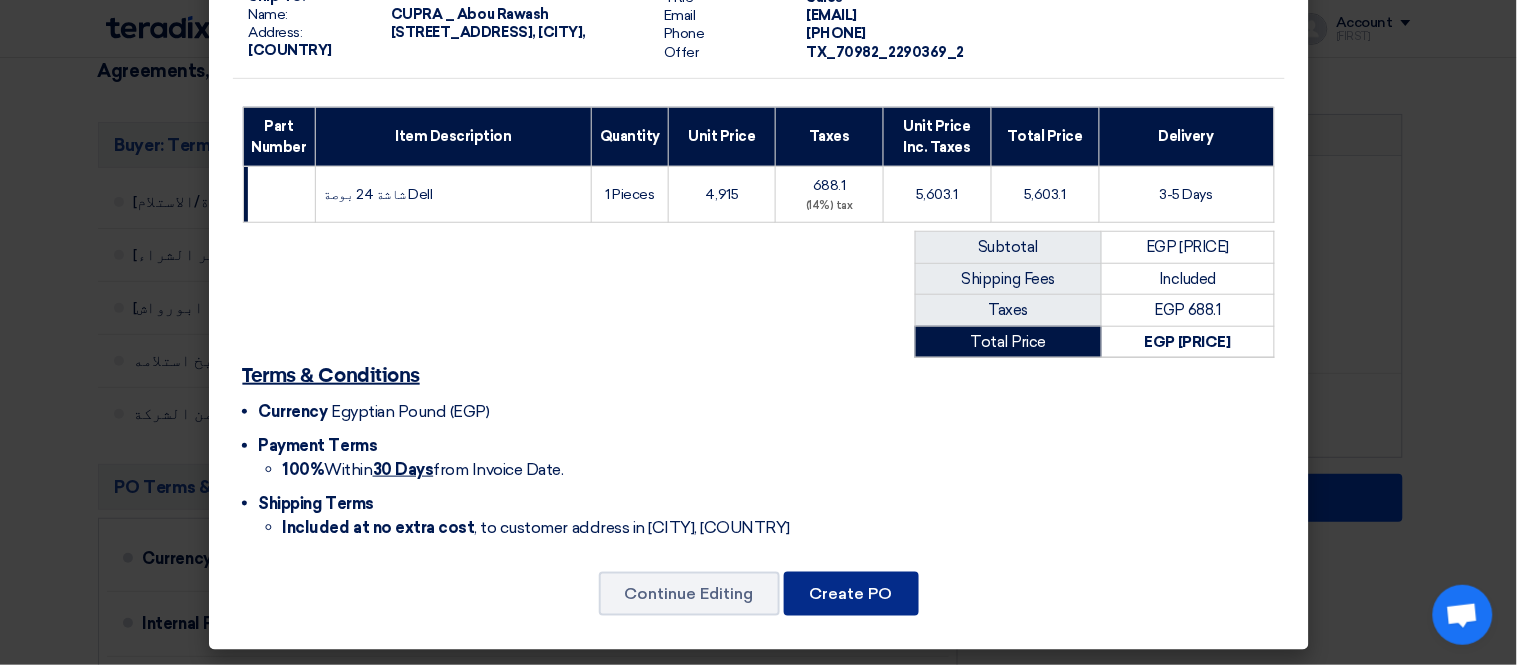 click on "Create PO" 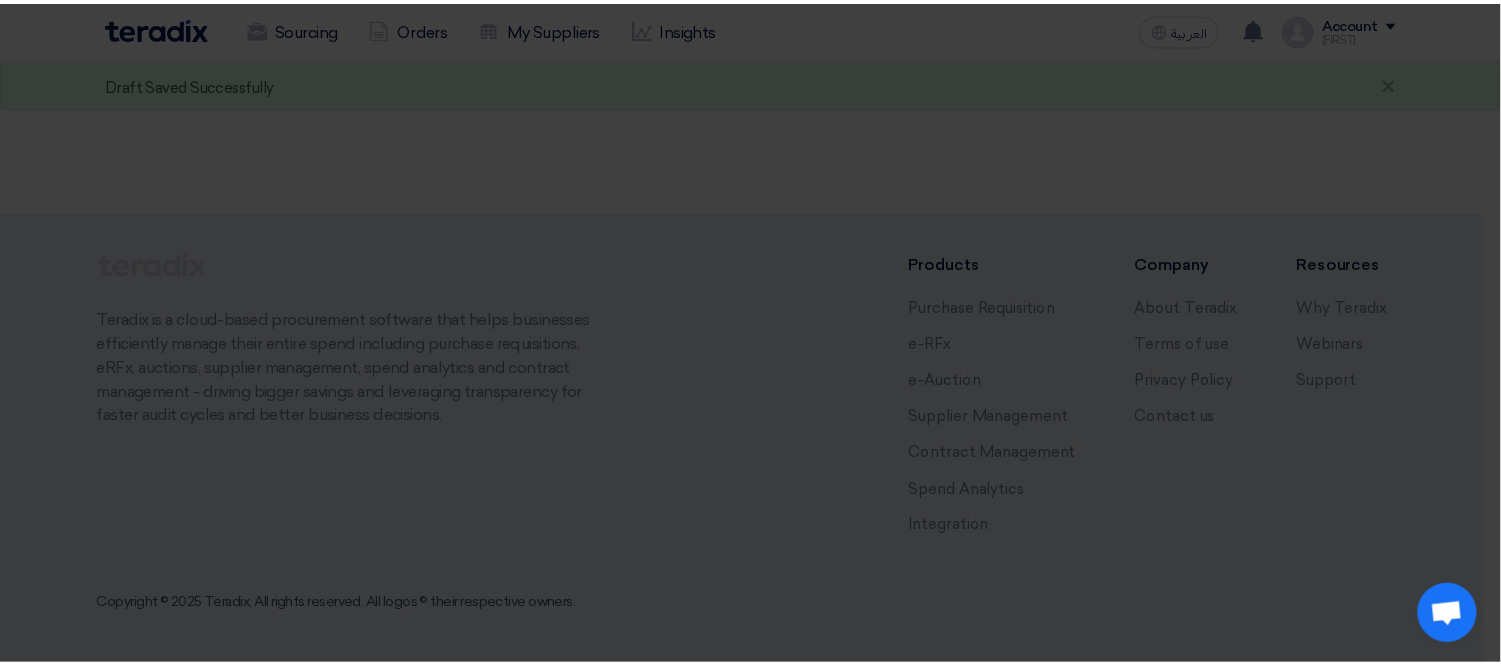 scroll, scrollTop: 0, scrollLeft: 0, axis: both 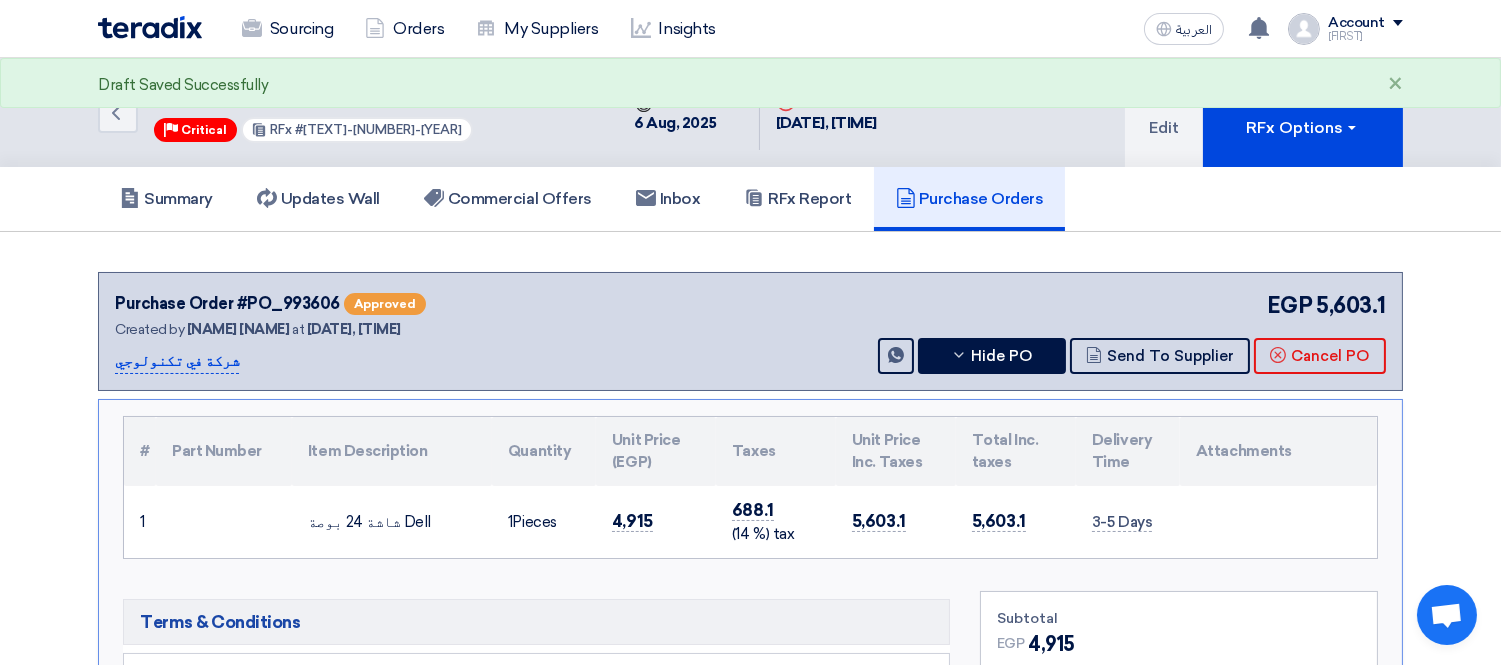 click on "Draft Saved Successfully" 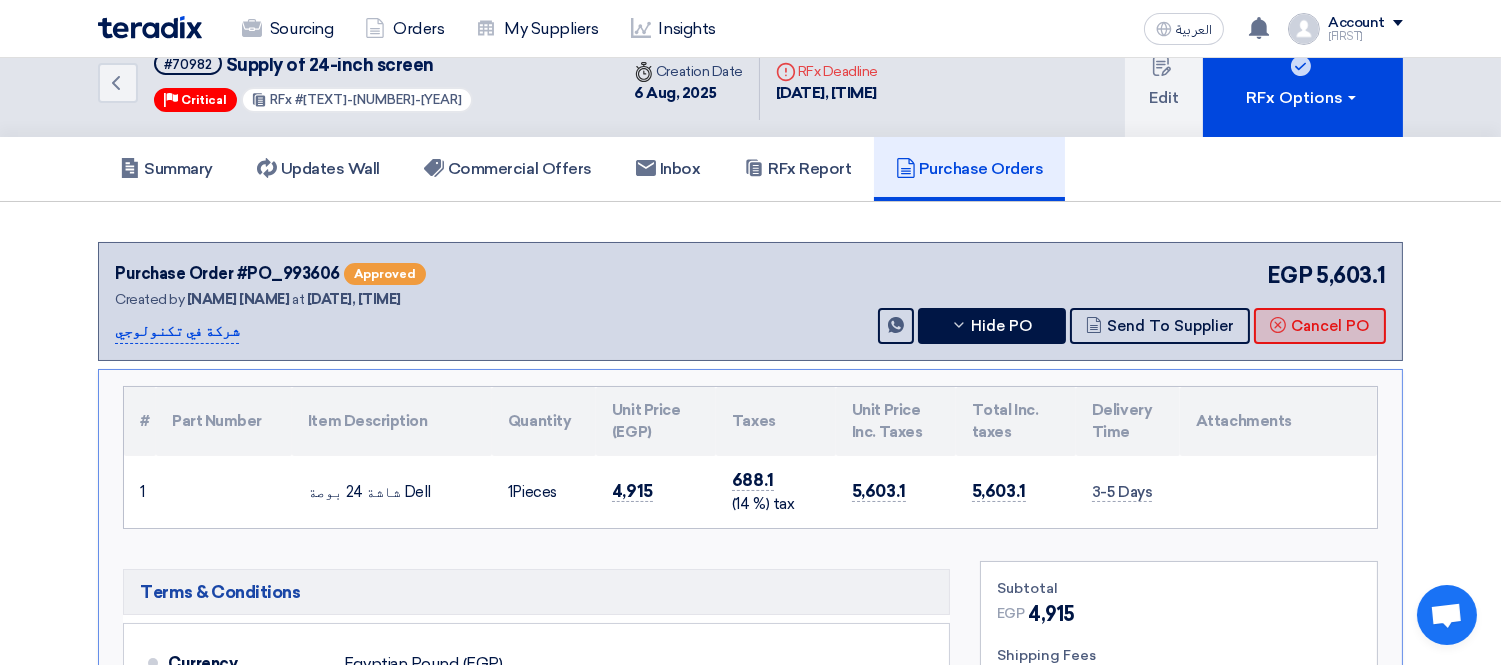 scroll, scrollTop: 0, scrollLeft: 0, axis: both 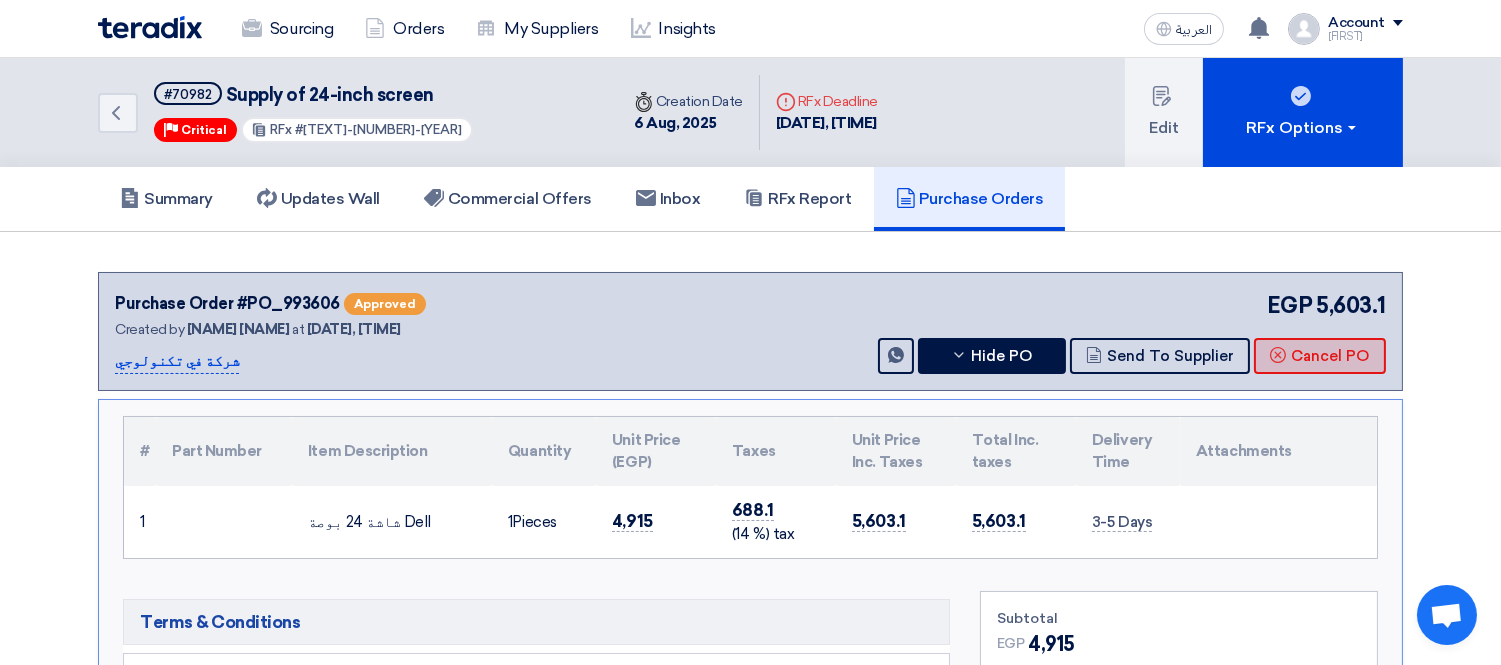 click on "Cancel PO" at bounding box center (1320, 356) 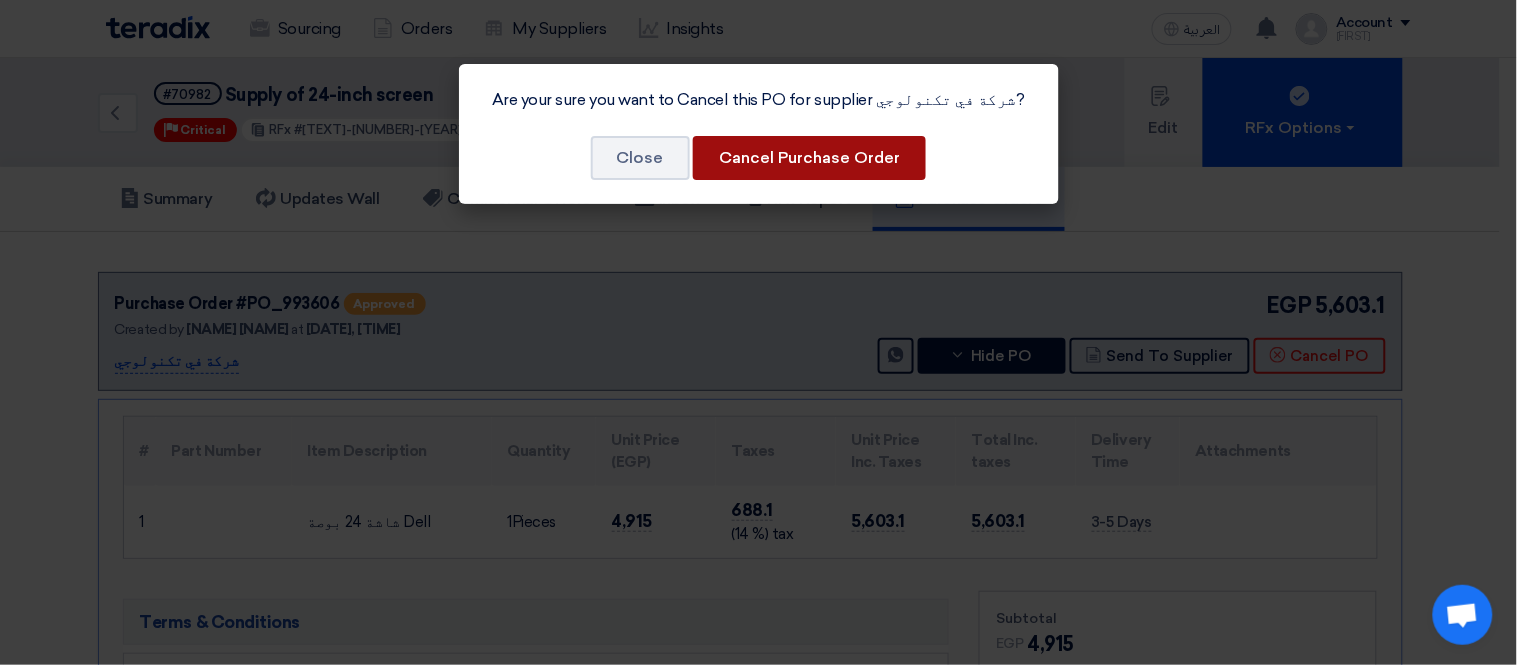 click on "Cancel Purchase Order" 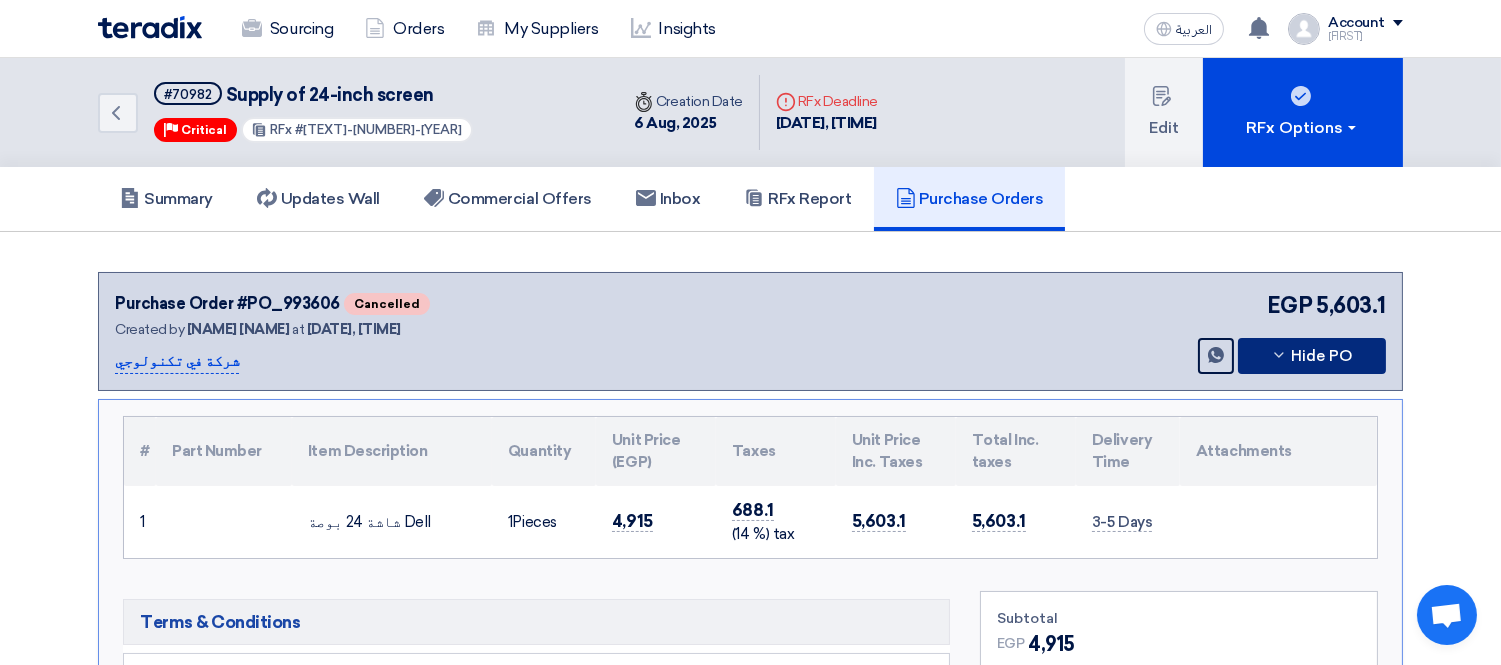 click on "Hide PO" at bounding box center (1312, 356) 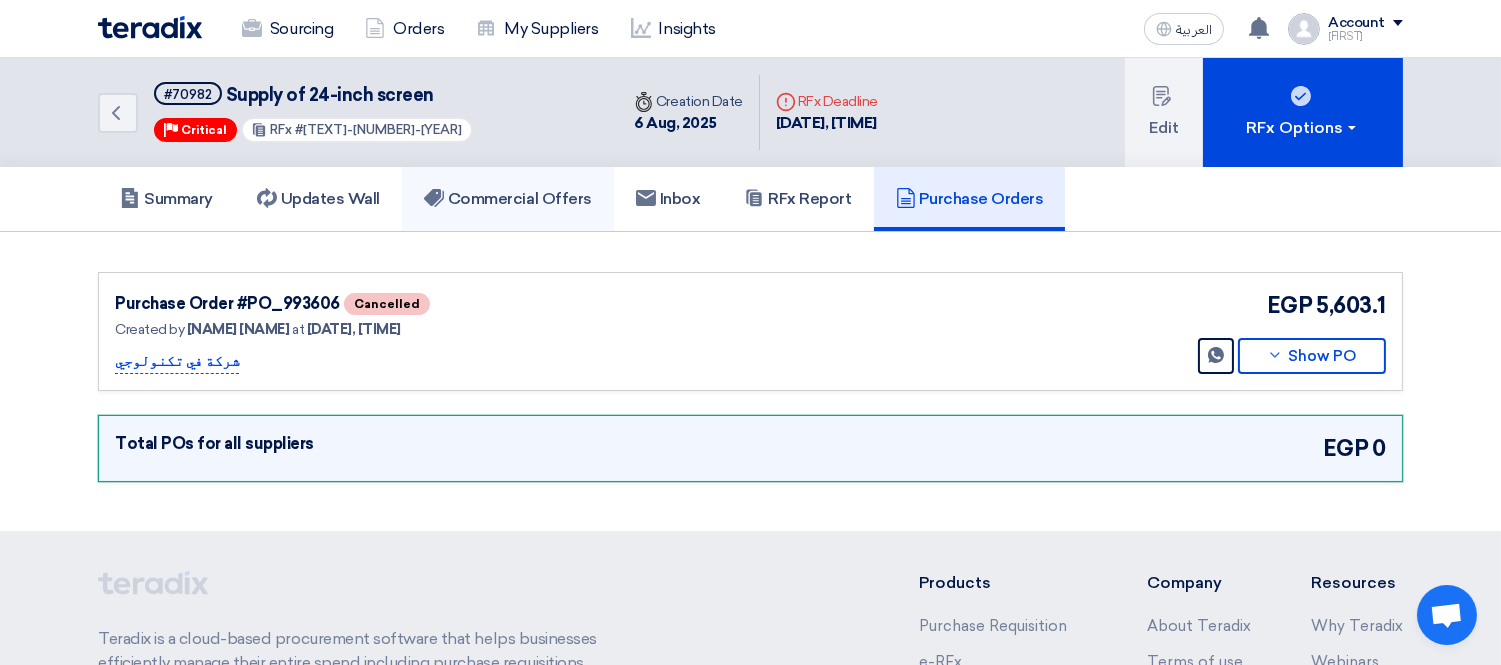 click on "Commercial Offers" 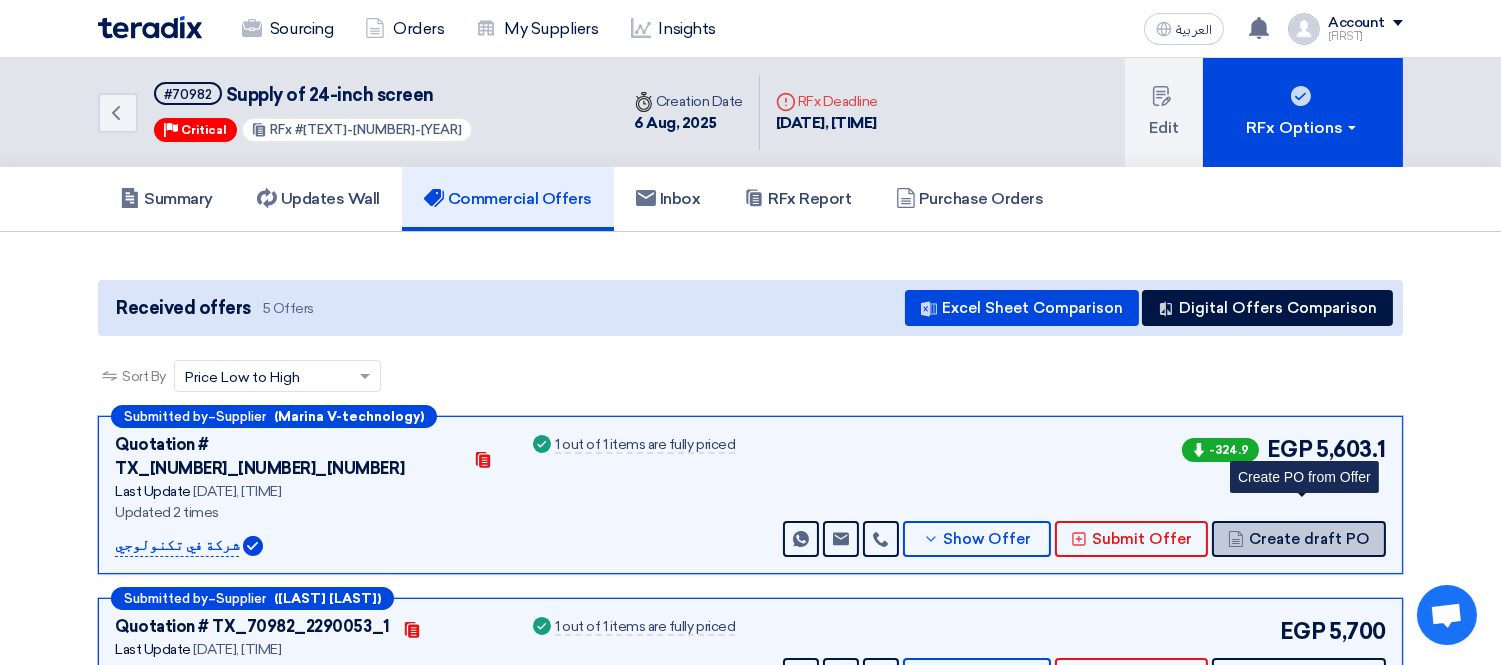 click on "Create draft PO" at bounding box center (1299, 539) 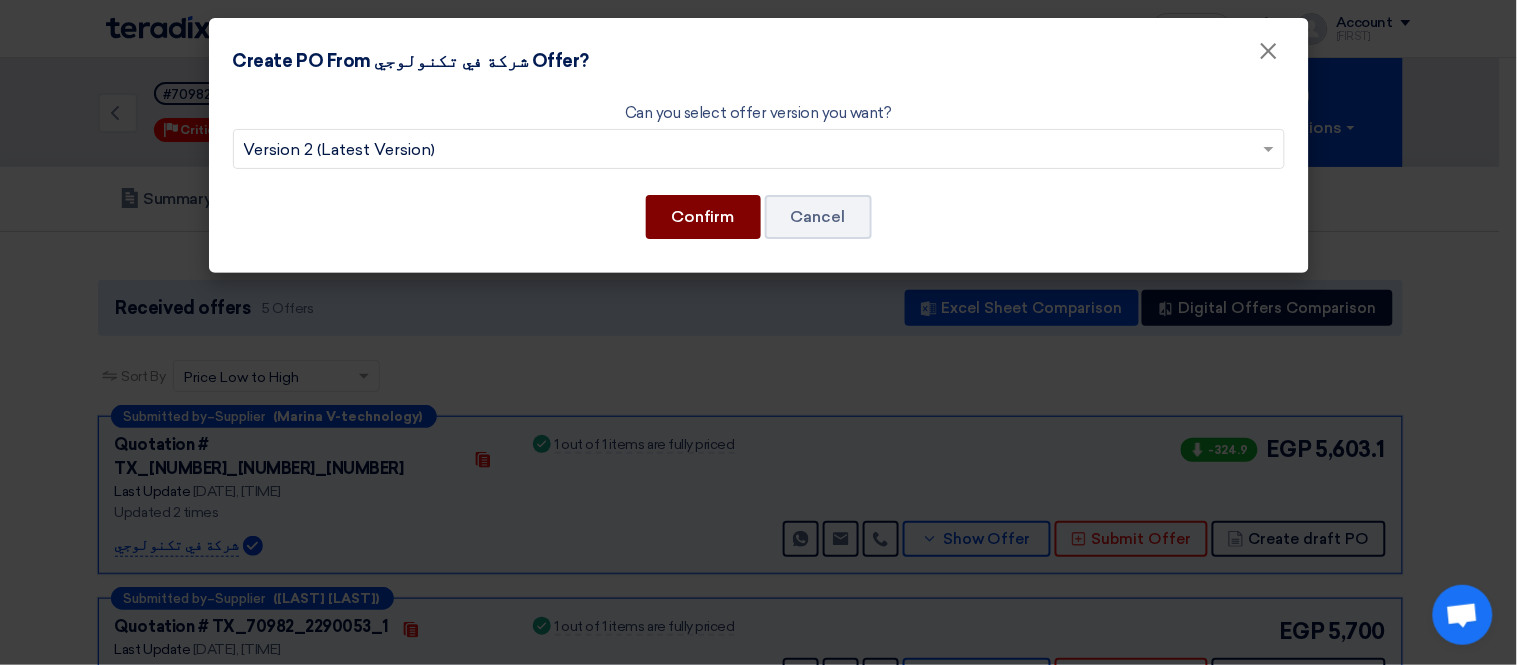 click on "Confirm" 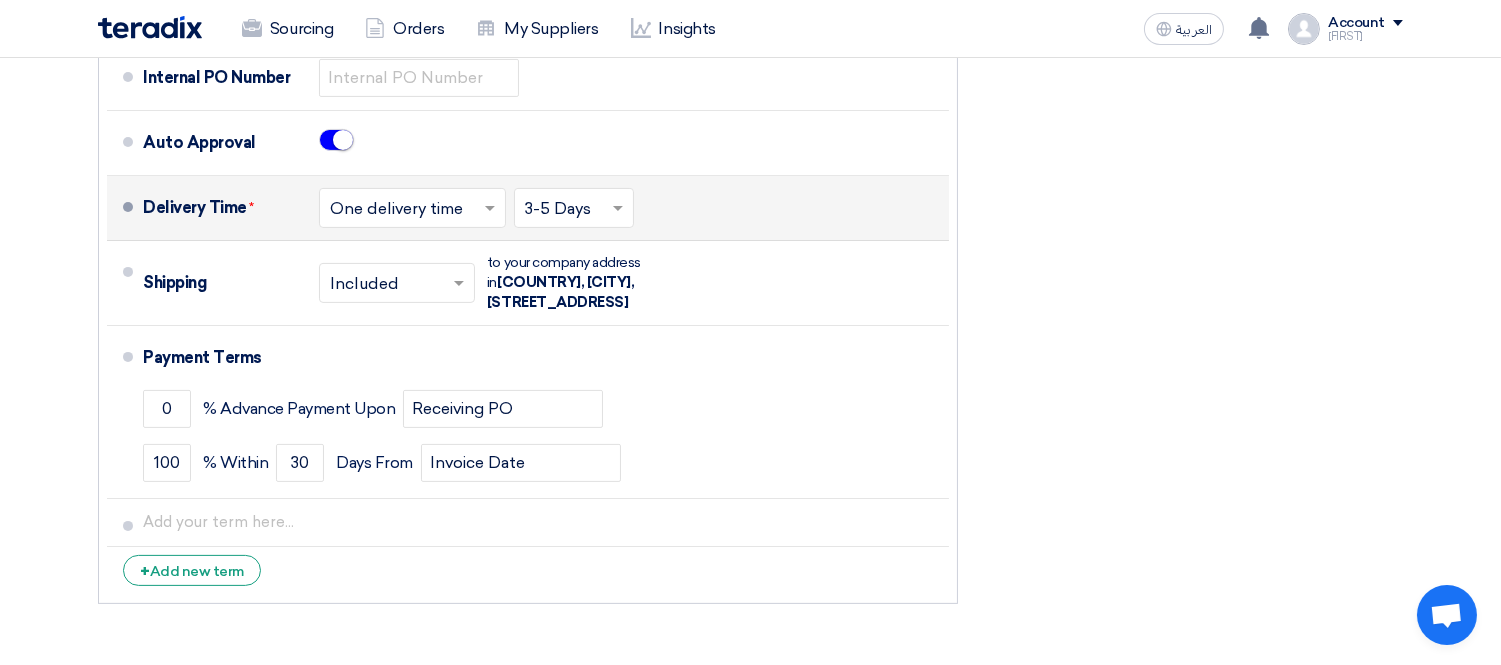scroll, scrollTop: 1000, scrollLeft: 0, axis: vertical 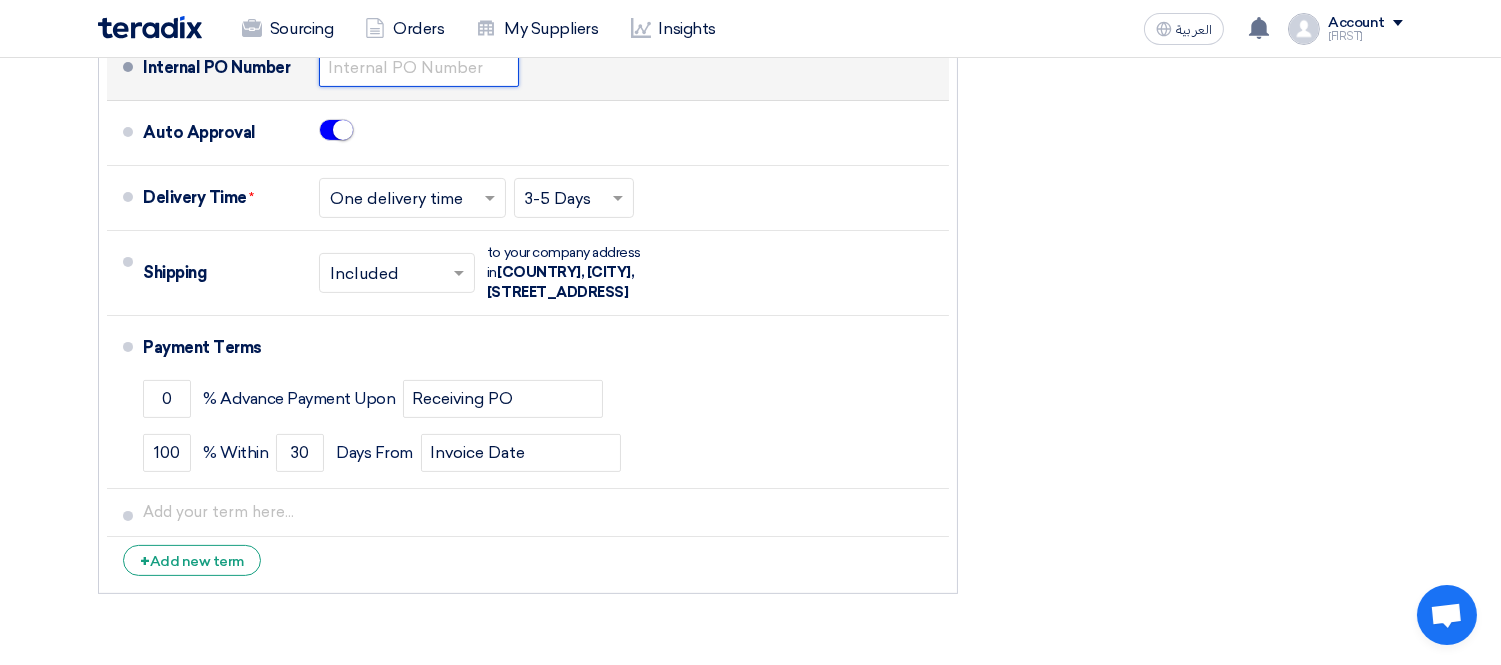 click 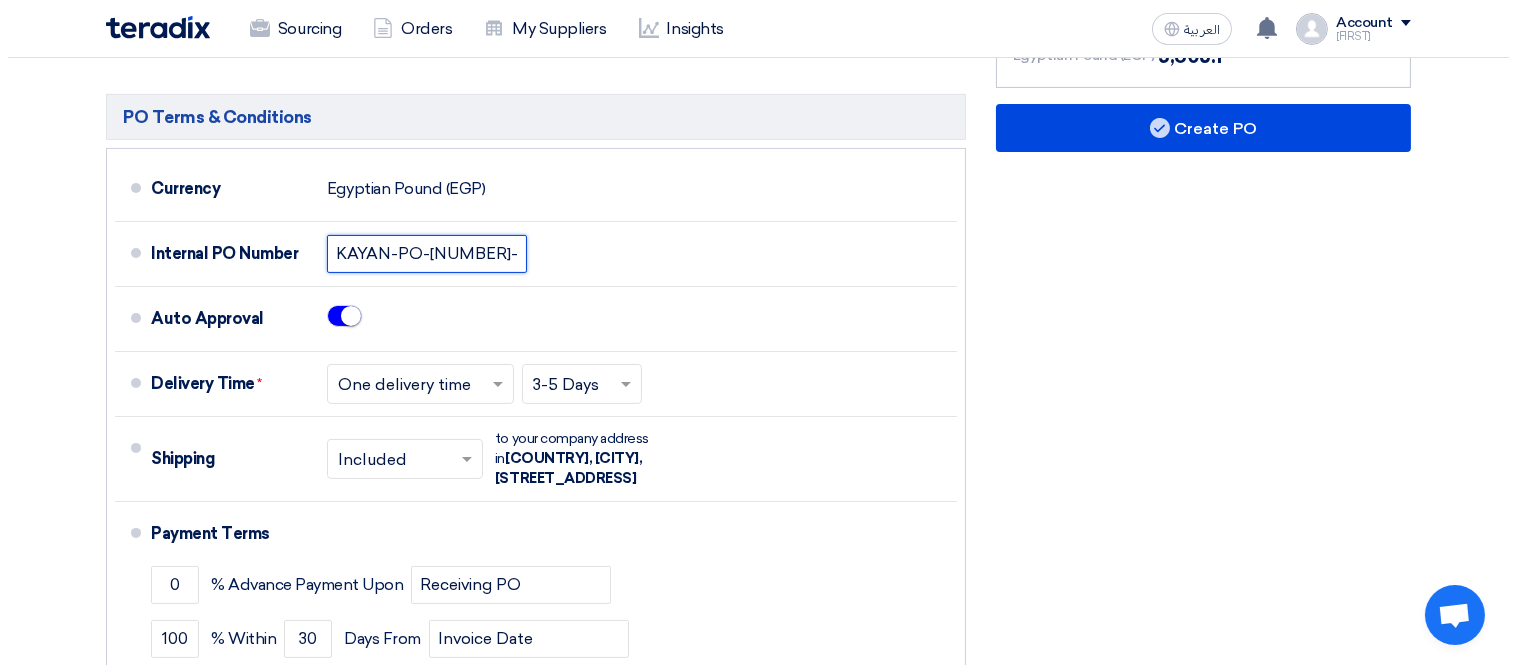 scroll, scrollTop: 666, scrollLeft: 0, axis: vertical 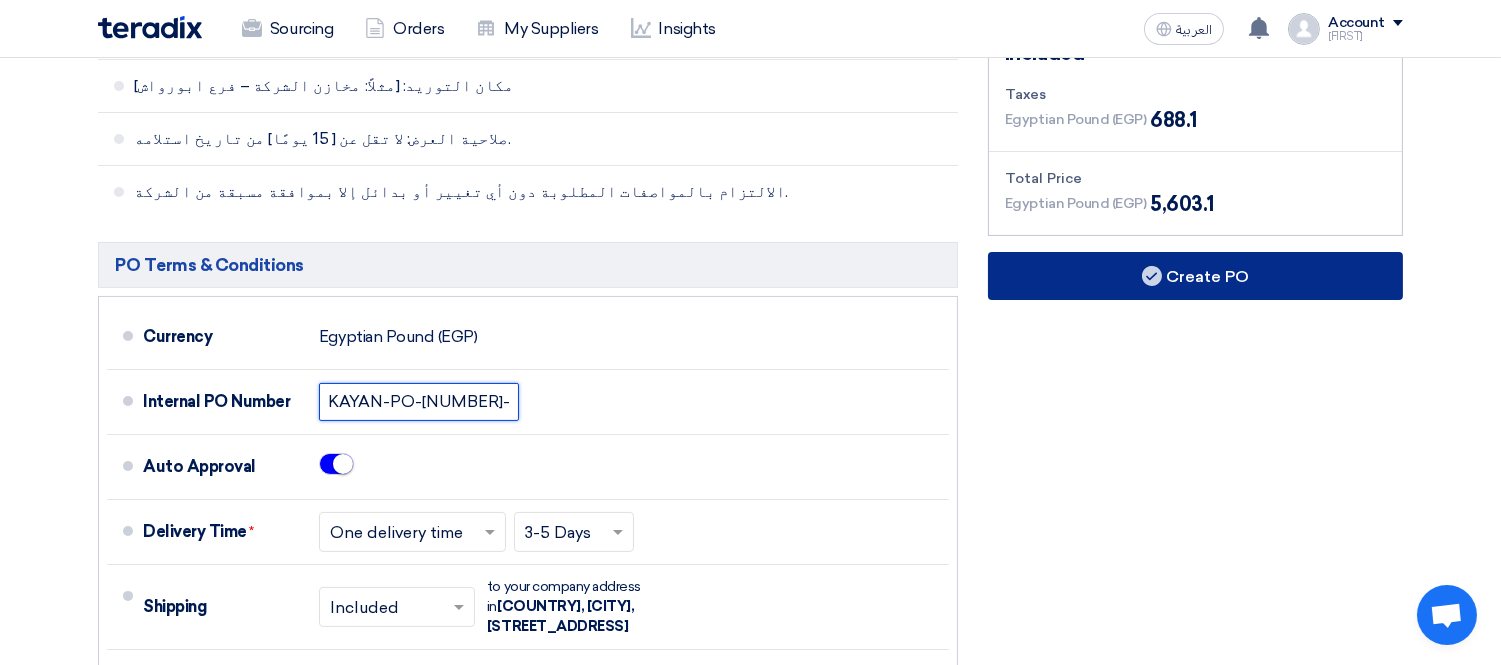 type on "KAYAN-PO-[NUMBER]-[YEAR]" 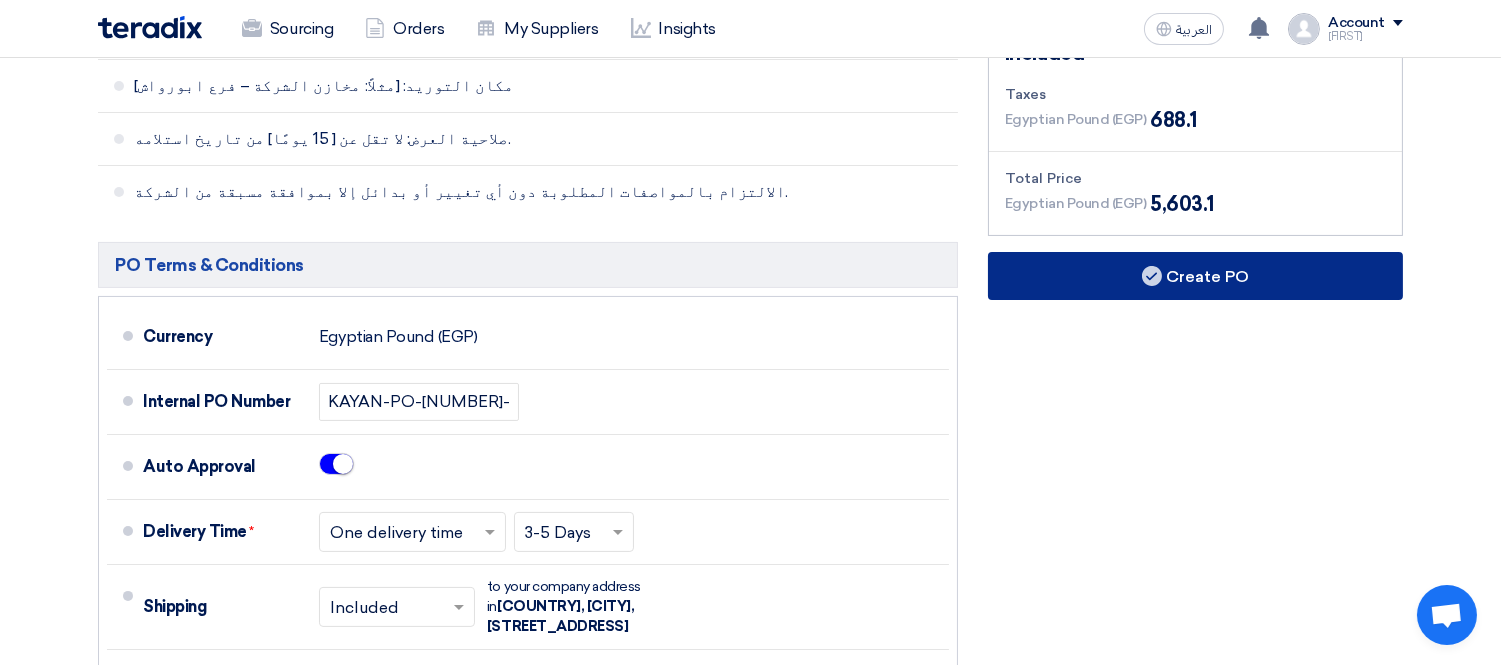 click on "Create PO" 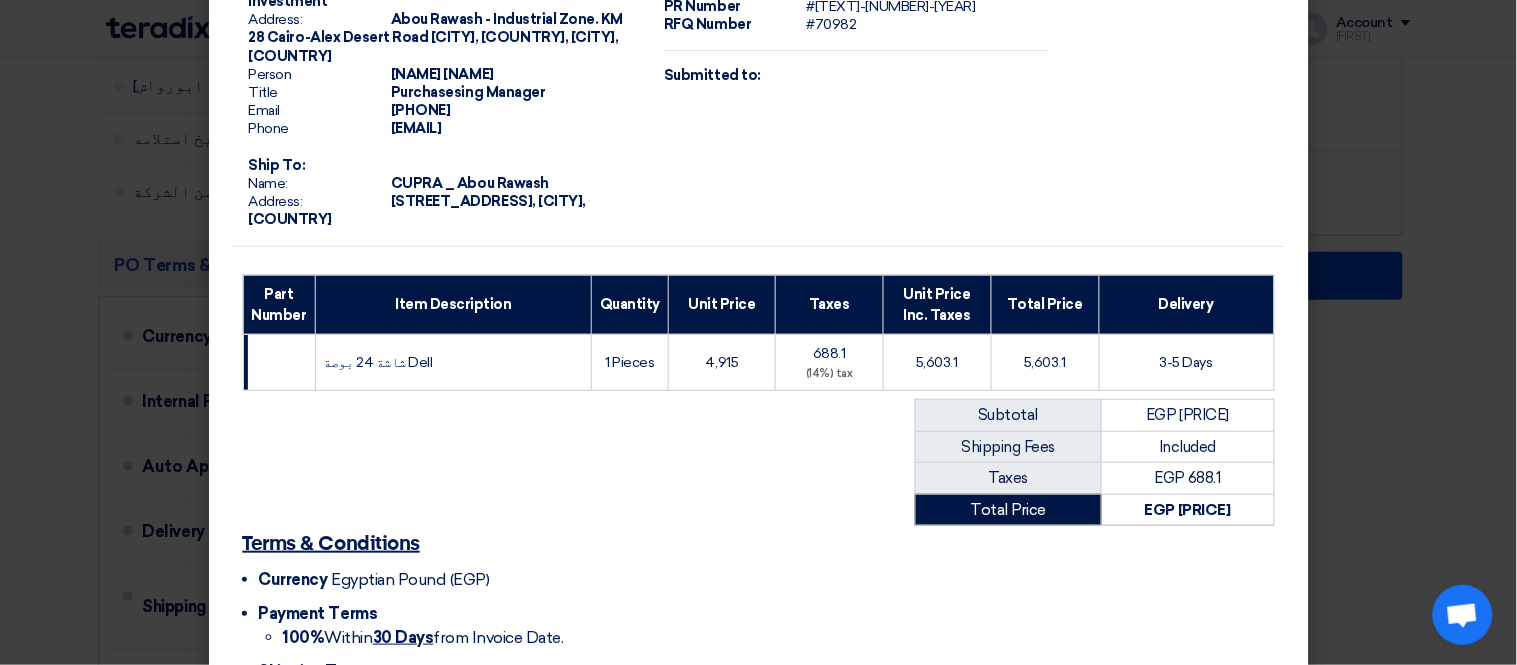 scroll, scrollTop: 237, scrollLeft: 0, axis: vertical 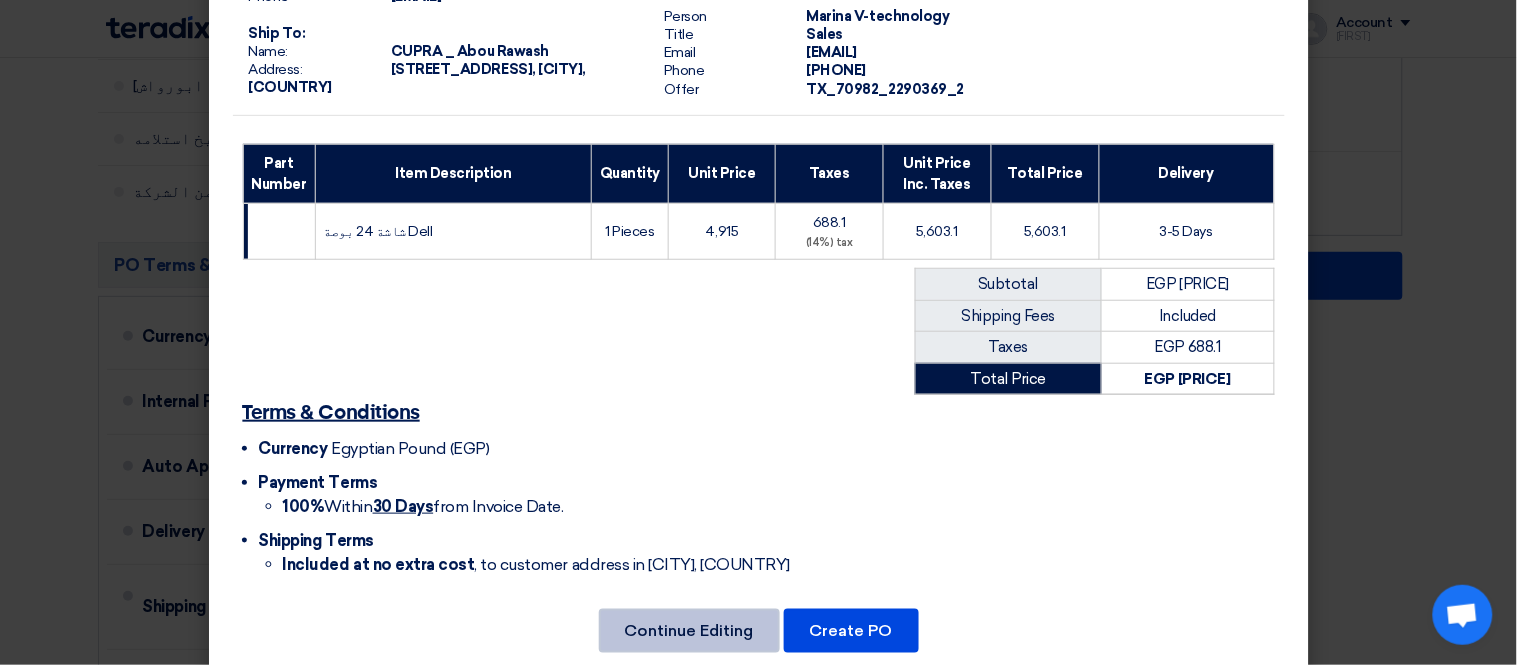click on "Continue Editing" 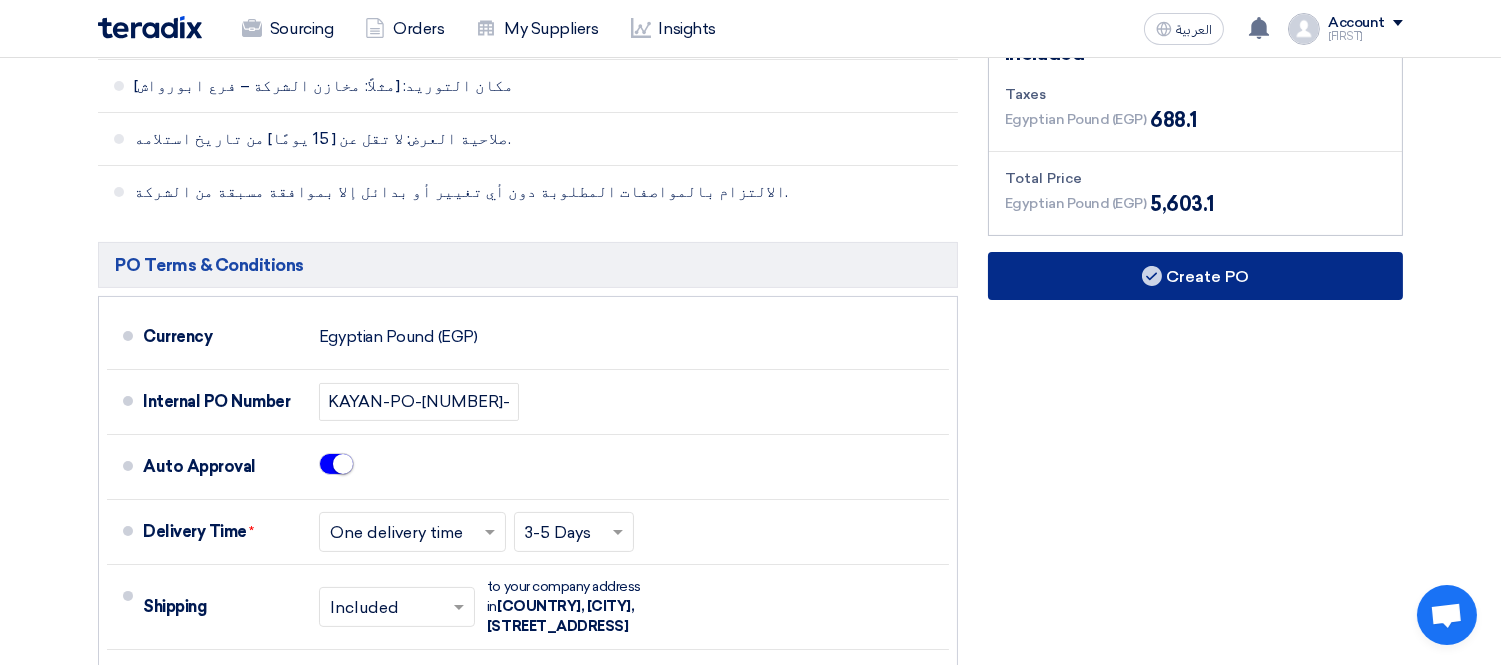 click on "Create PO" 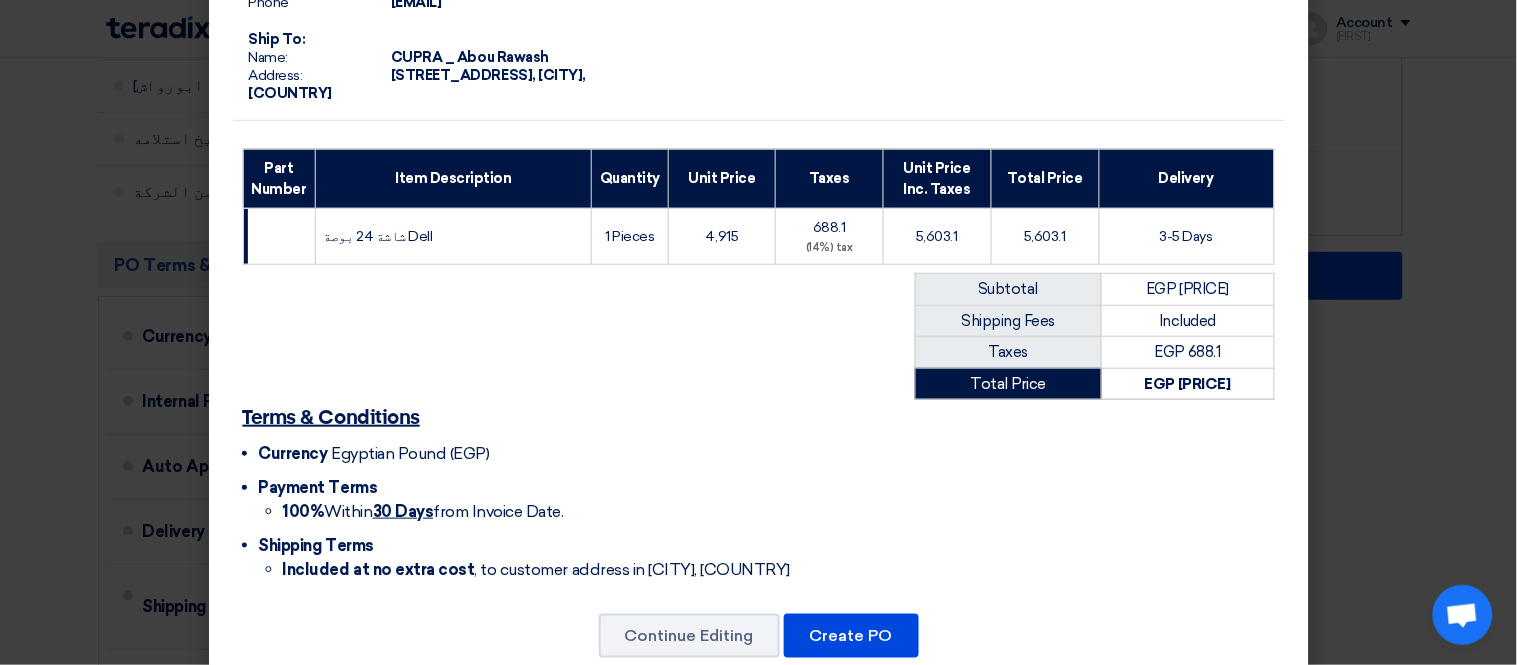 scroll, scrollTop: 237, scrollLeft: 0, axis: vertical 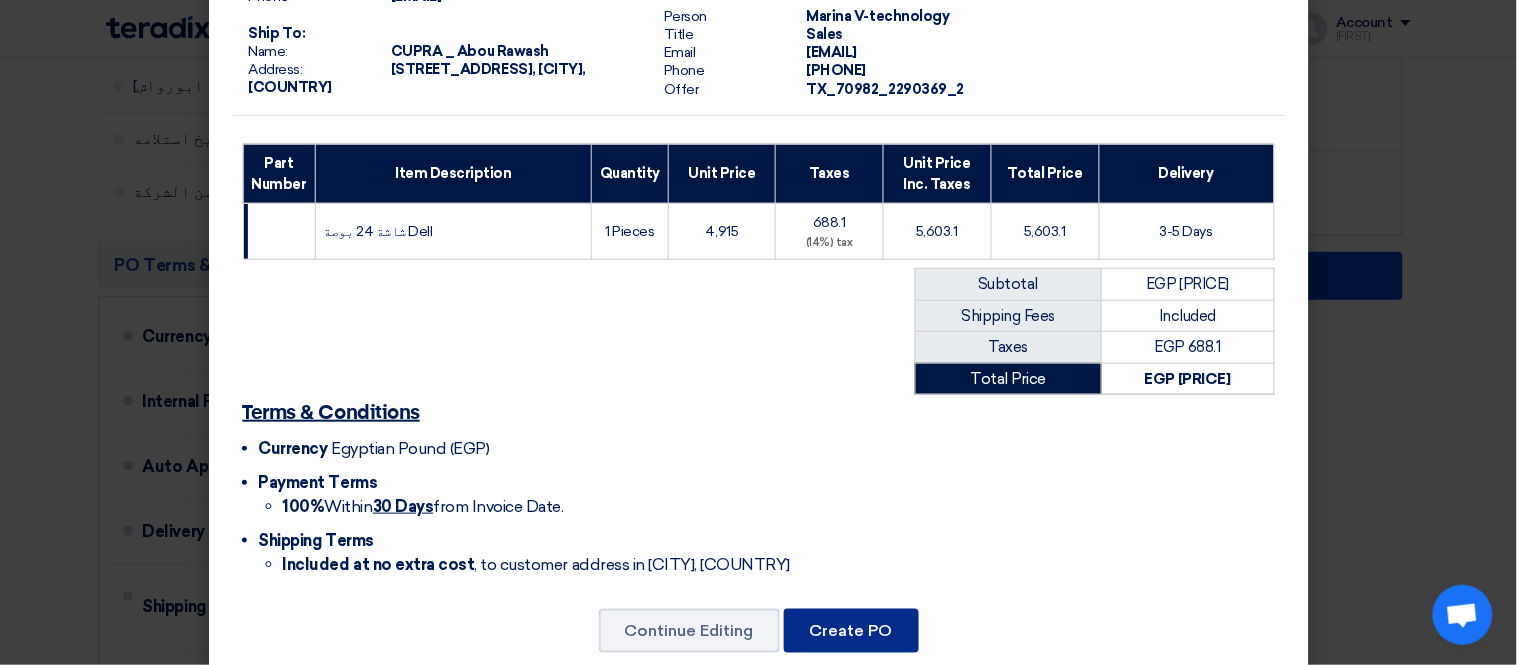 click on "From:
Name:
Kayan Egypt for Trading & Investment
Address:
Abou Rawash - Industrial Zone.  KM 28 Cairo-Alex Desert Road [CITY], [COUNTRY], [CITY], [COUNTRY]
Person
[FIRST] [LAST]
Title
Purchasesing Manager
Email
+201200701300
Phone
[EMAIL]
Ship To:
Name:
CUPRA _ Abou Rawash" 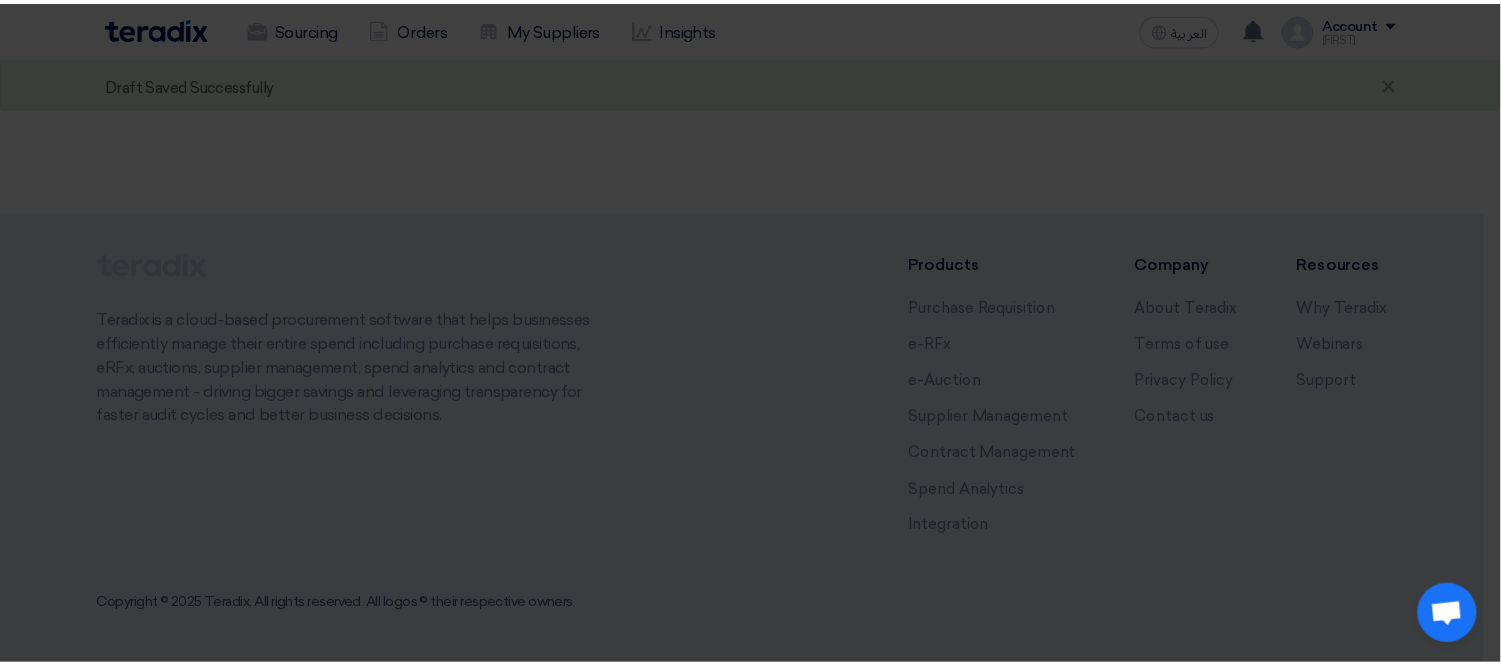 scroll, scrollTop: 0, scrollLeft: 0, axis: both 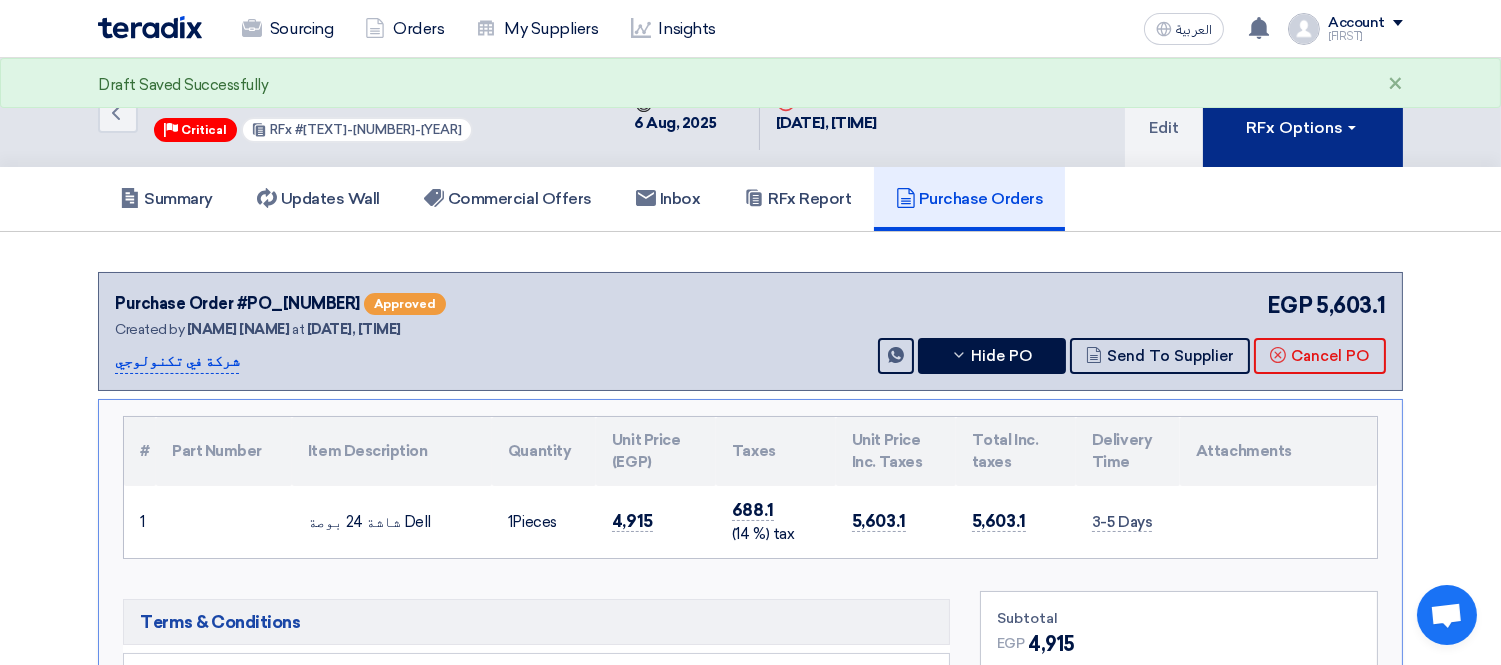 click on "RFx Options" at bounding box center (1303, 112) 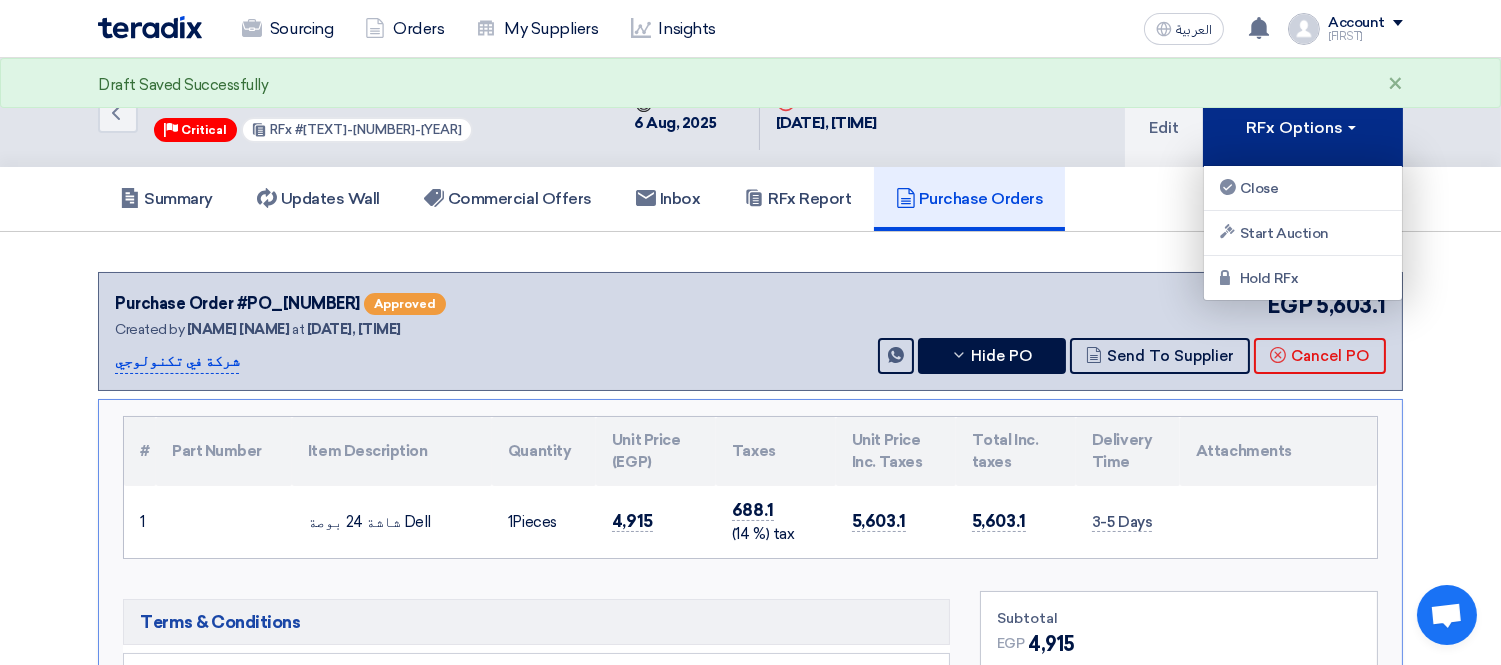 click on "RFx Options" at bounding box center (1303, 112) 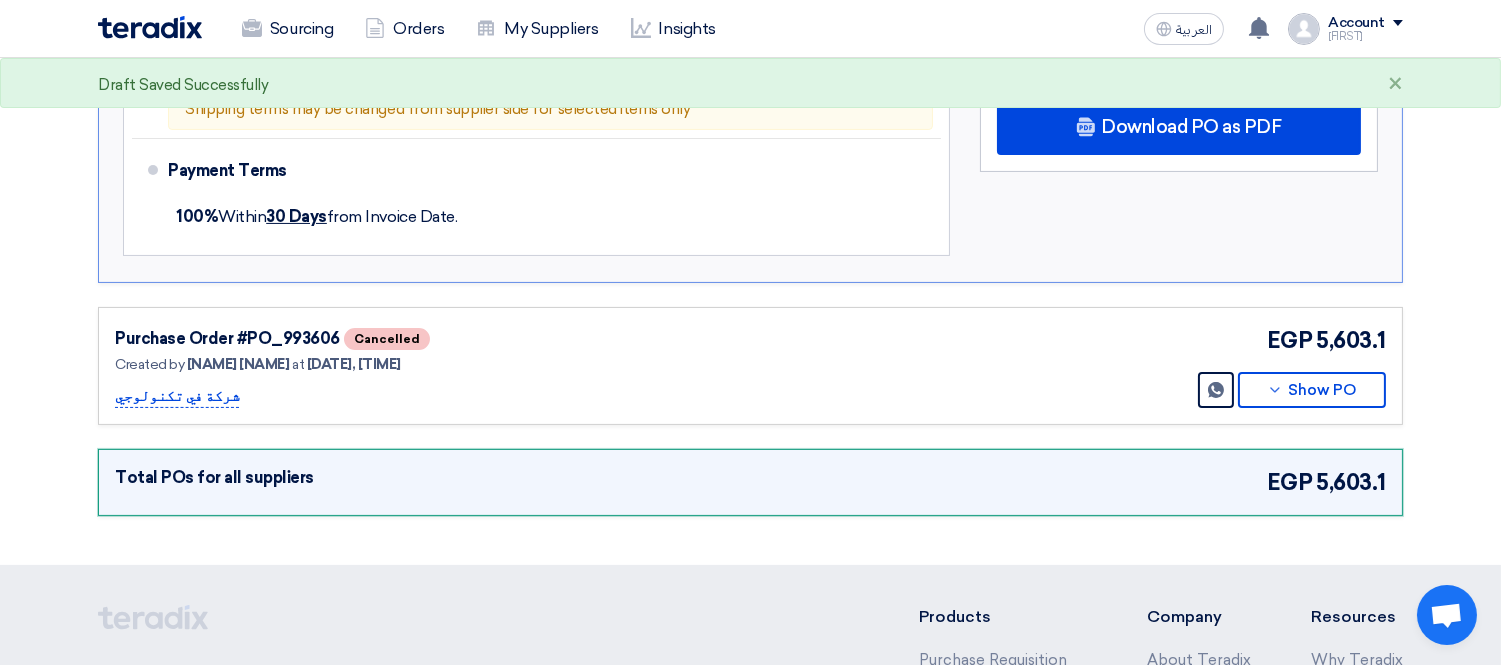 scroll, scrollTop: 777, scrollLeft: 0, axis: vertical 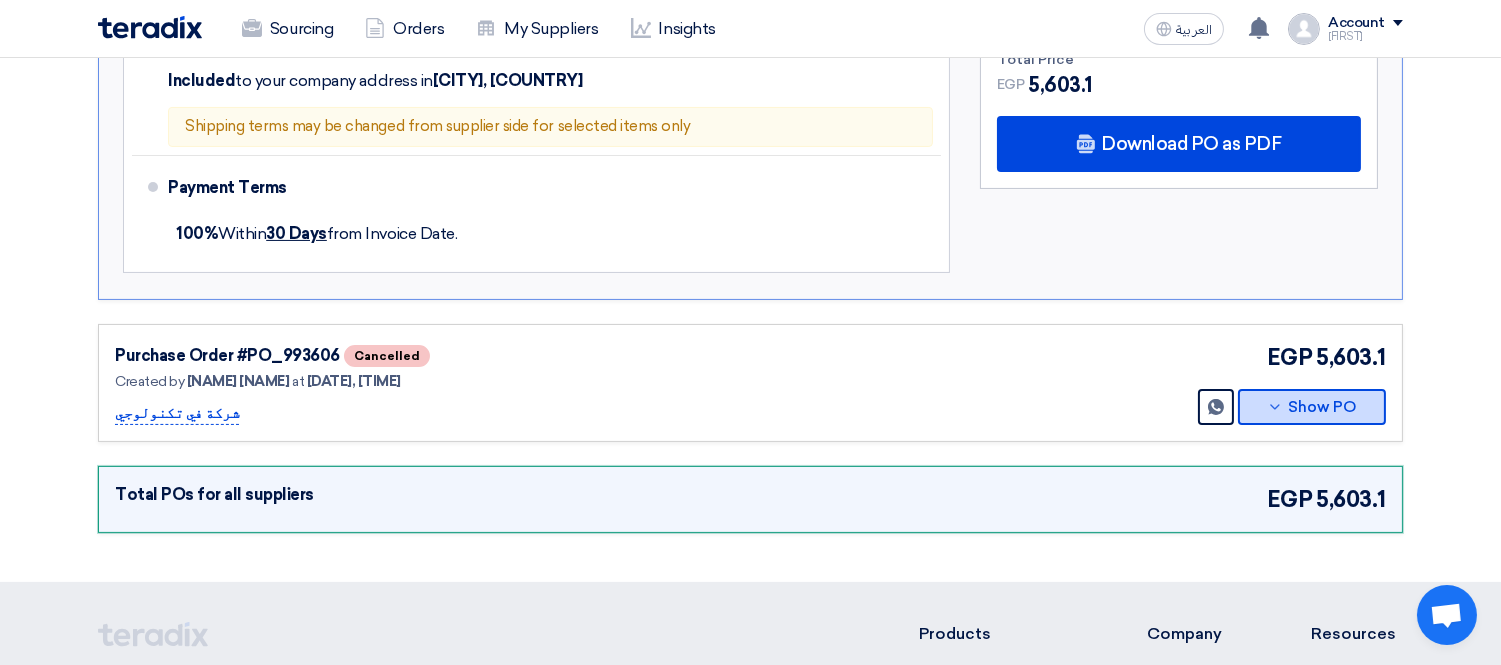 click on "Show PO" at bounding box center [1312, 407] 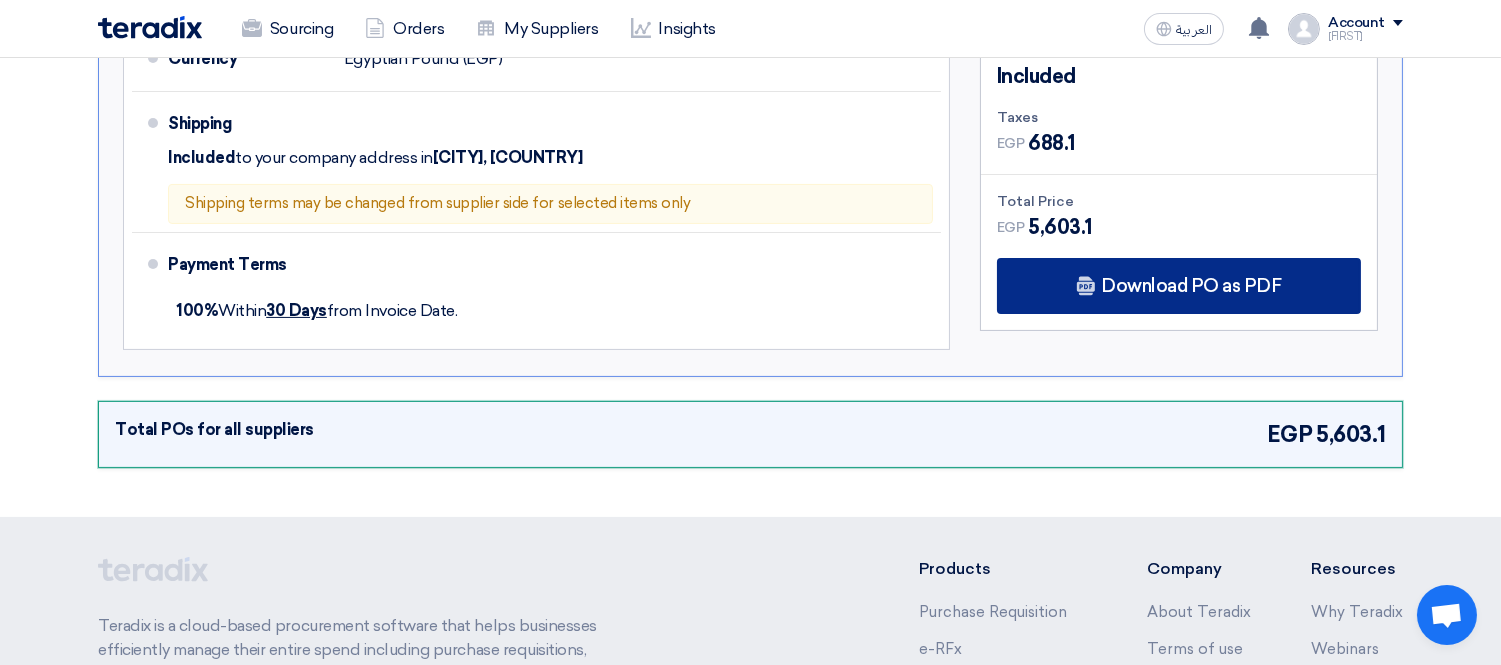 click on "Download PO as PDF" at bounding box center [1191, 286] 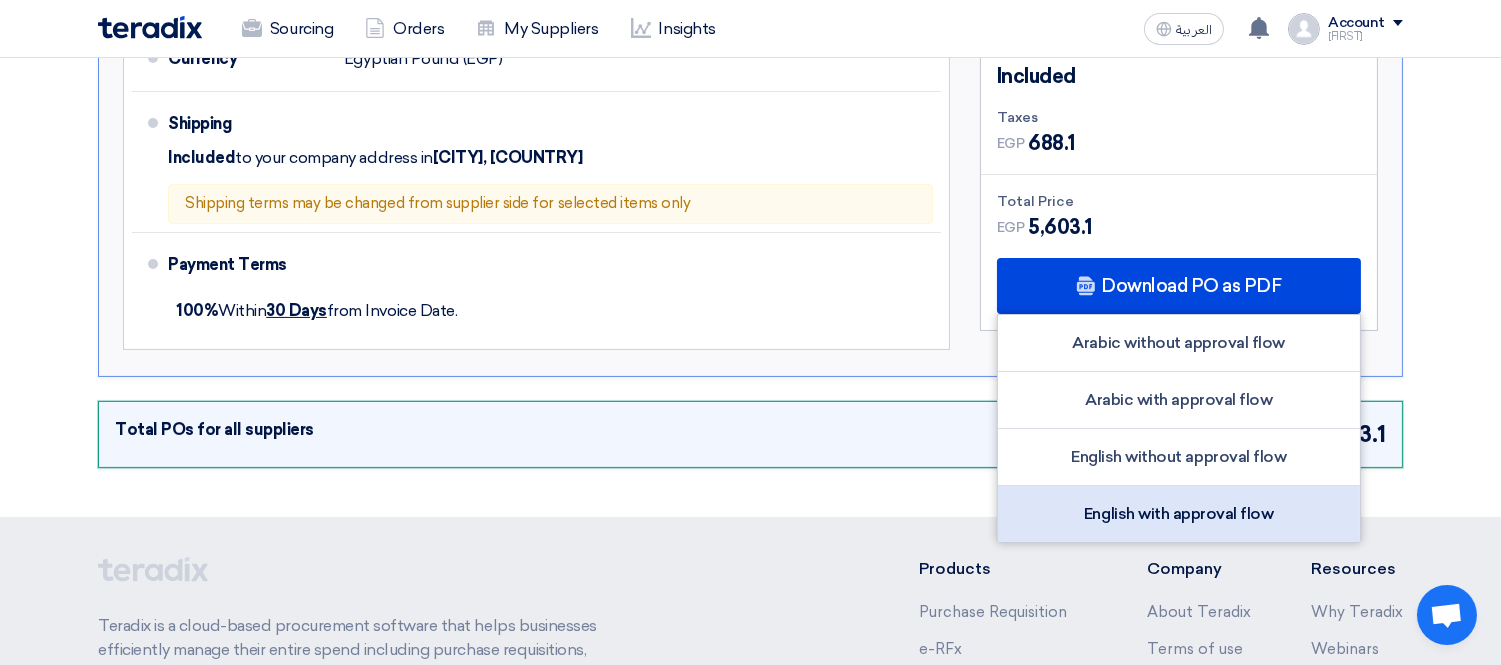 click on "English with approval flow" at bounding box center (1179, 514) 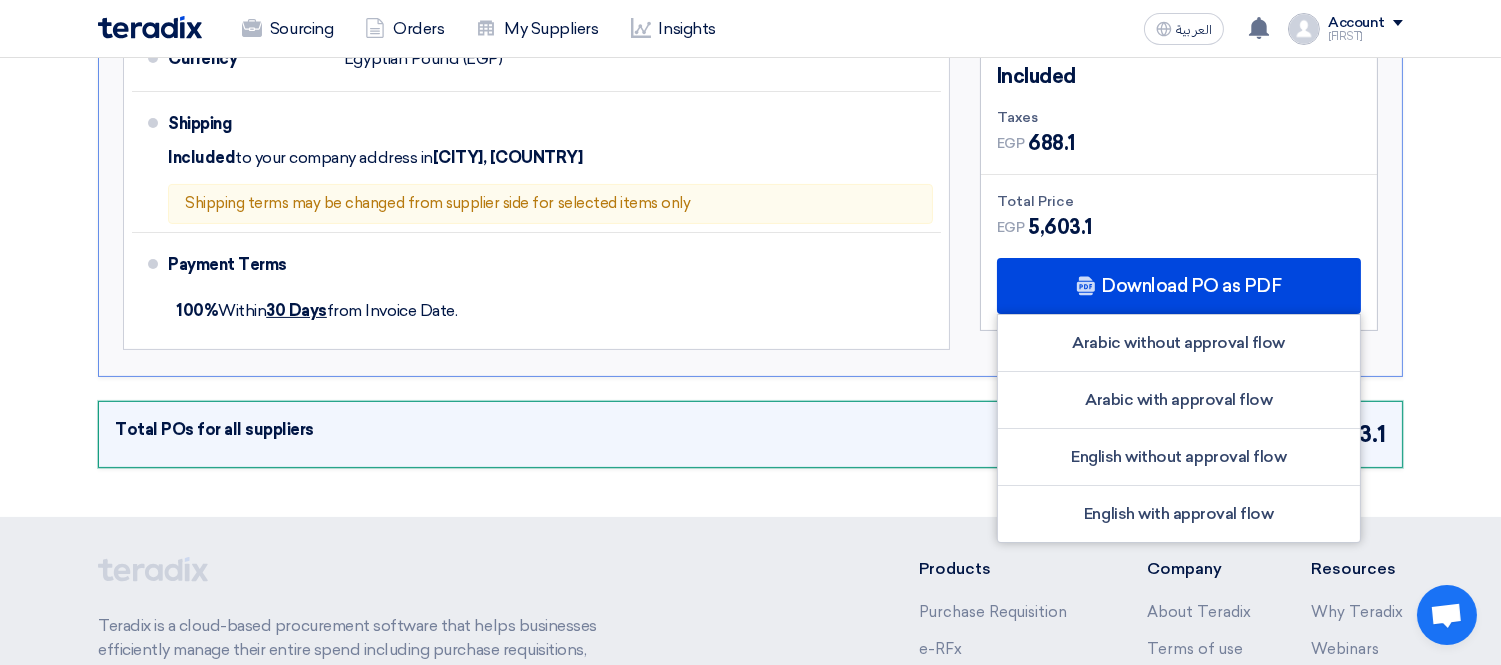 click on "Purchase Order #PO_[NUMBER]
Approved
Created by
[FIRST] [LAST]
at
[DATE], [TIME]
[COMPANY_NAME]
EGP
[PRICE]%" 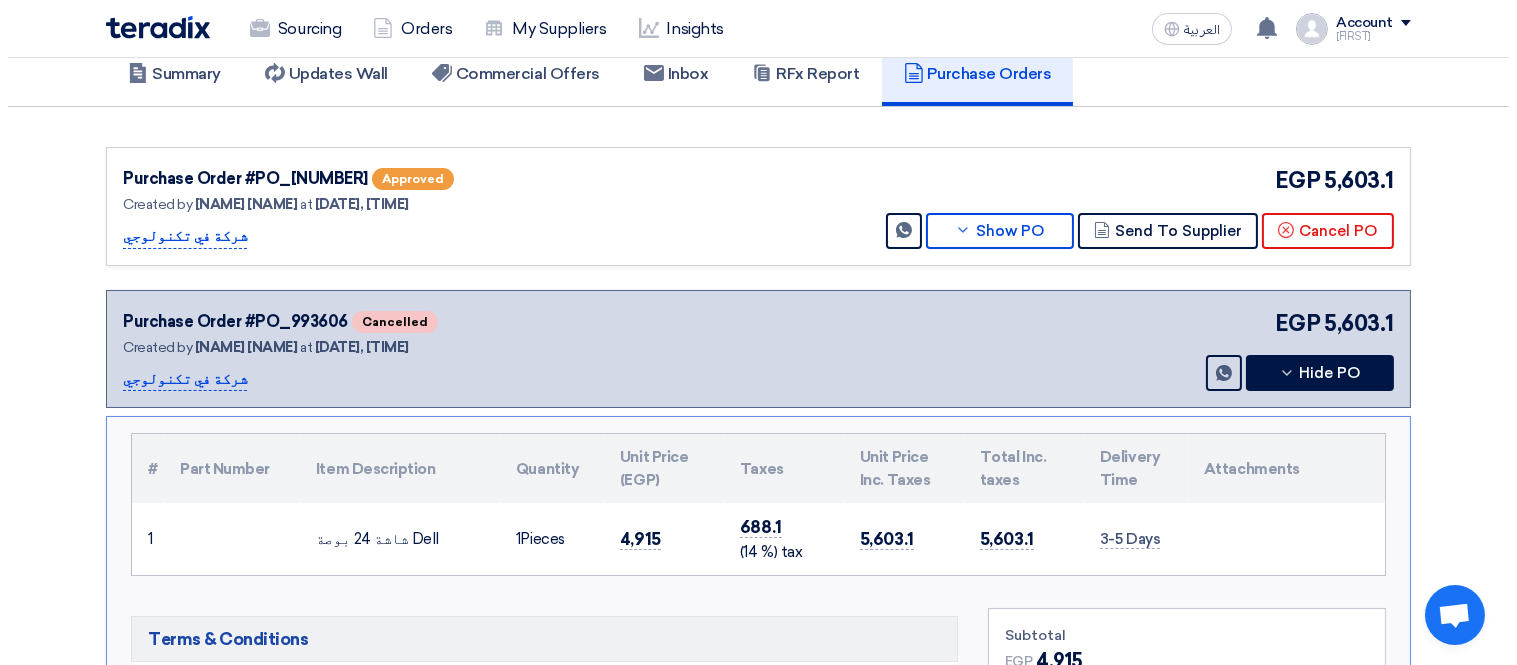 scroll, scrollTop: 0, scrollLeft: 0, axis: both 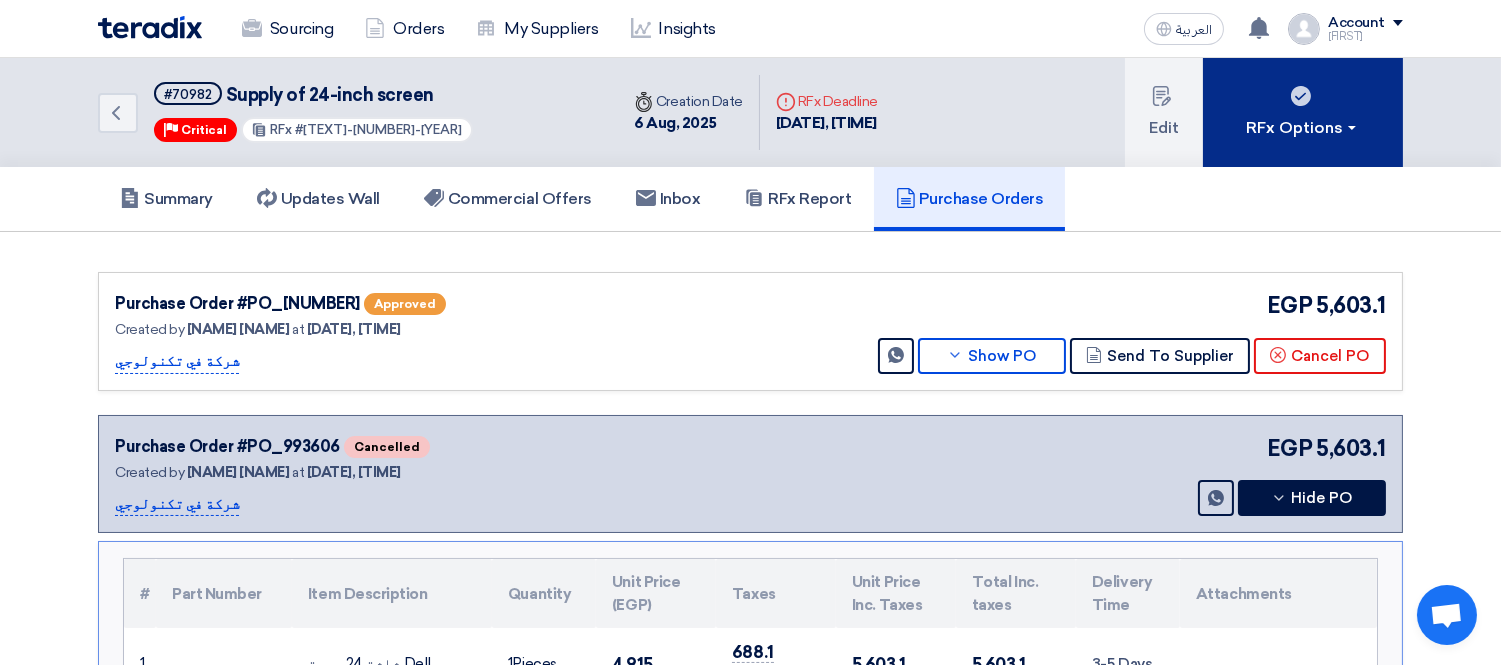 click on "RFx Options" at bounding box center (1303, 128) 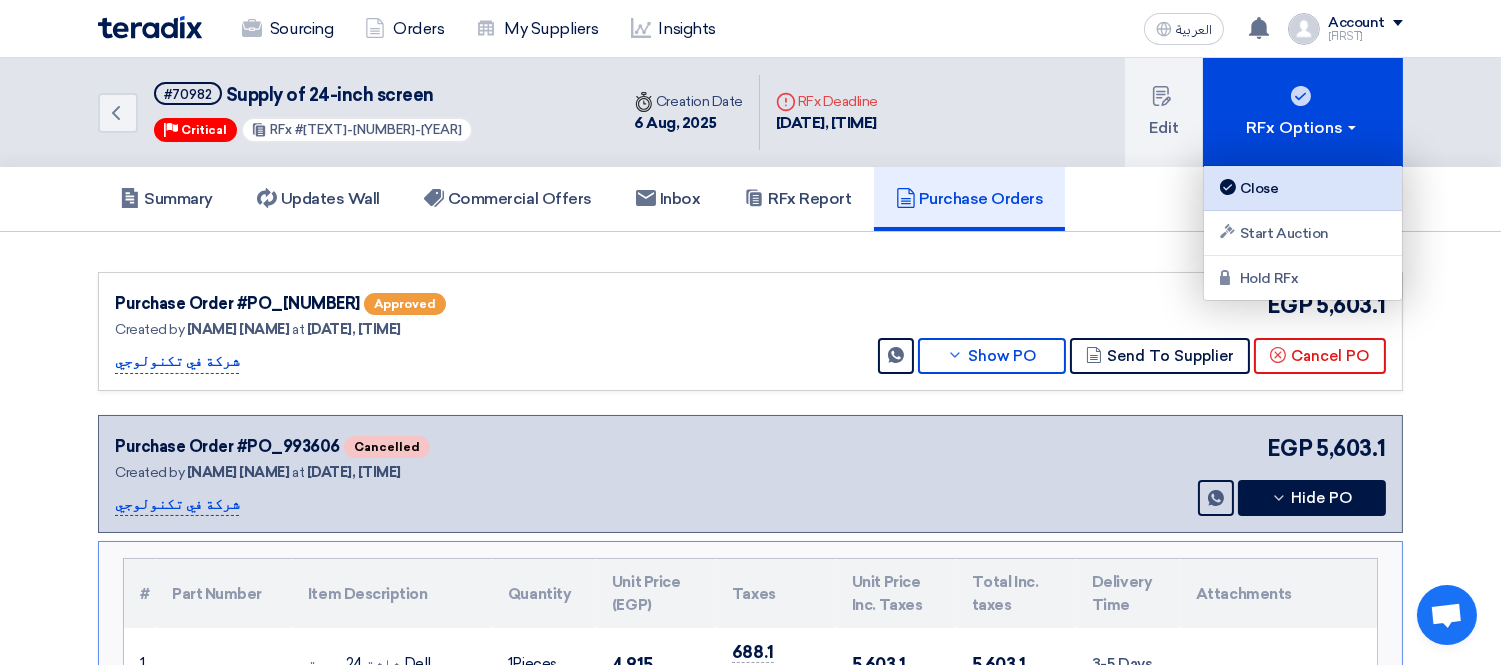 click on "Close" 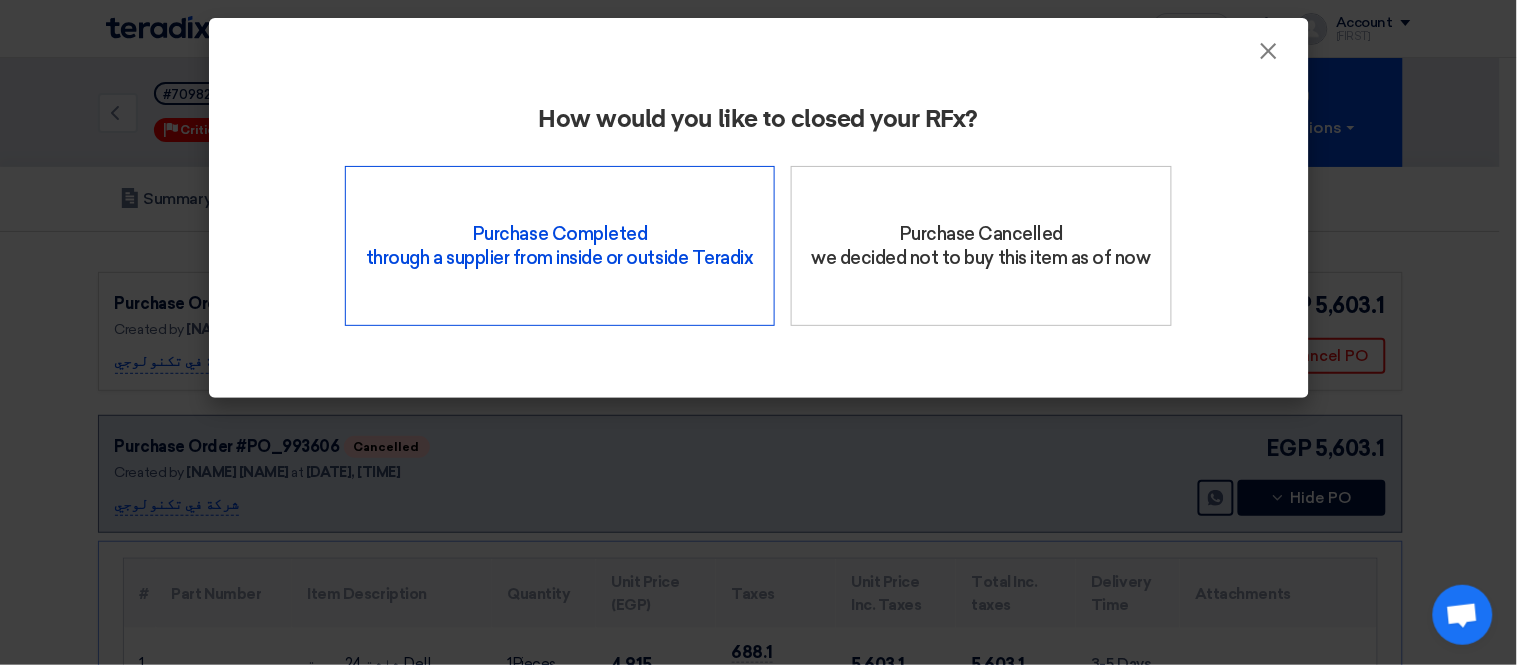 click on "Purchase Completed   through a supplier from inside or outside Teradix" 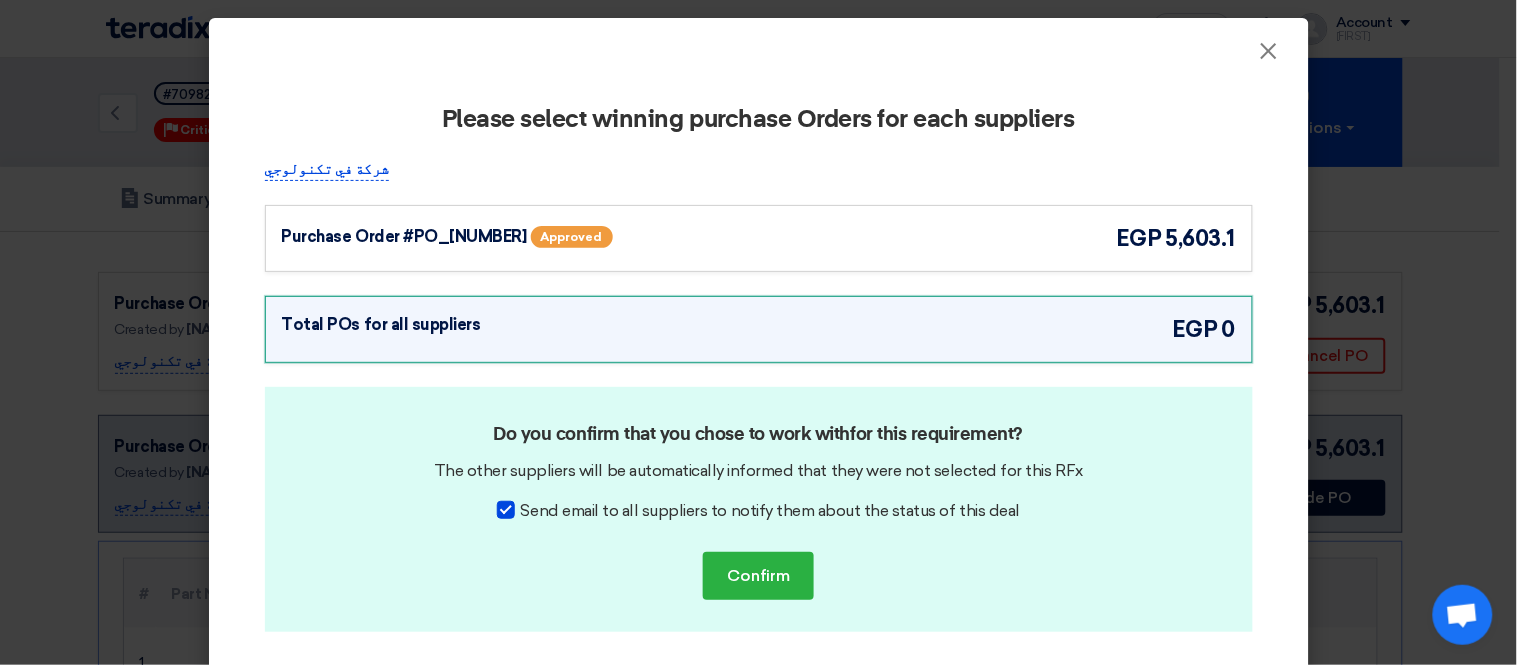 click on "Purchase Order #PO_[NUMBER]
Approved
egp
[PRICE]" 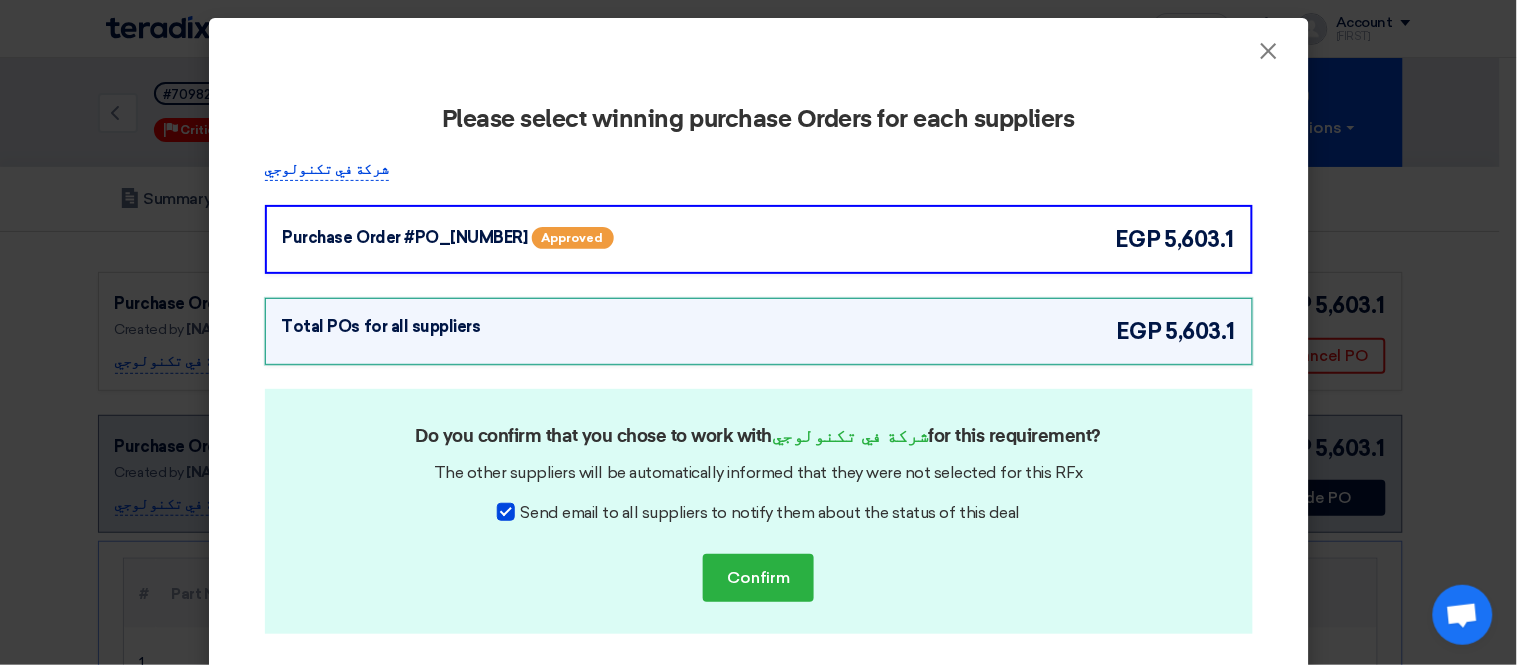 click on "Send email to all suppliers to notify them about the status of this deal" 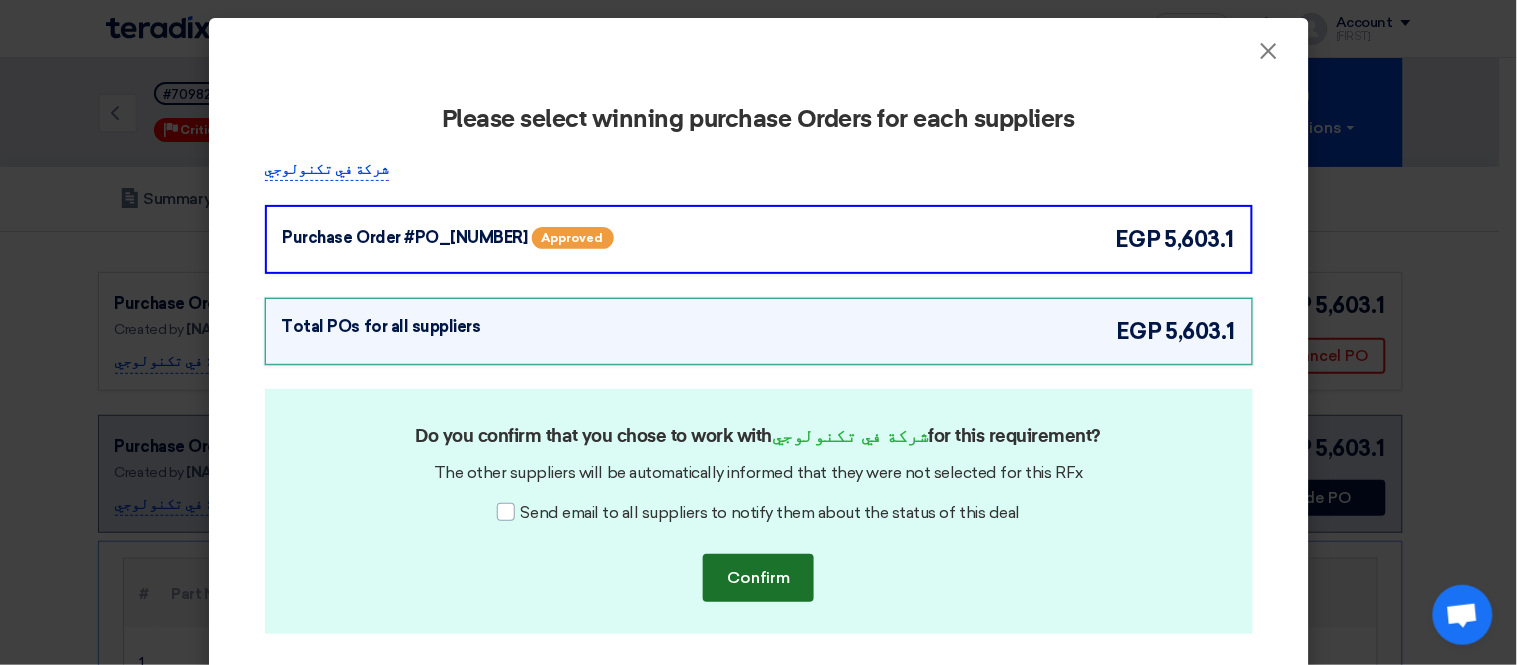 click on "Confirm" 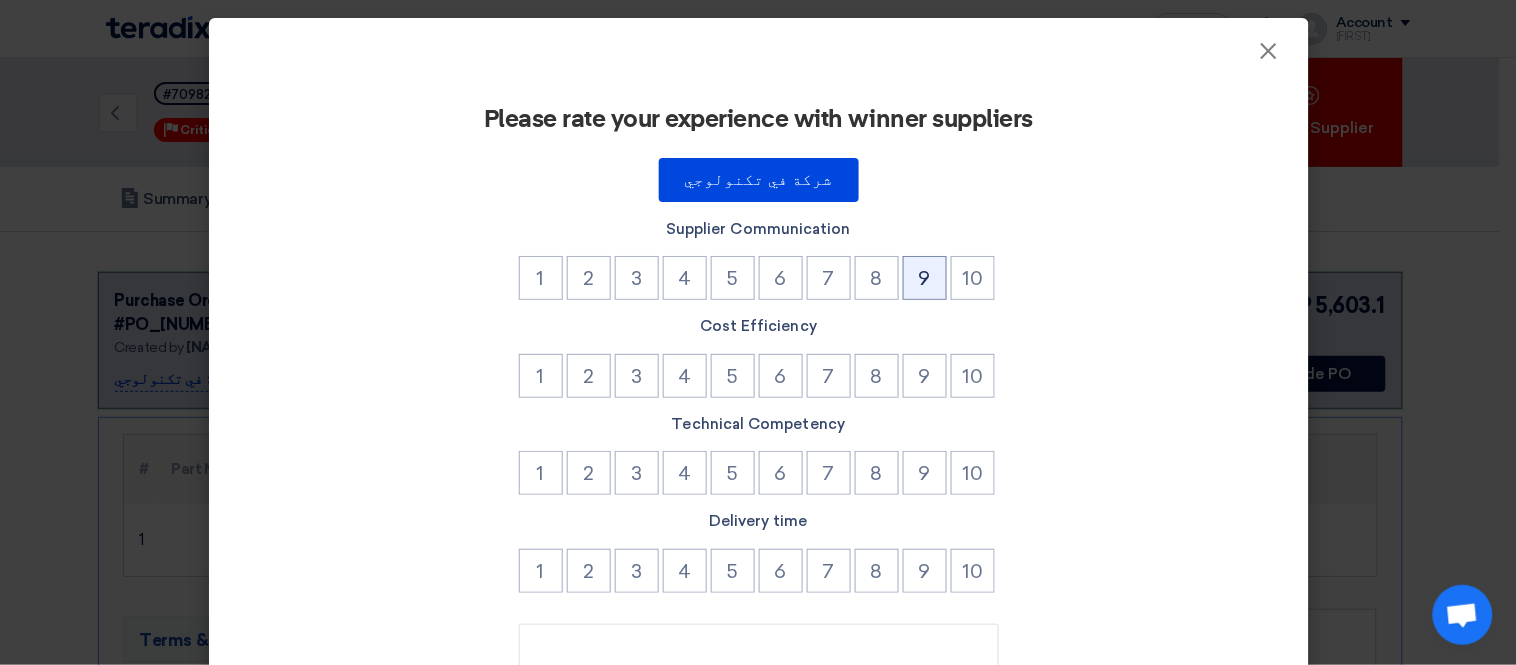 click on "9" 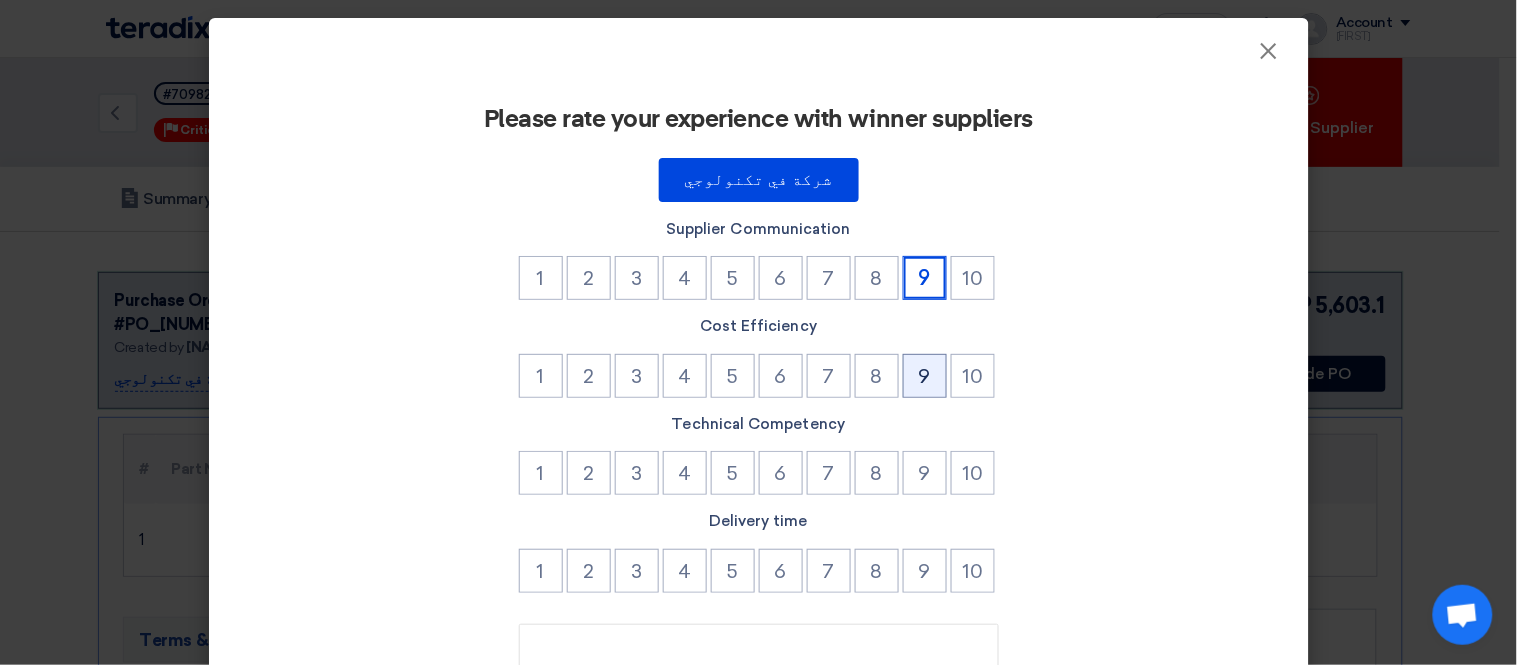 click on "9" 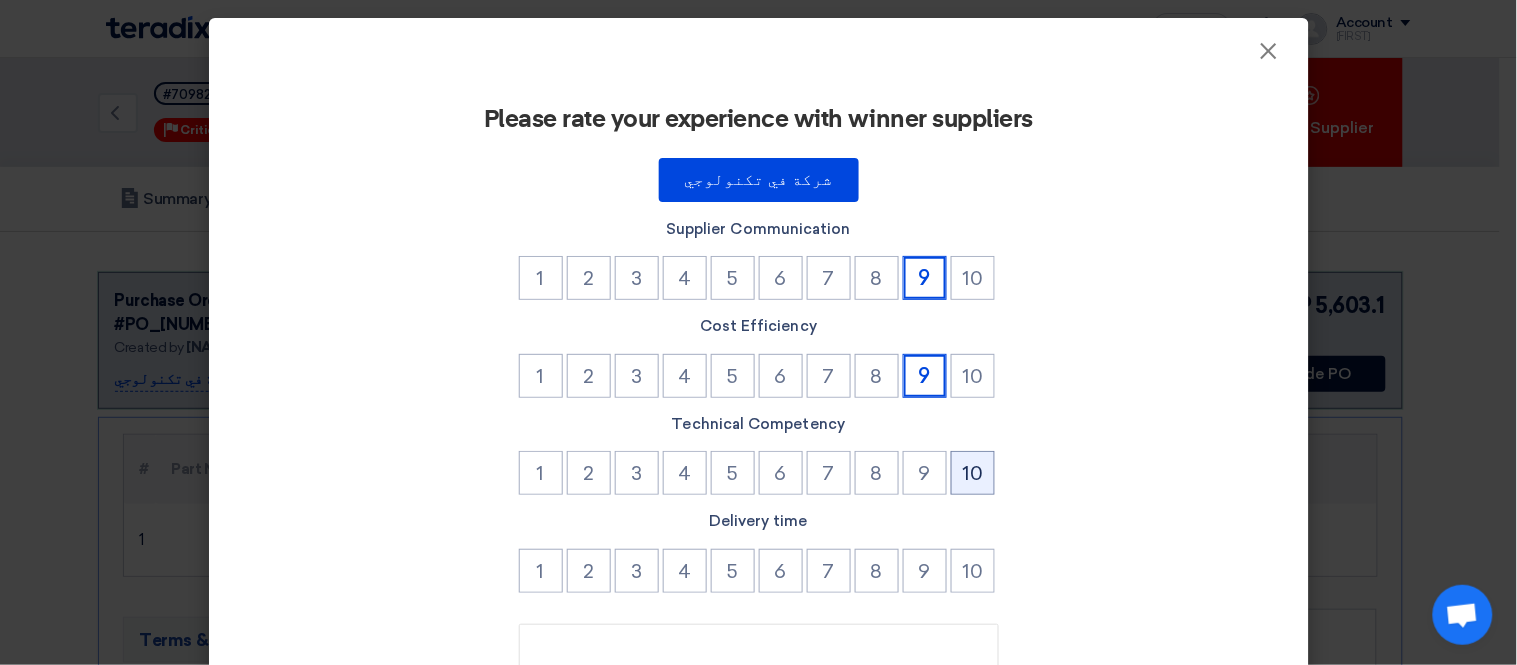 drag, startPoint x: 968, startPoint y: 468, endPoint x: 963, endPoint y: 481, distance: 13.928389 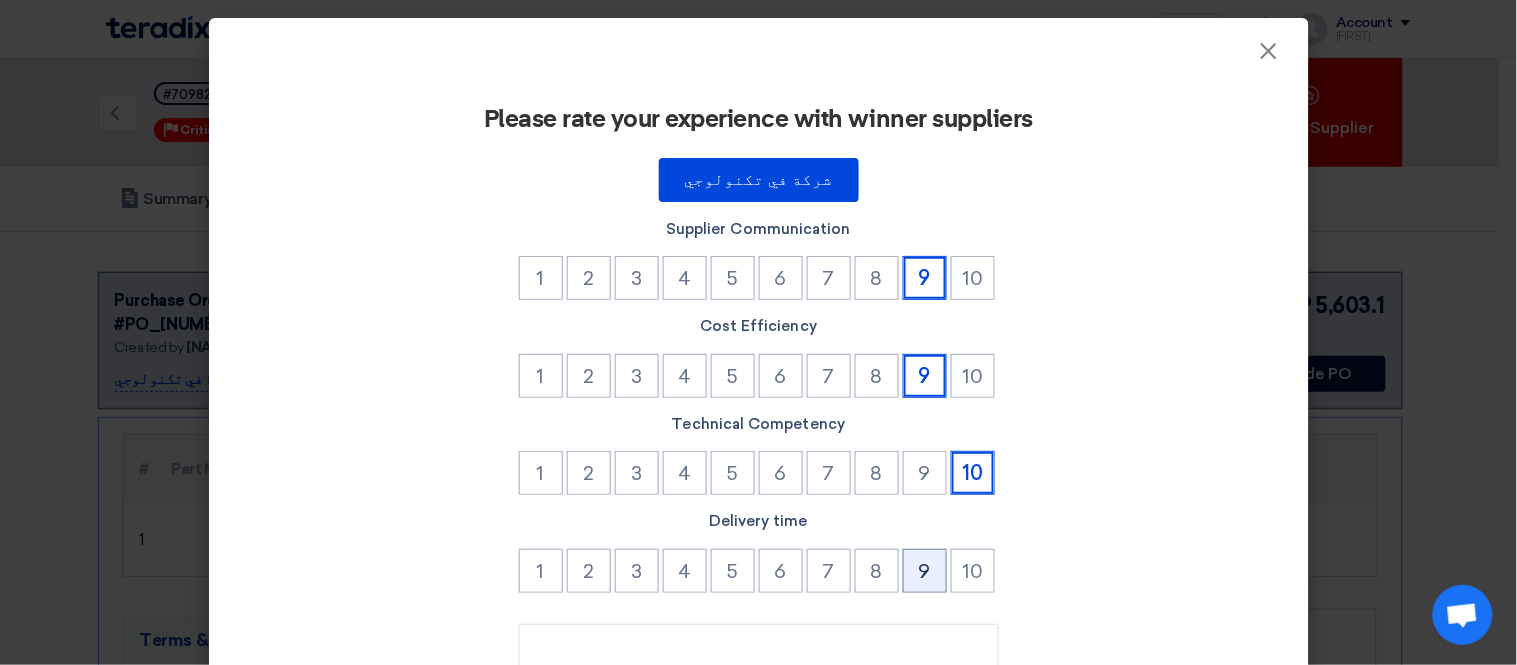 click on "9" 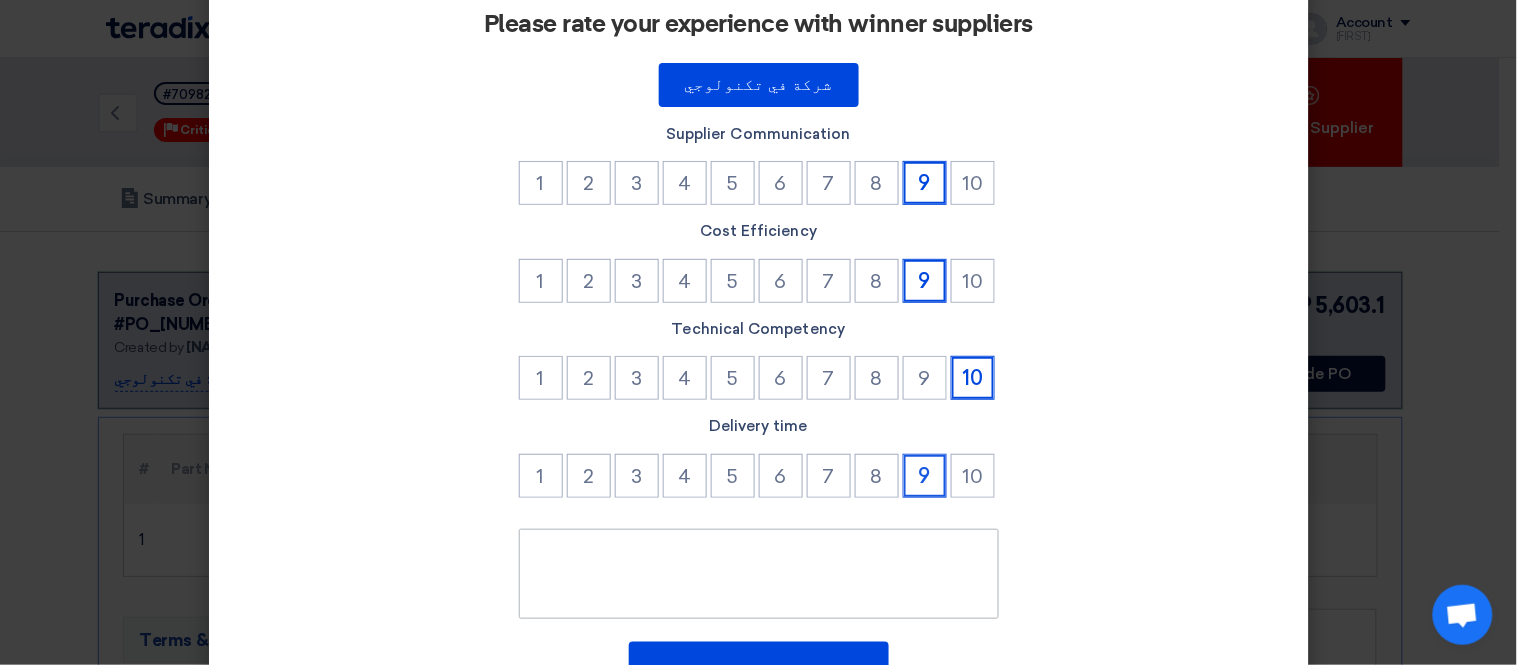 scroll, scrollTop: 217, scrollLeft: 0, axis: vertical 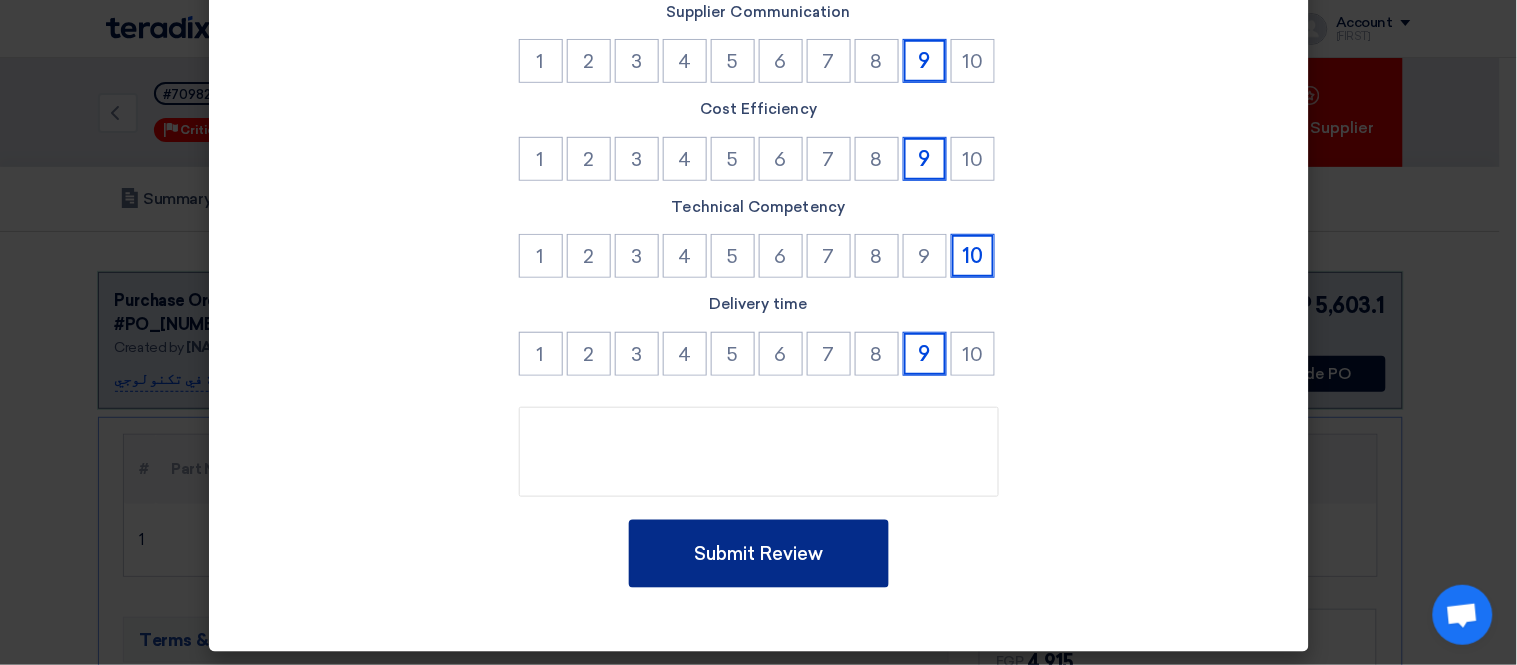 click on "Submit Review" 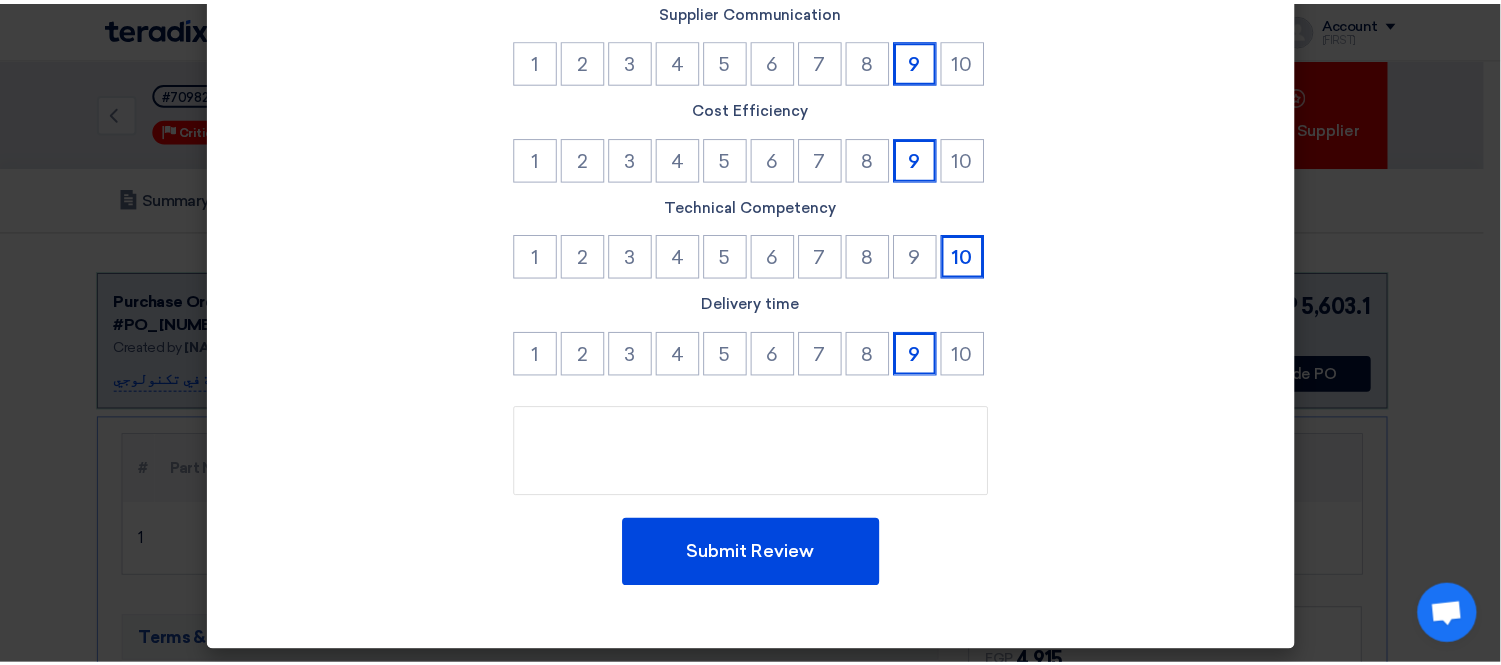 scroll, scrollTop: 0, scrollLeft: 0, axis: both 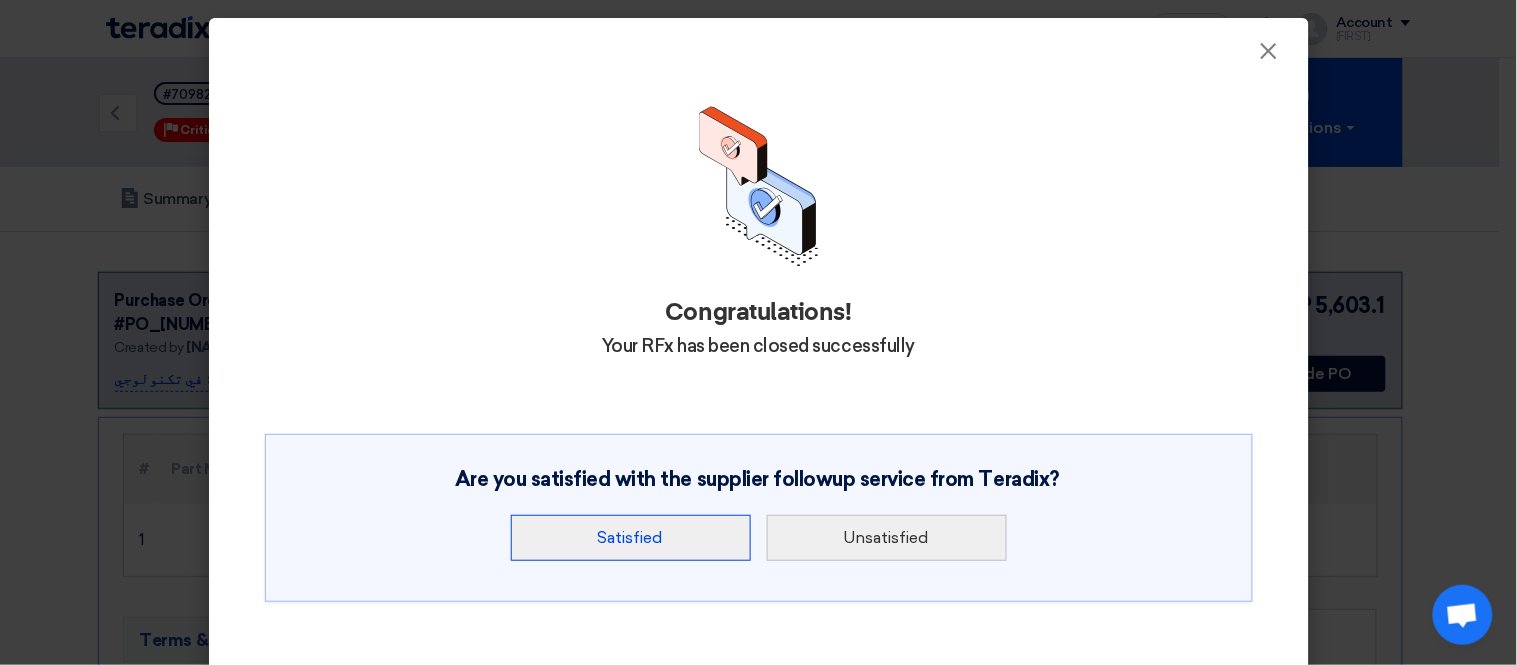 click on "Satisfied" 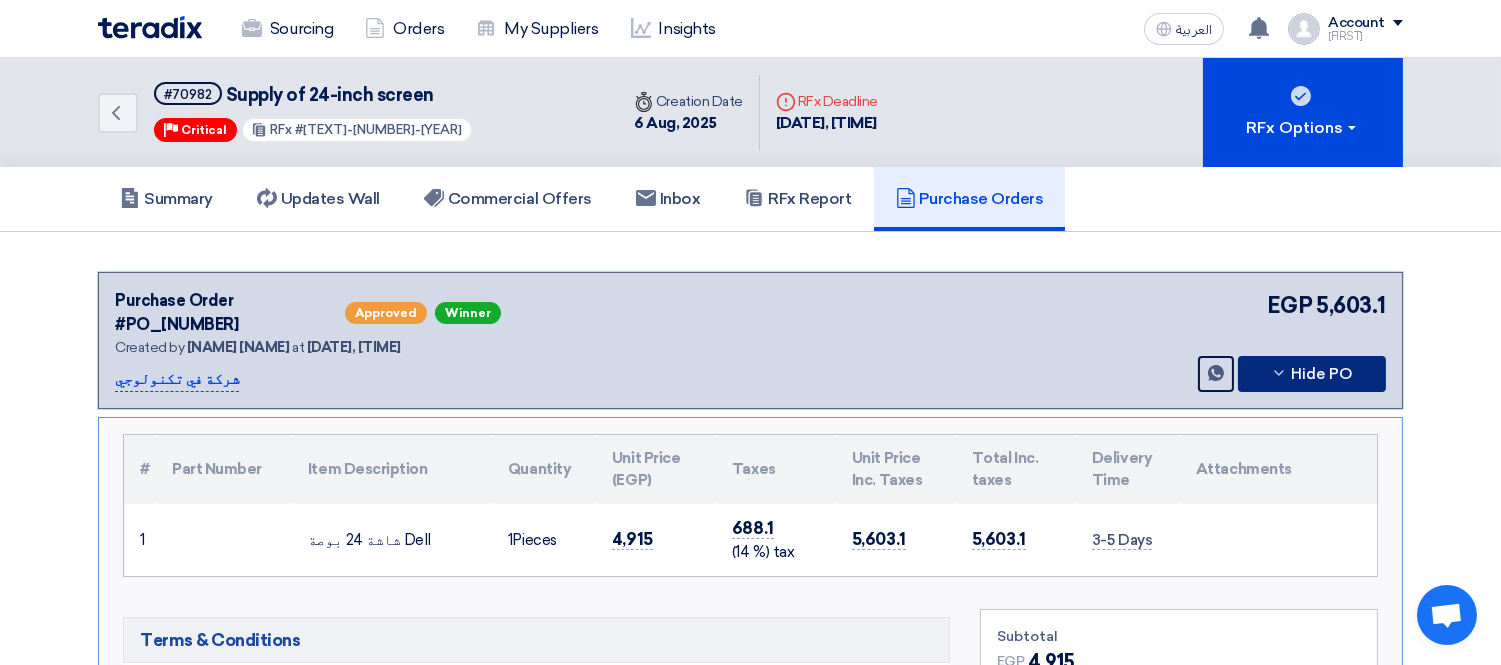 click on "Hide PO" at bounding box center [1312, 374] 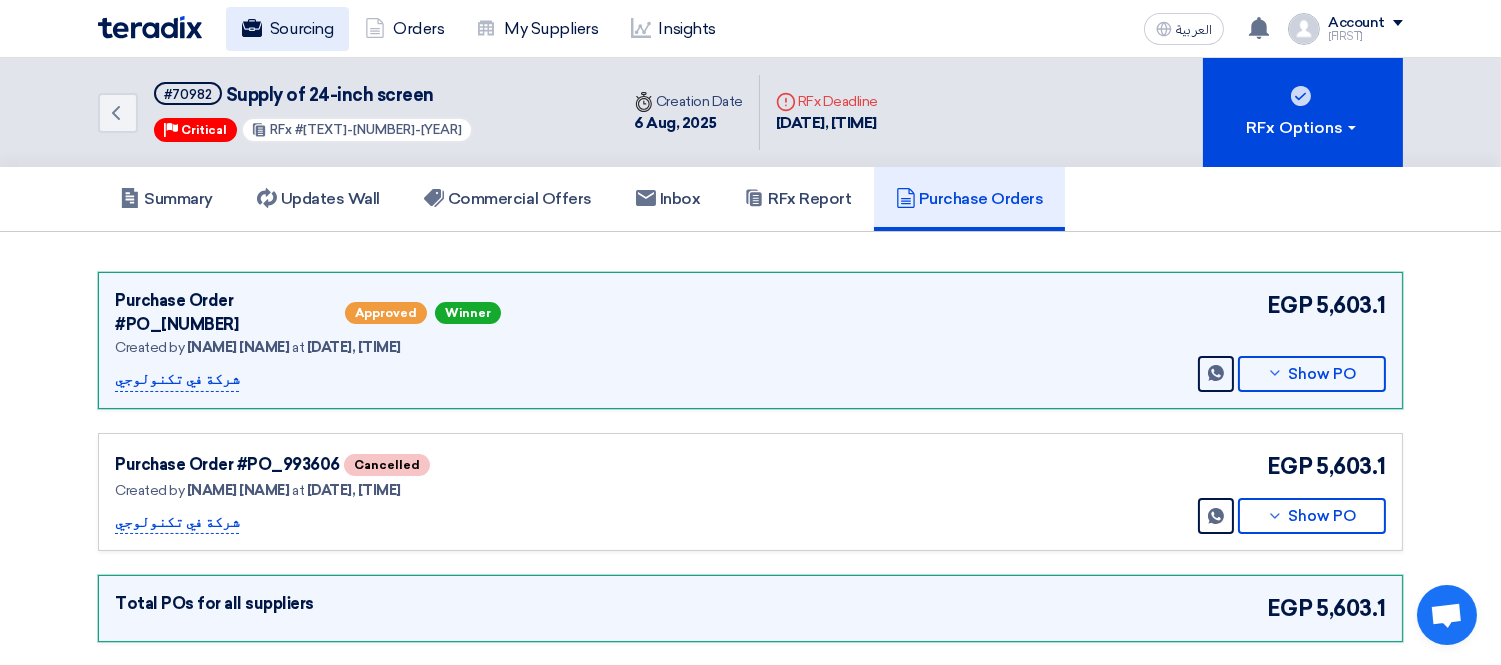 click on "Sourcing" 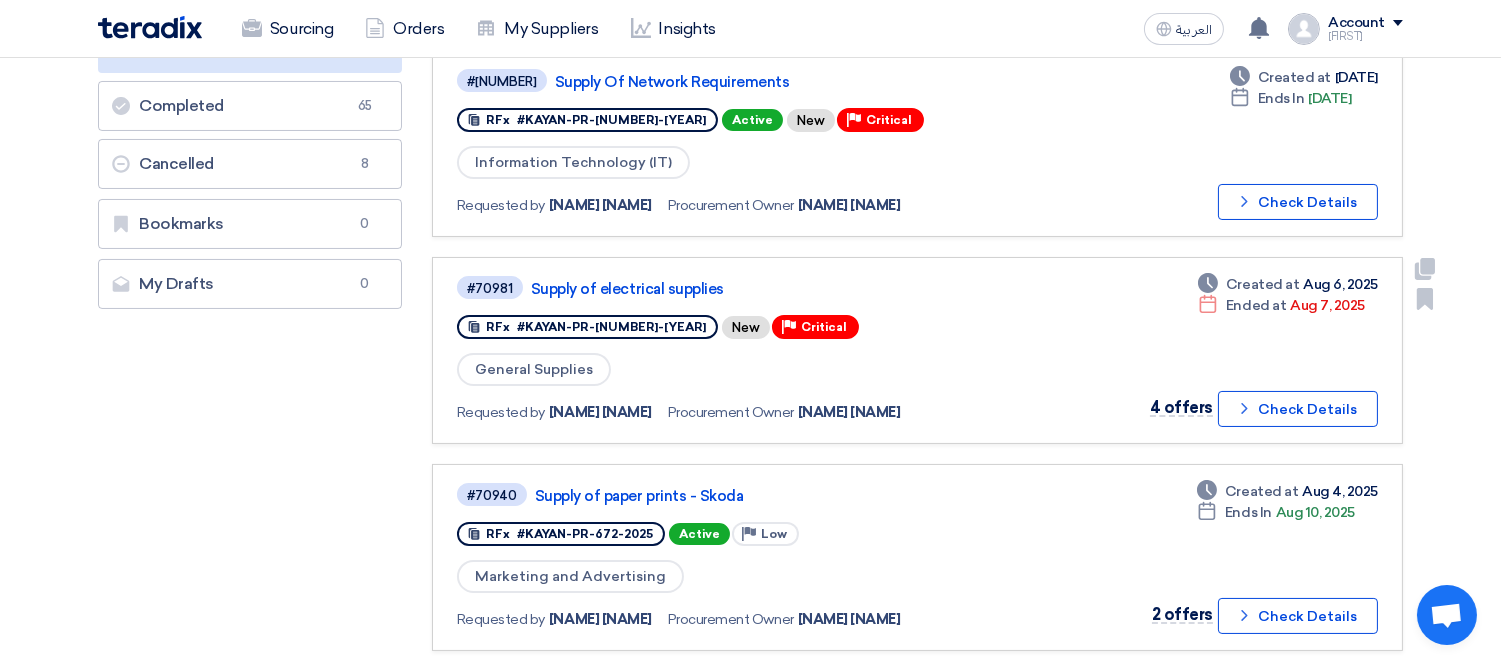 scroll, scrollTop: 444, scrollLeft: 0, axis: vertical 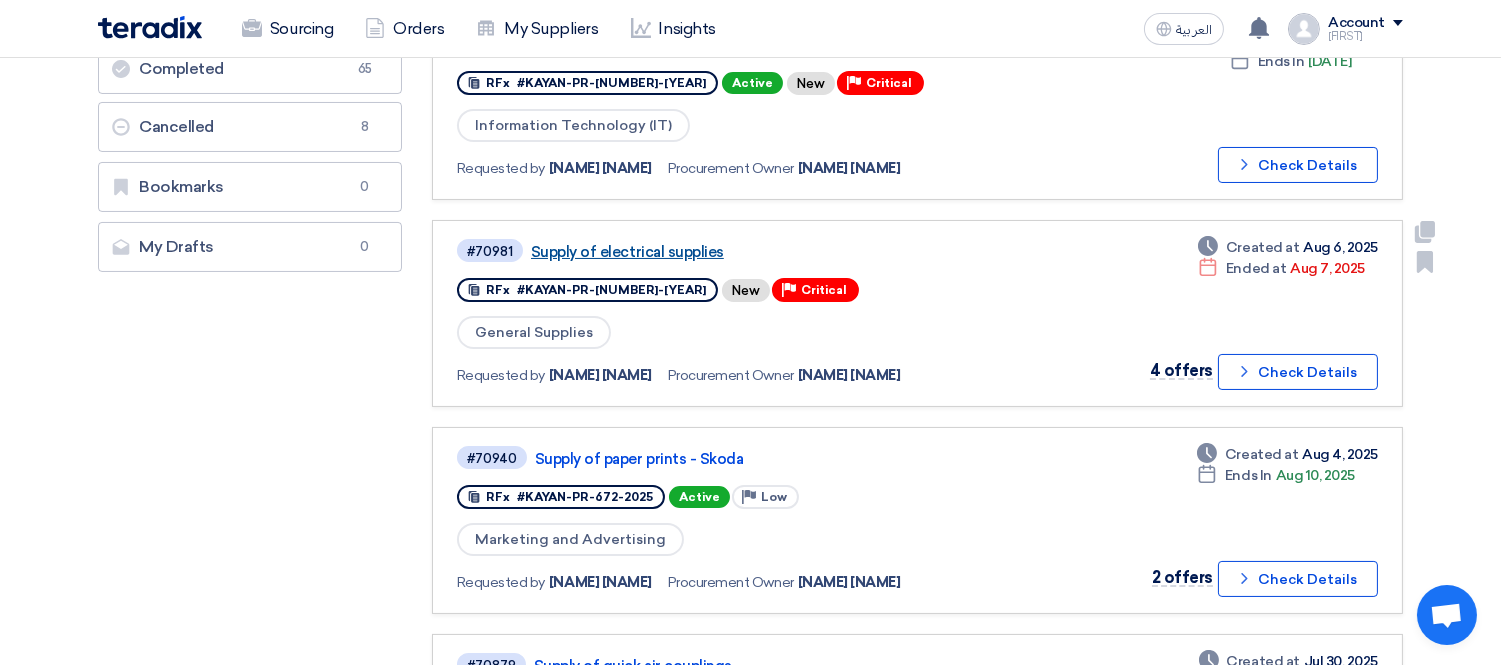 click on "Supply of electrical supplies" 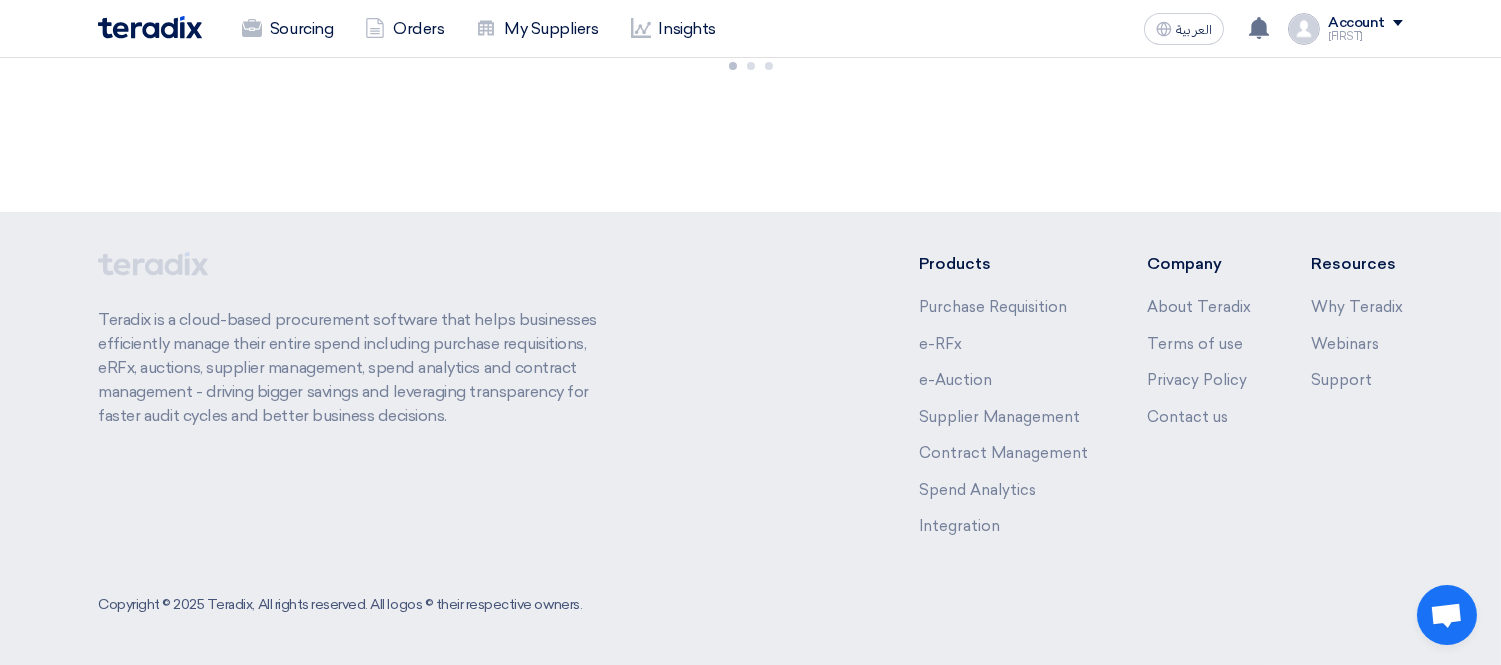 scroll, scrollTop: 0, scrollLeft: 0, axis: both 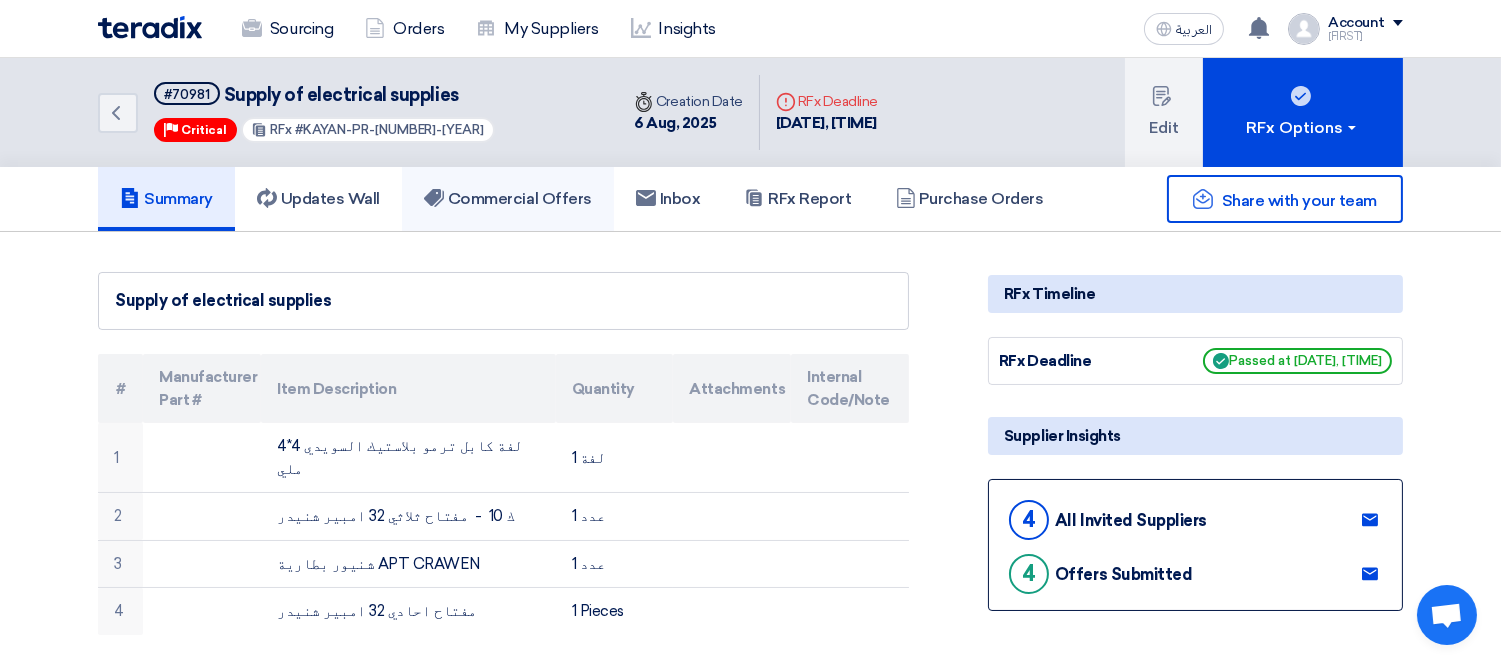 click on "Commercial Offers" 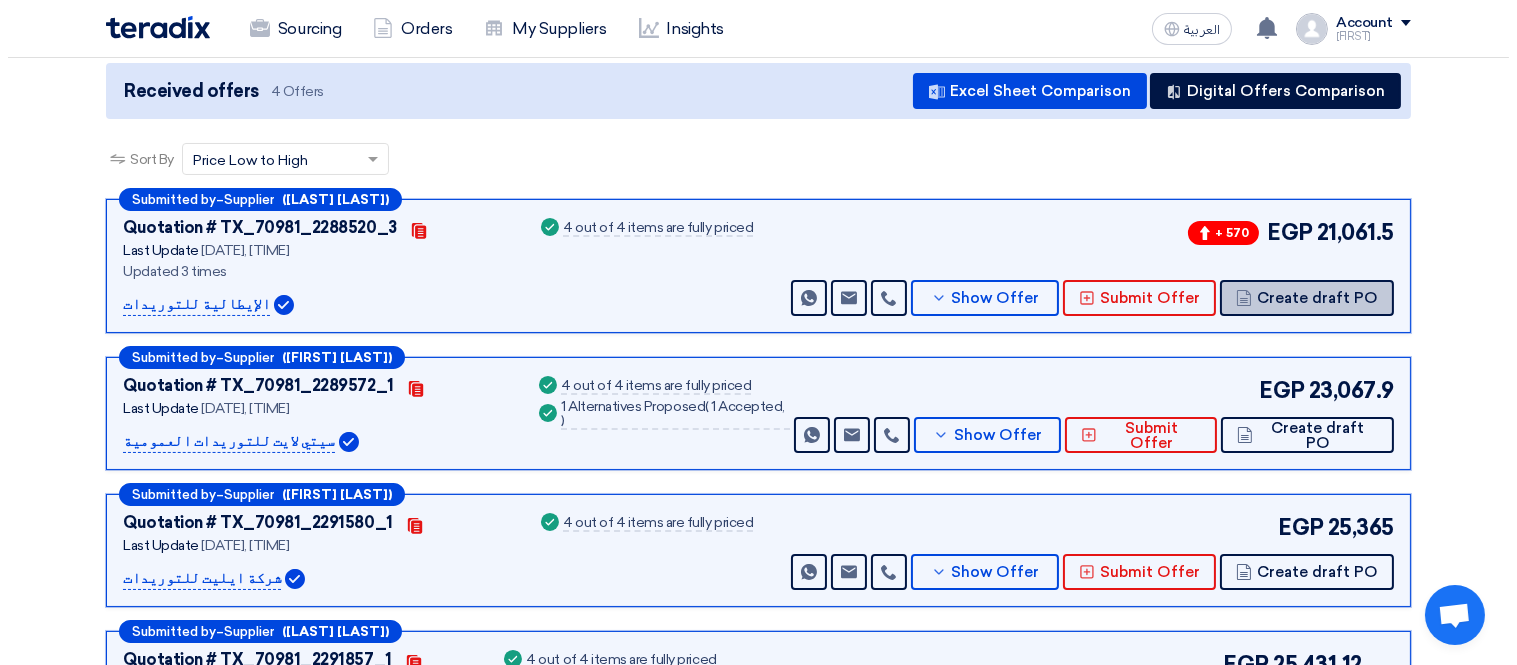 scroll, scrollTop: 222, scrollLeft: 0, axis: vertical 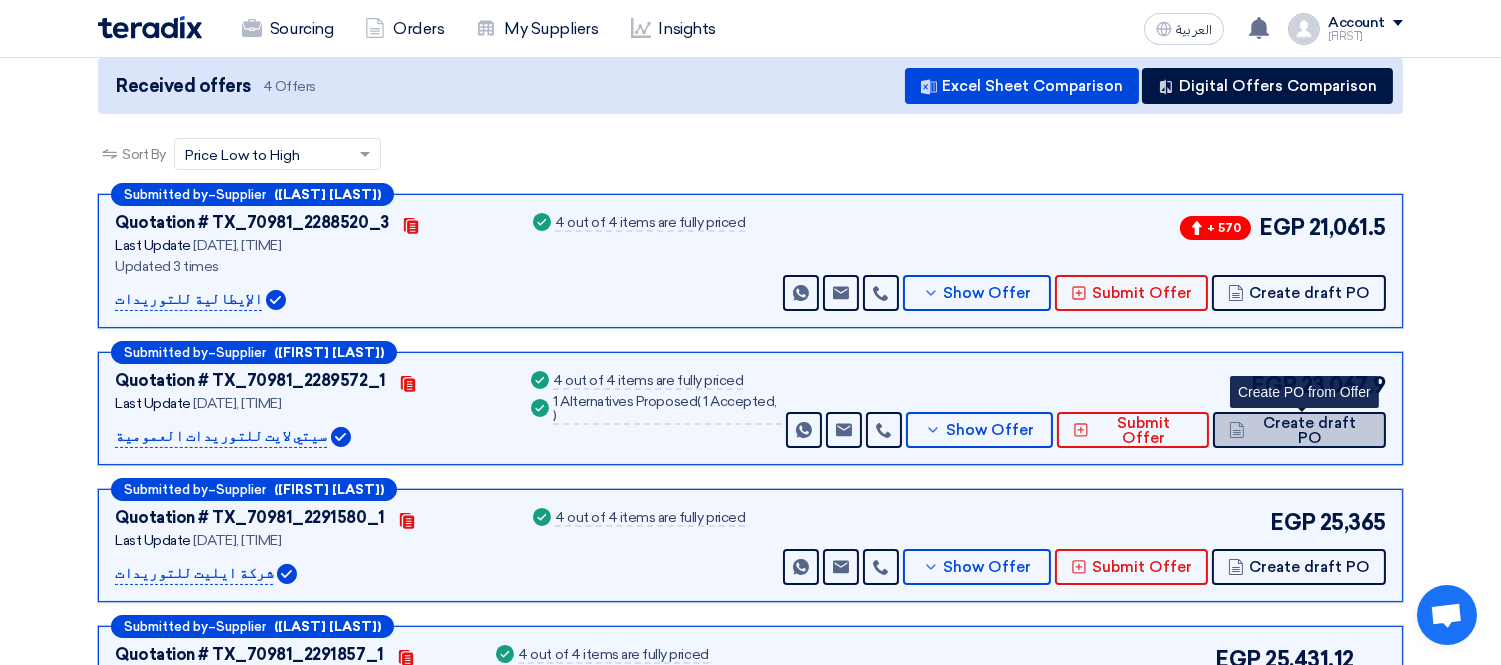 click on "Create draft PO" at bounding box center [1310, 431] 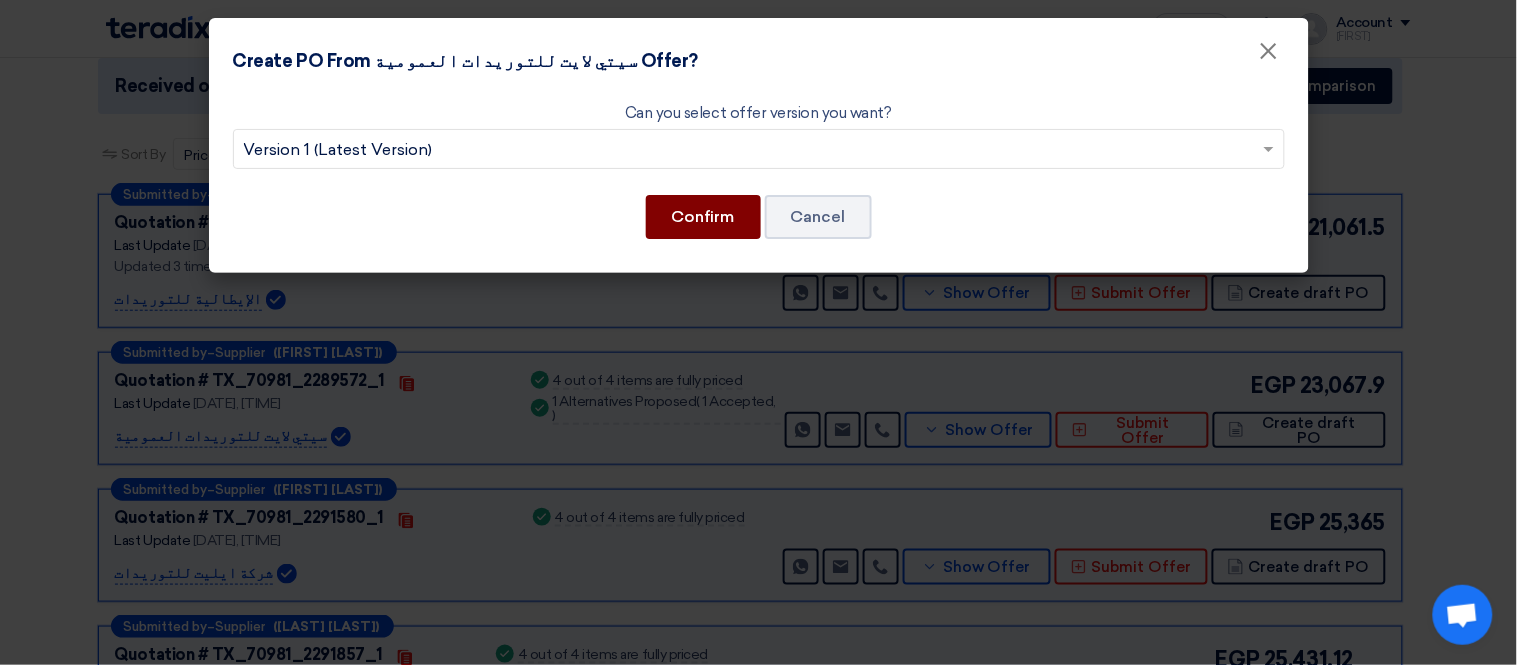 click on "Confirm" 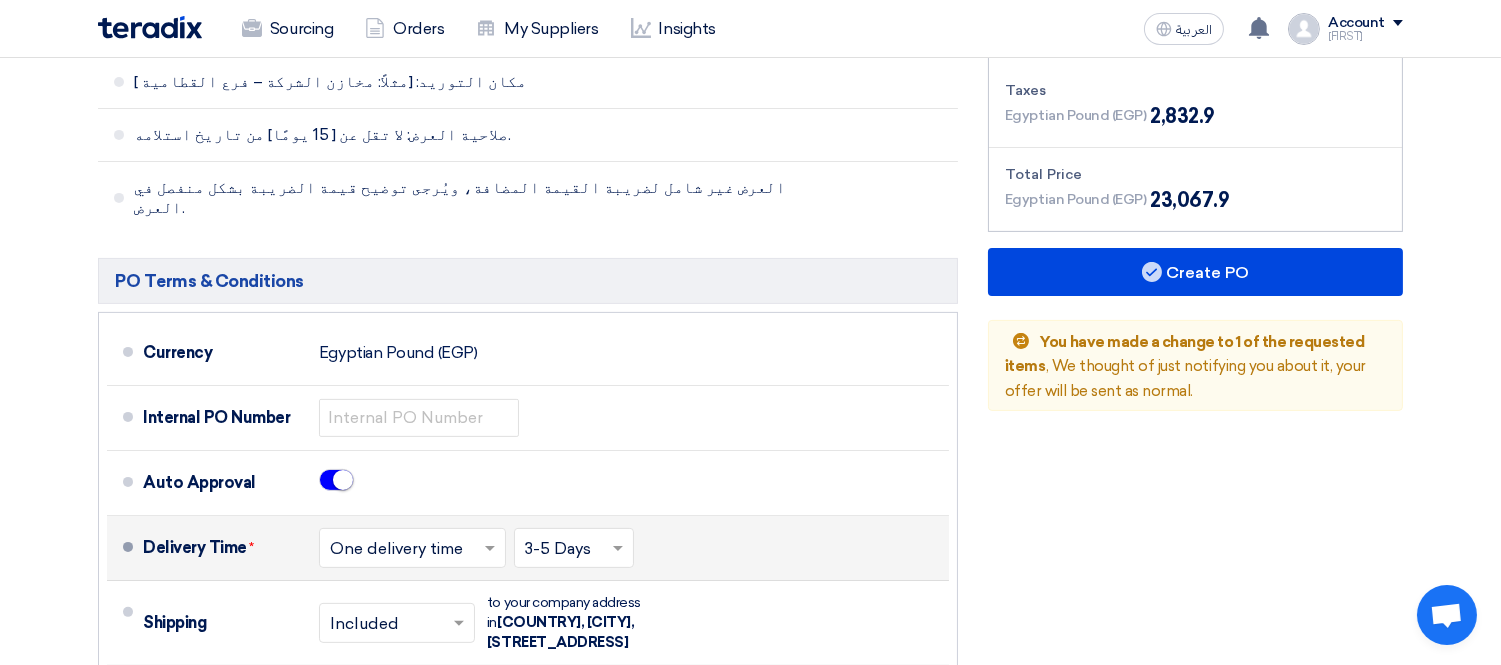 scroll, scrollTop: 1222, scrollLeft: 0, axis: vertical 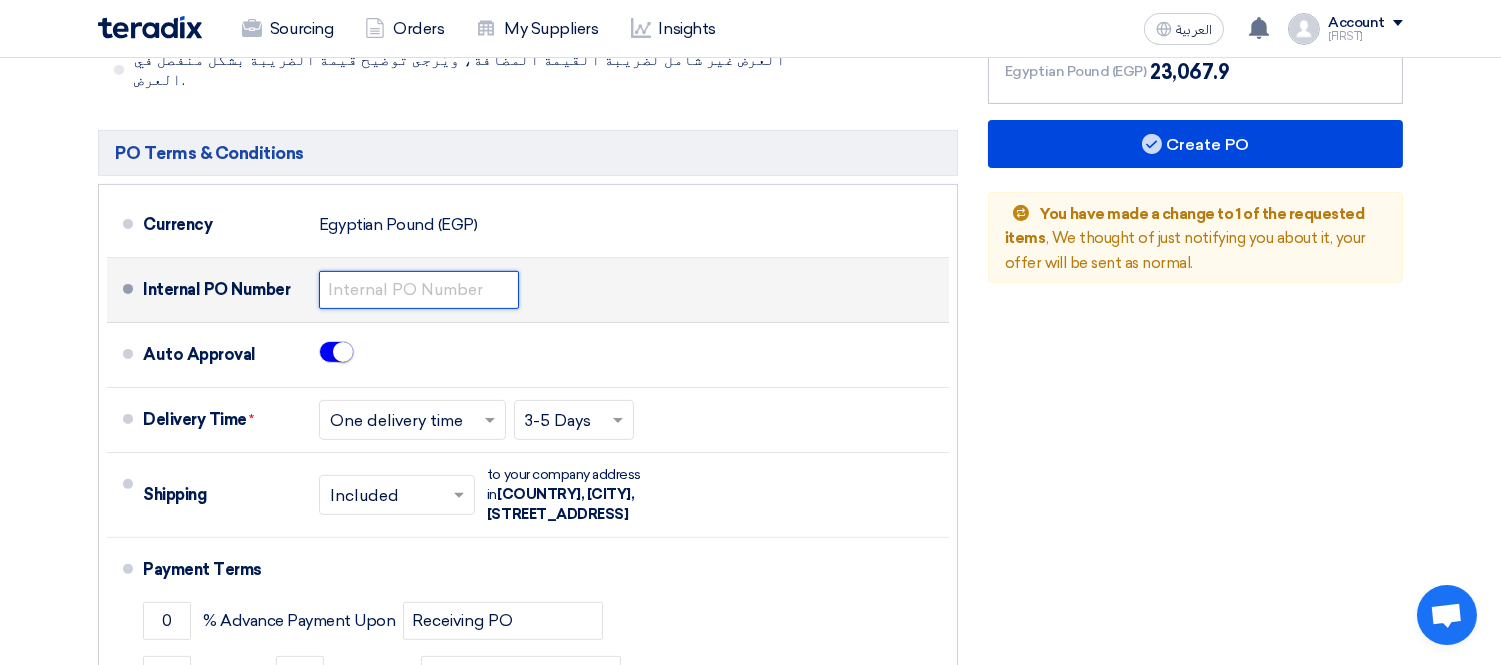 click 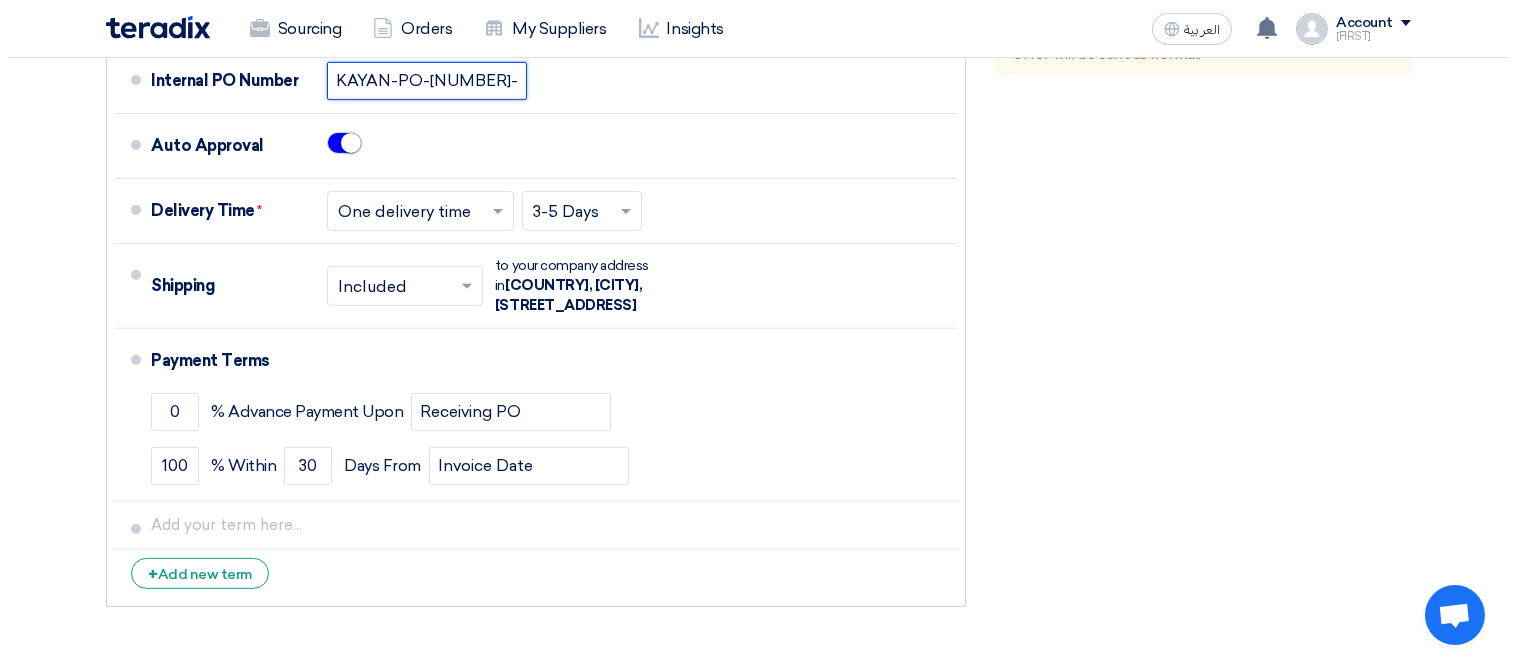 scroll, scrollTop: 1222, scrollLeft: 0, axis: vertical 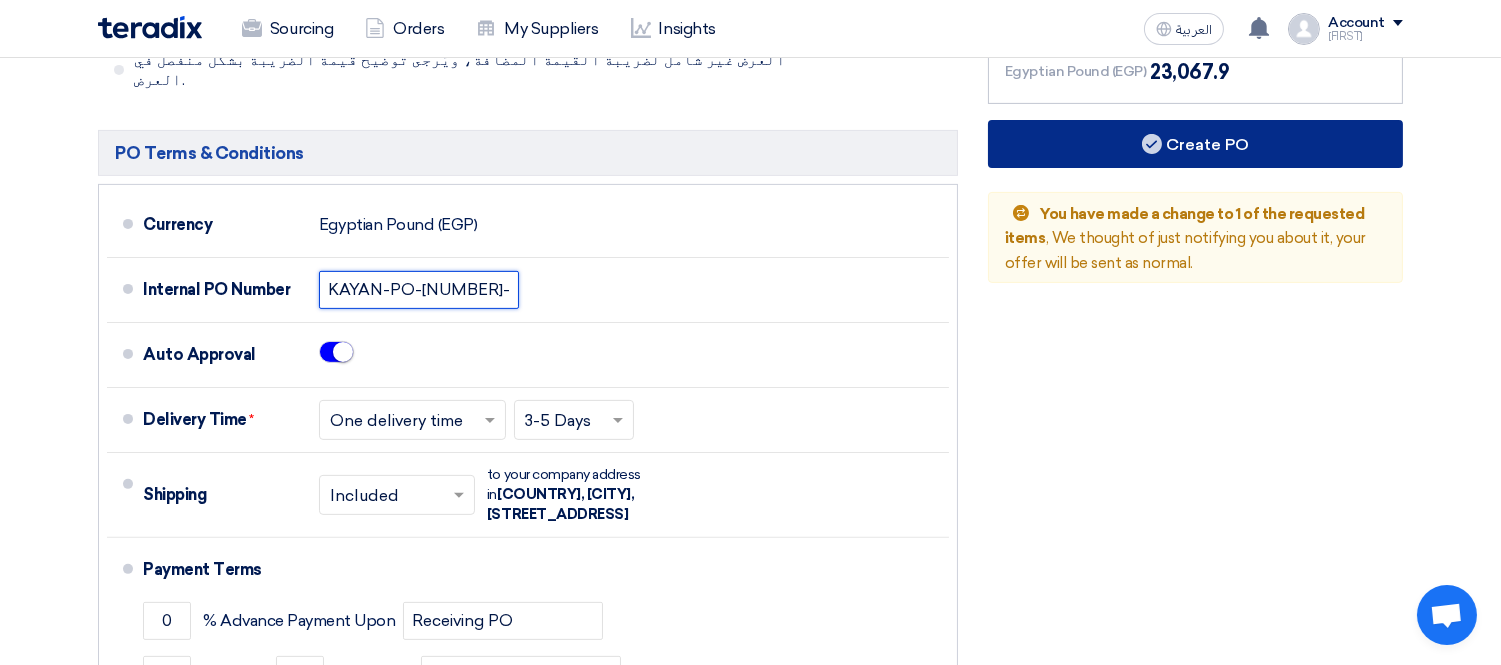 type on "KAYAN-PO-[NUMBER]-[YEAR]" 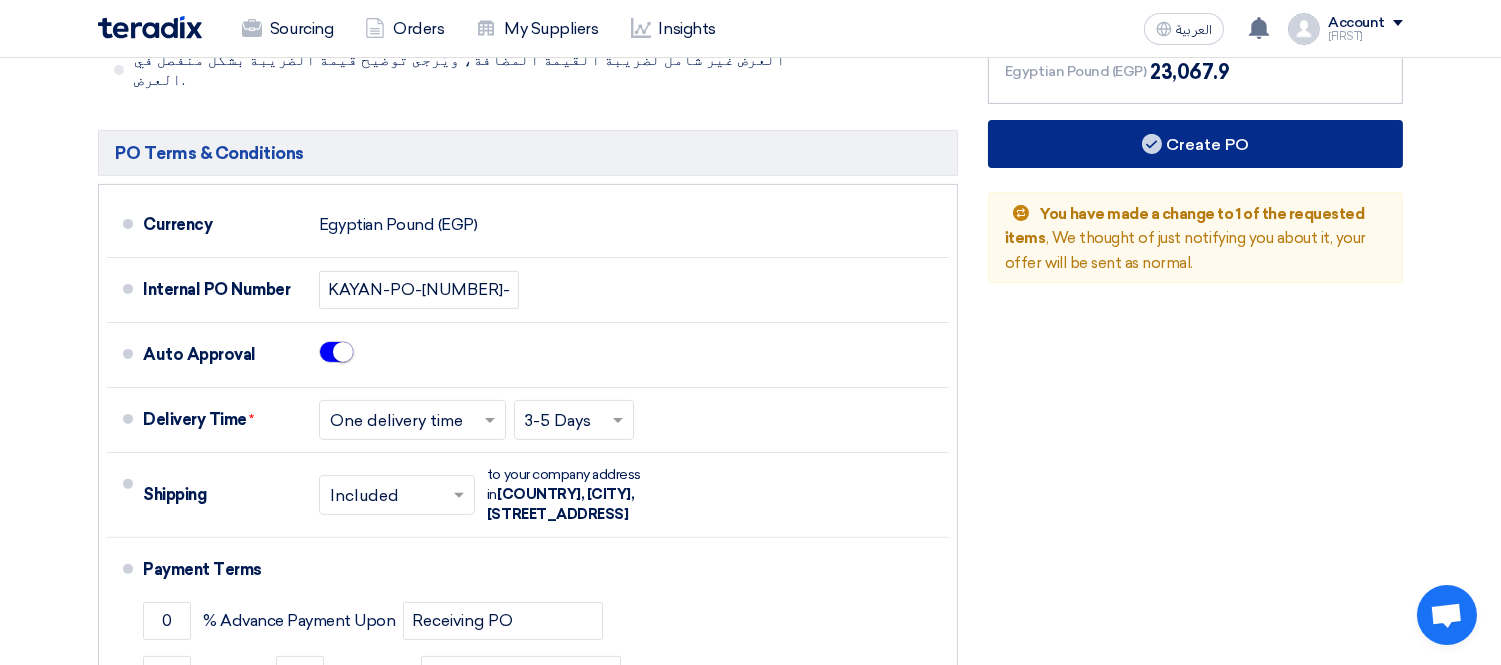 click on "Create PO" 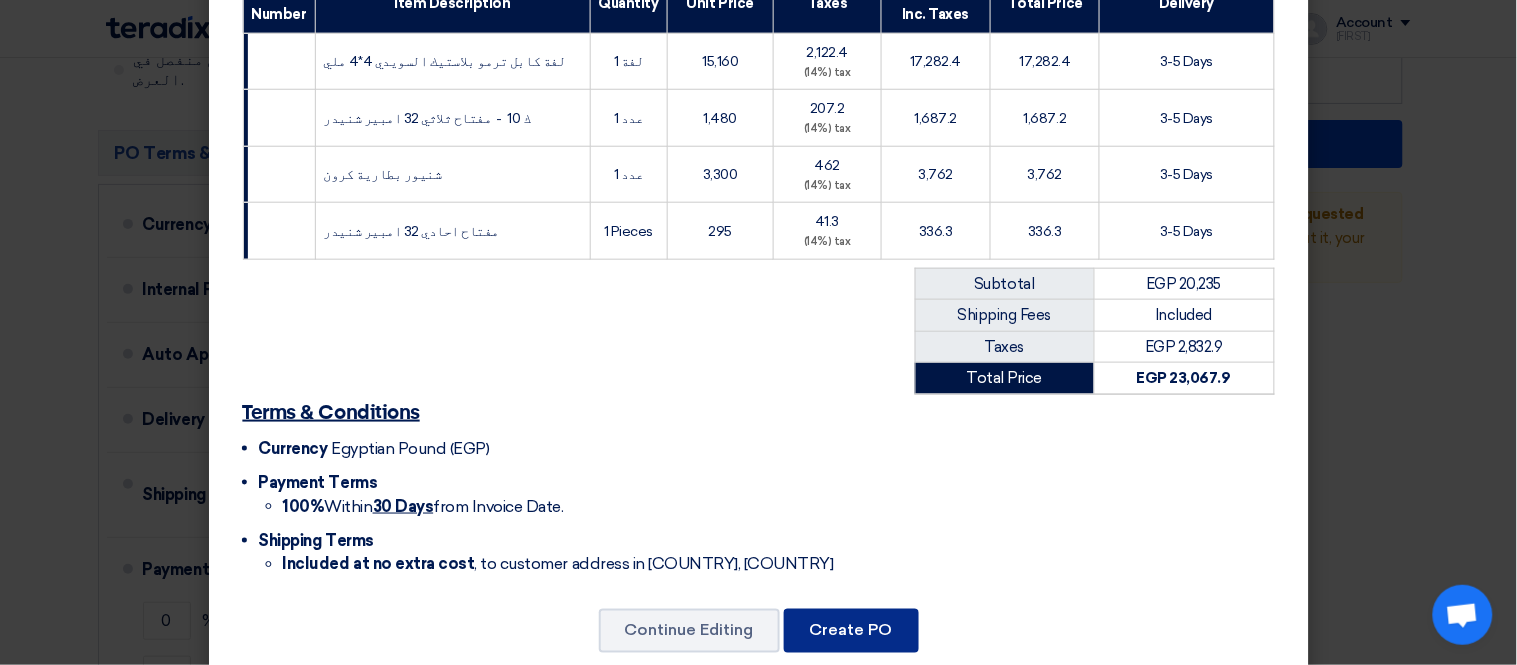 scroll, scrollTop: 444, scrollLeft: 0, axis: vertical 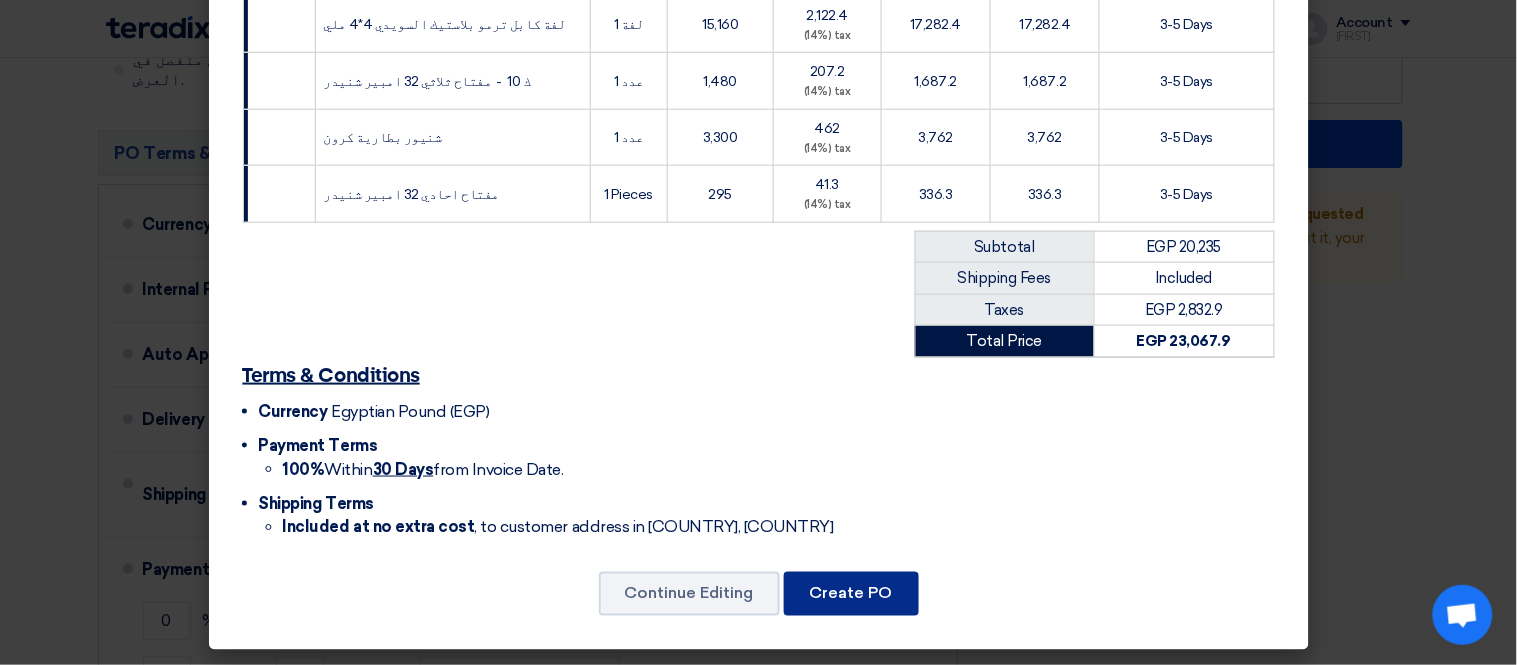 click on "Create PO" 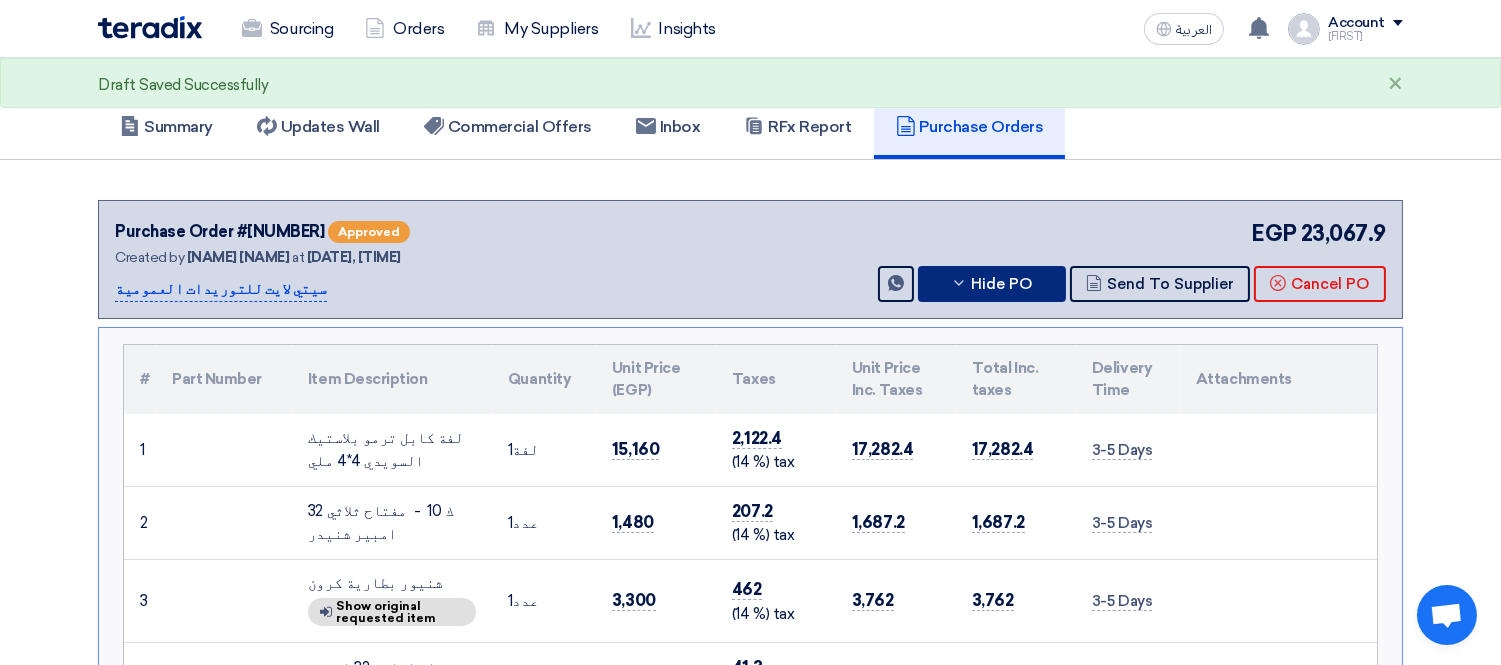 scroll, scrollTop: 111, scrollLeft: 0, axis: vertical 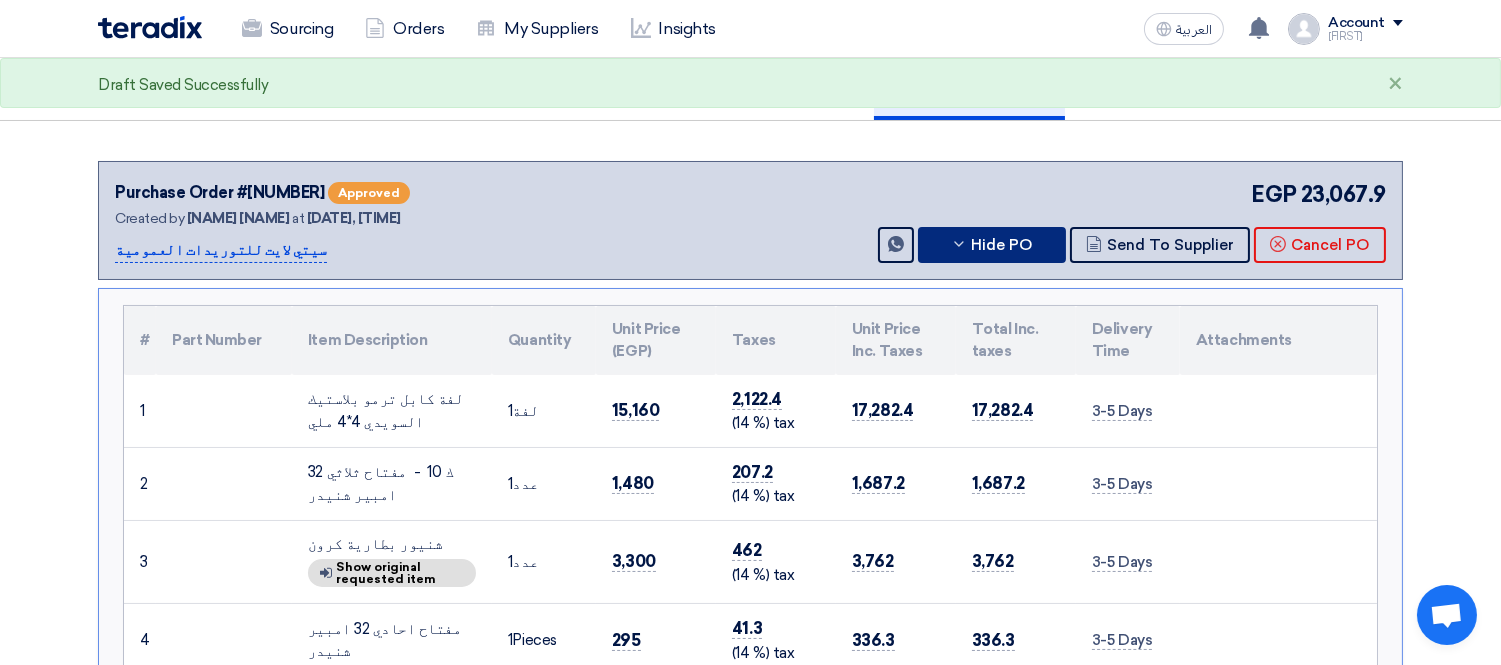 click 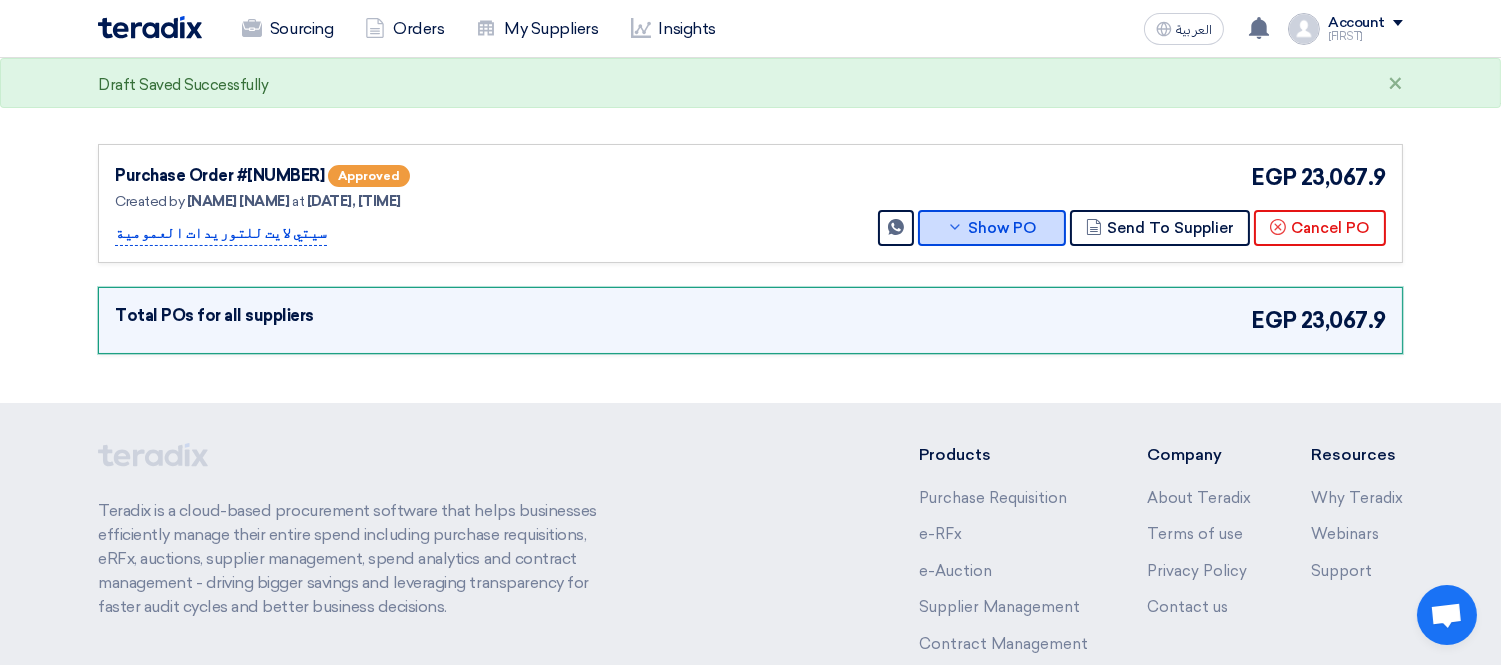 scroll, scrollTop: 0, scrollLeft: 0, axis: both 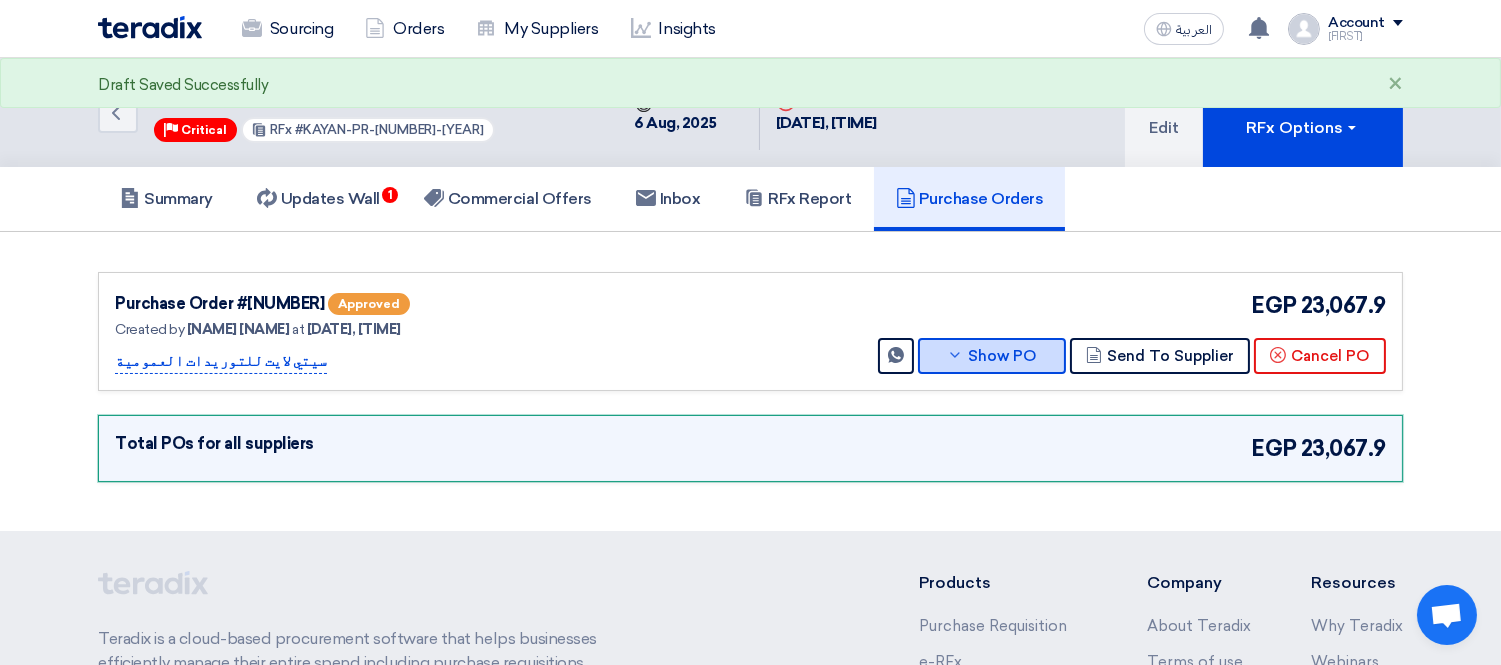 click 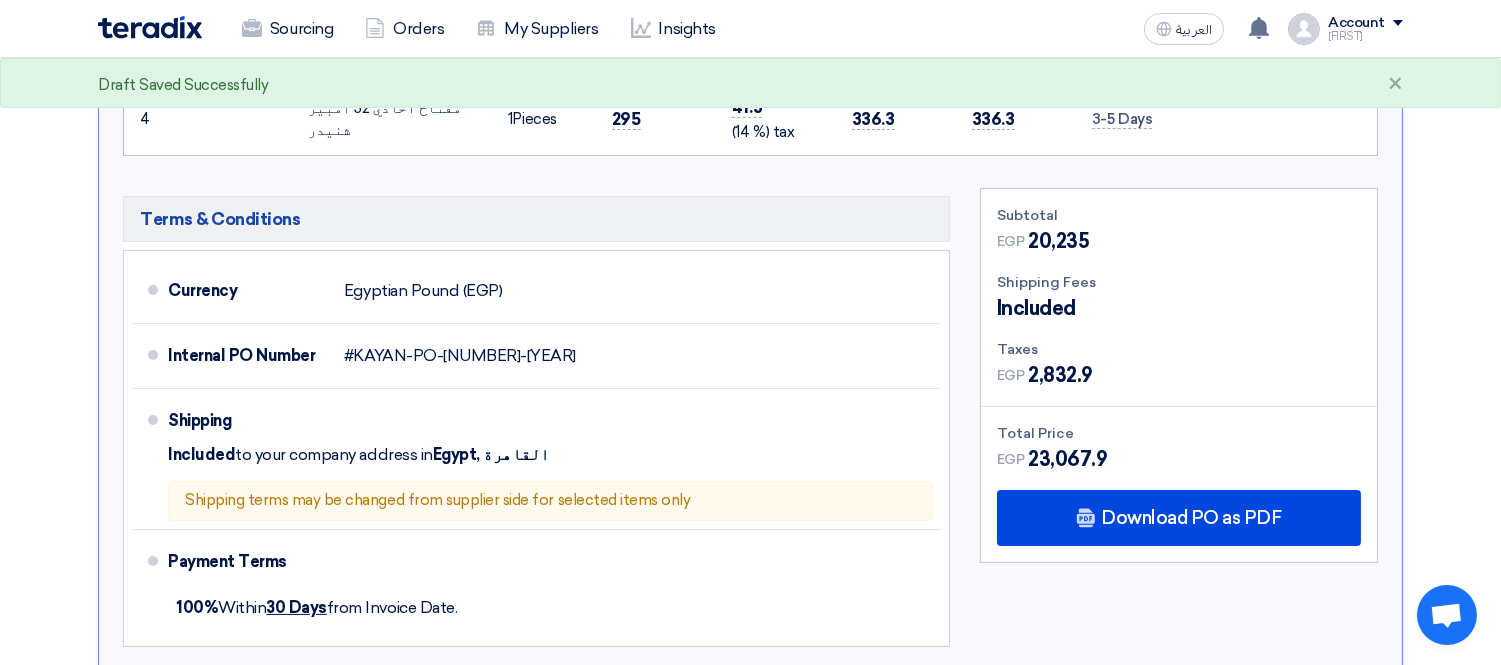 scroll, scrollTop: 777, scrollLeft: 0, axis: vertical 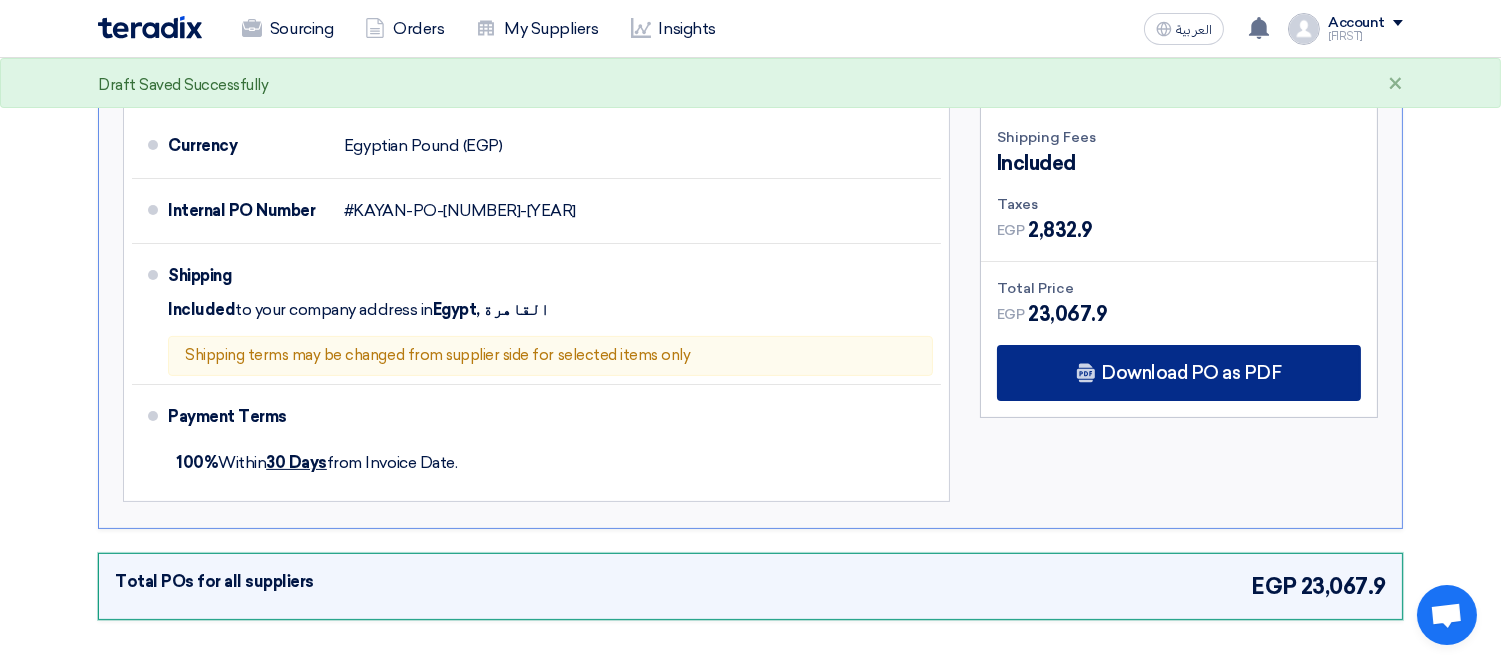 click on "Download PO as PDF" at bounding box center (1179, 373) 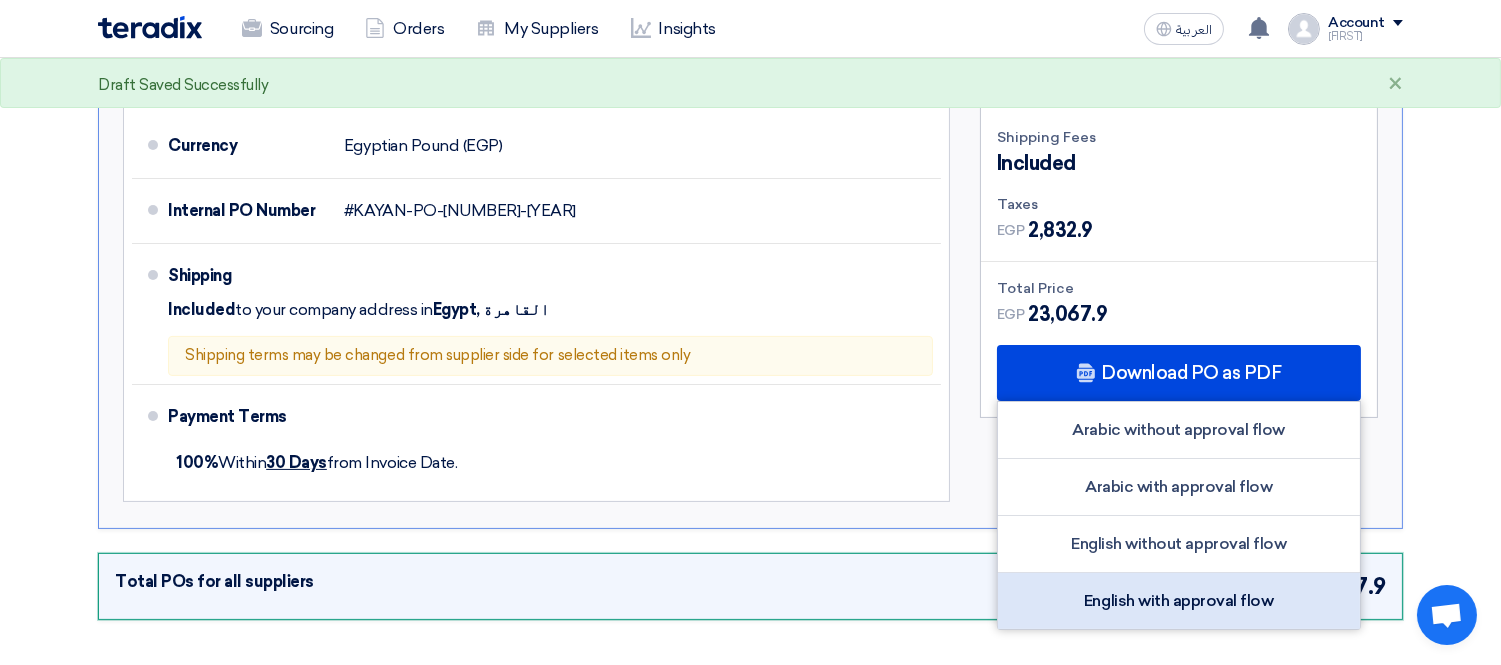 click on "English with approval flow" at bounding box center [1179, 601] 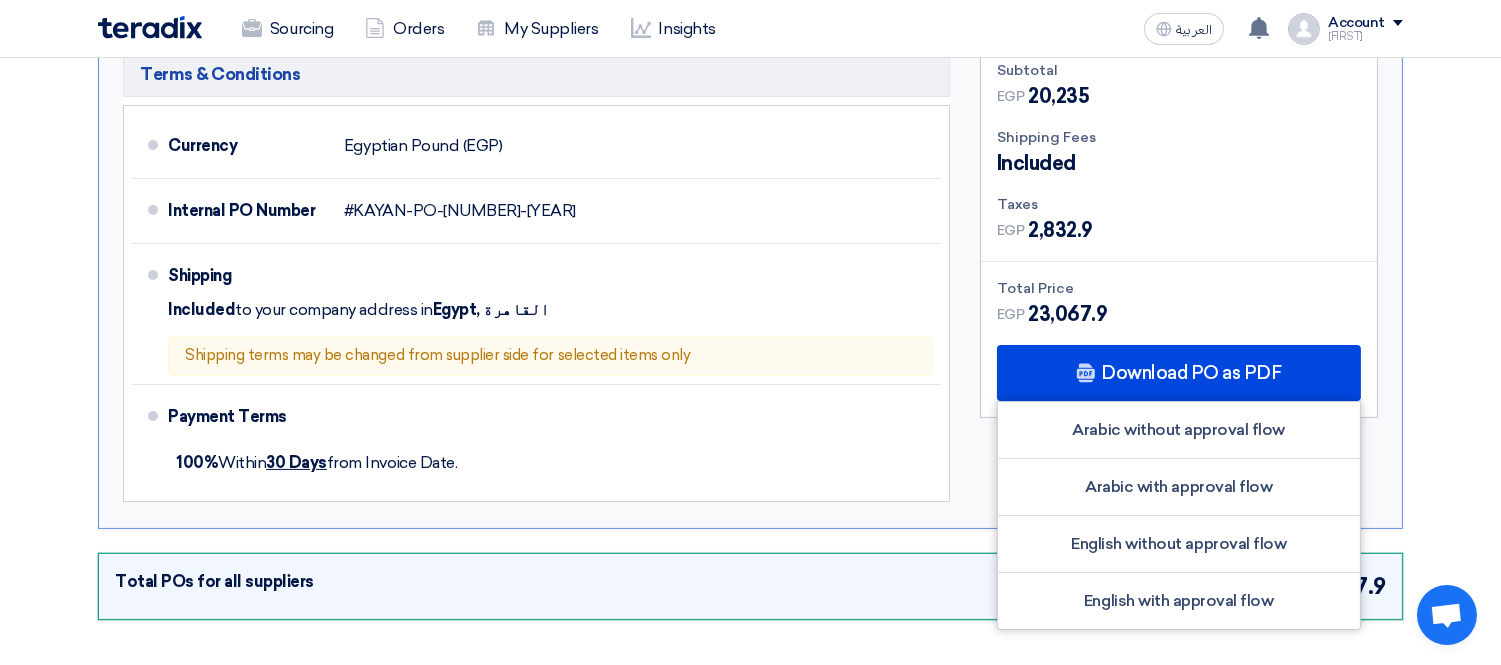 click on "Purchase Order #PO_[NUMBER]
Approved
Created by
[FIRST] [LAST]
at
[DATE], [TIME]
[COMPANY_NAME]
EGP
[PRICE]
1 1 2 1" 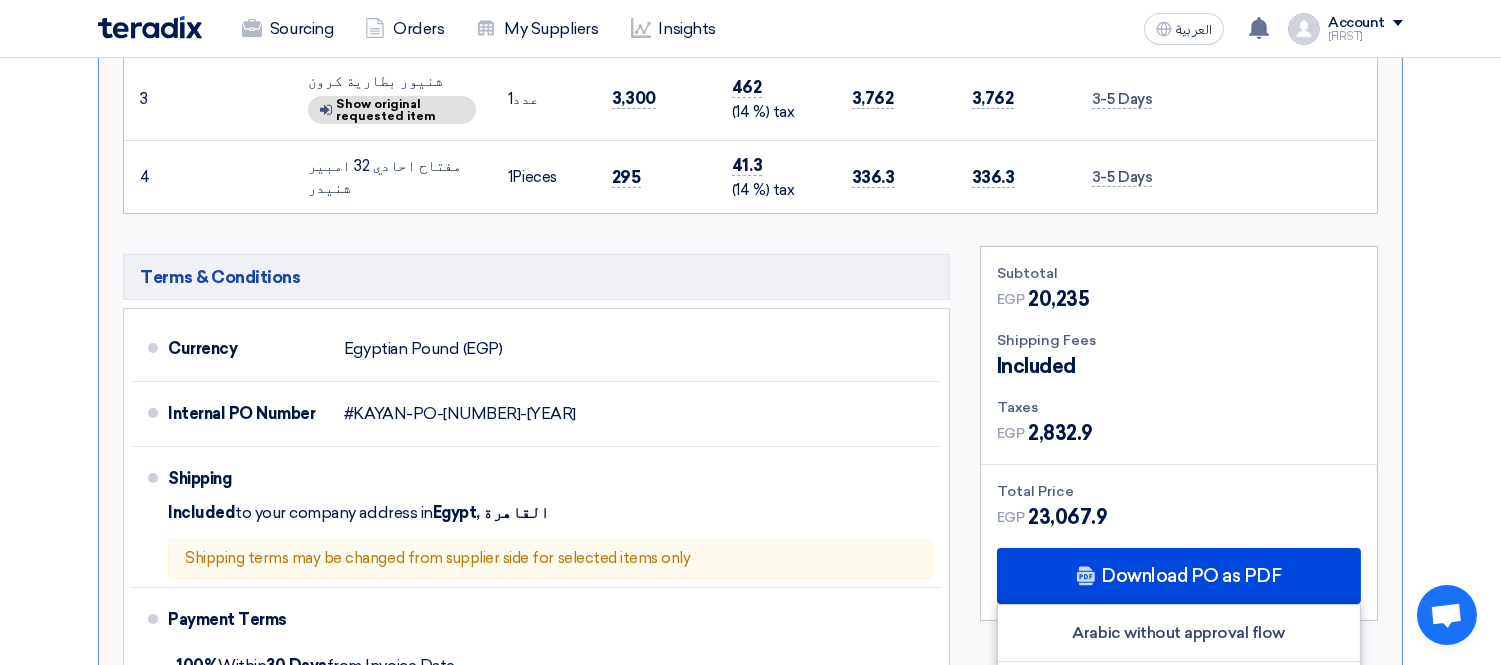 scroll, scrollTop: 333, scrollLeft: 0, axis: vertical 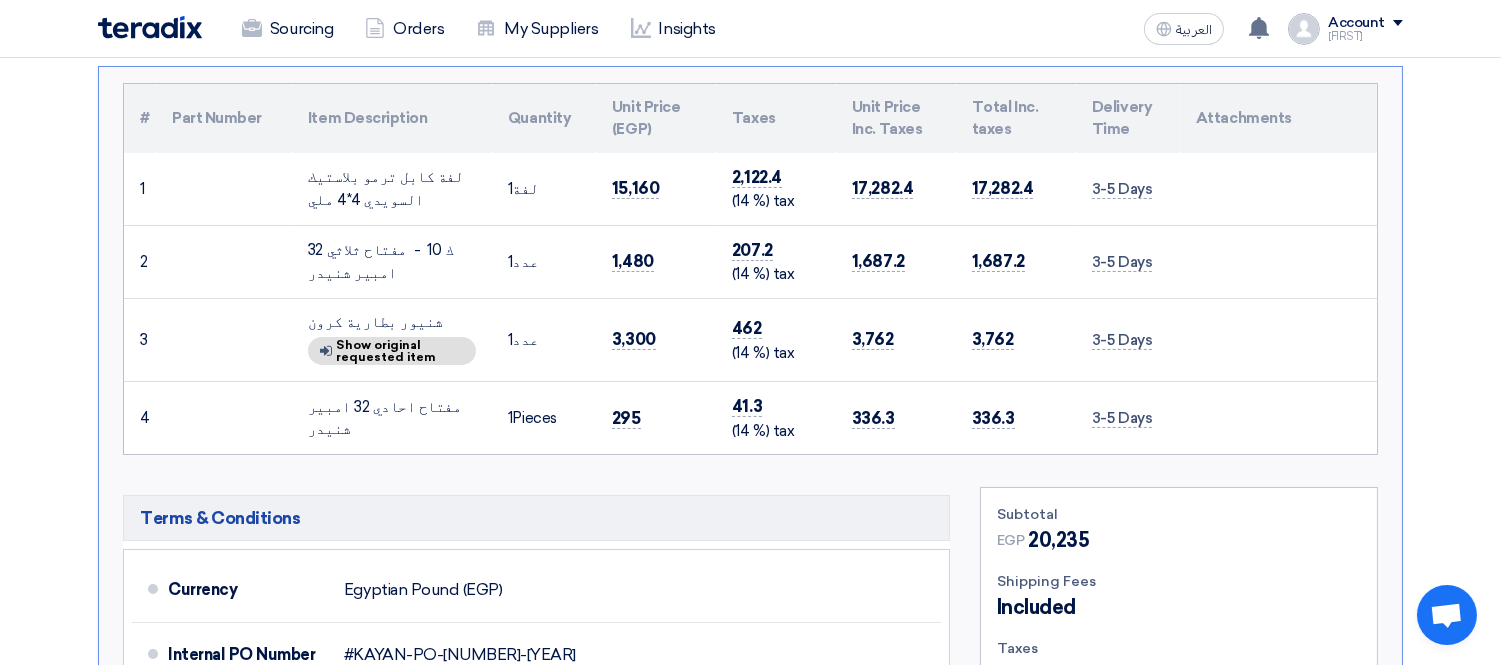 click on "You have a new offer for 'Supply of electrical supplies' request with total price '[PRICE]'" 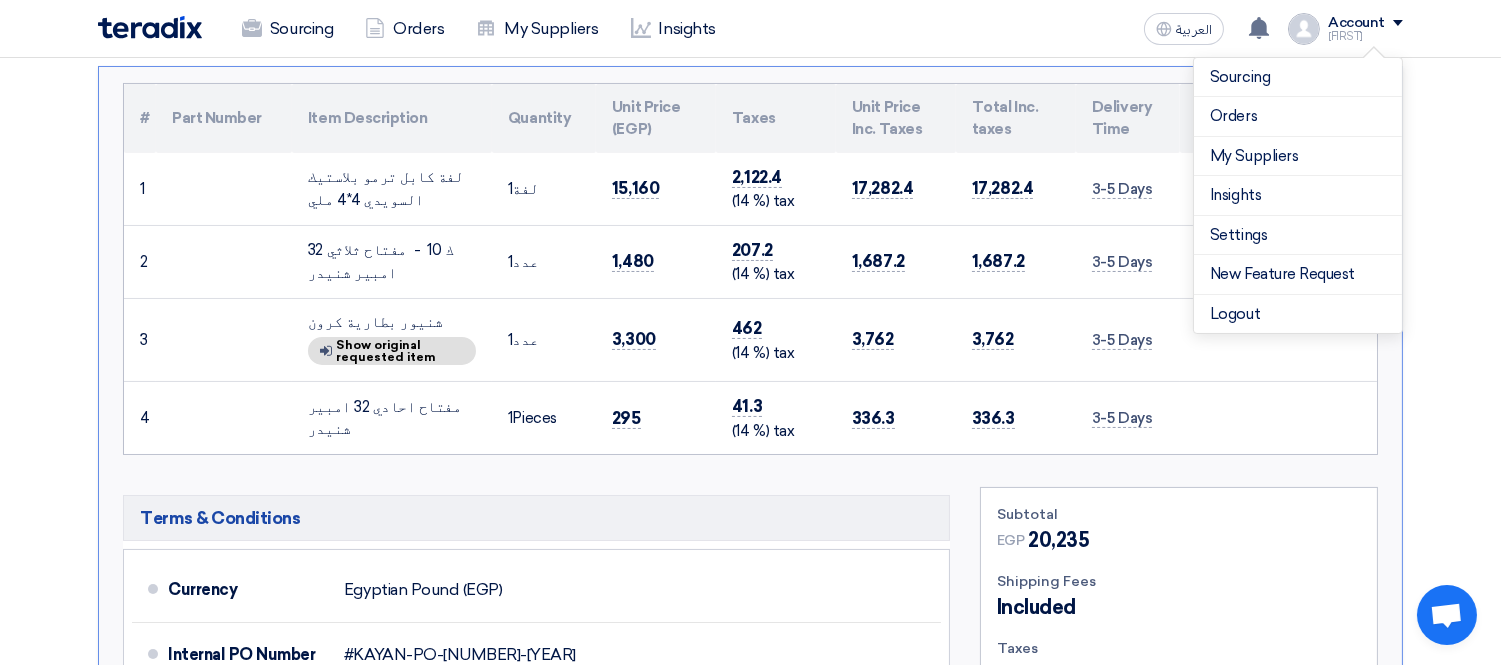click on "Account" 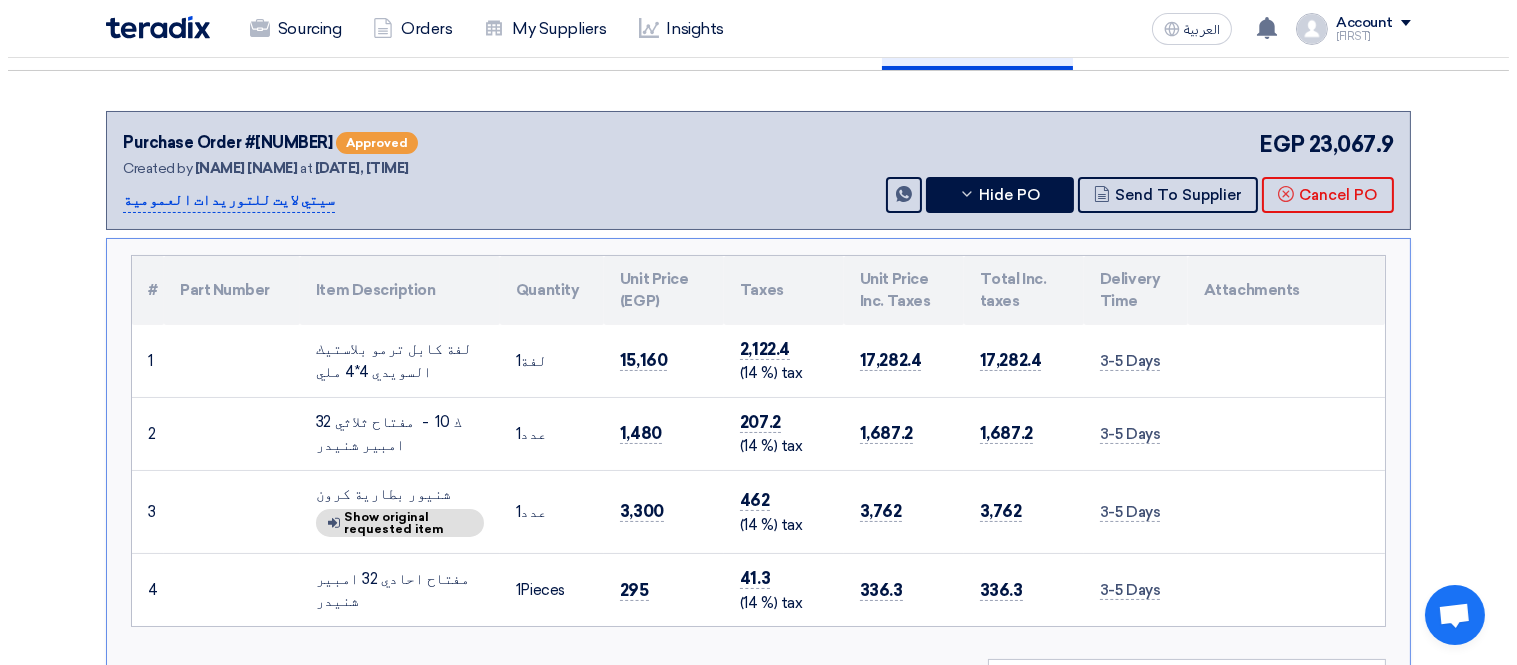 scroll, scrollTop: 0, scrollLeft: 0, axis: both 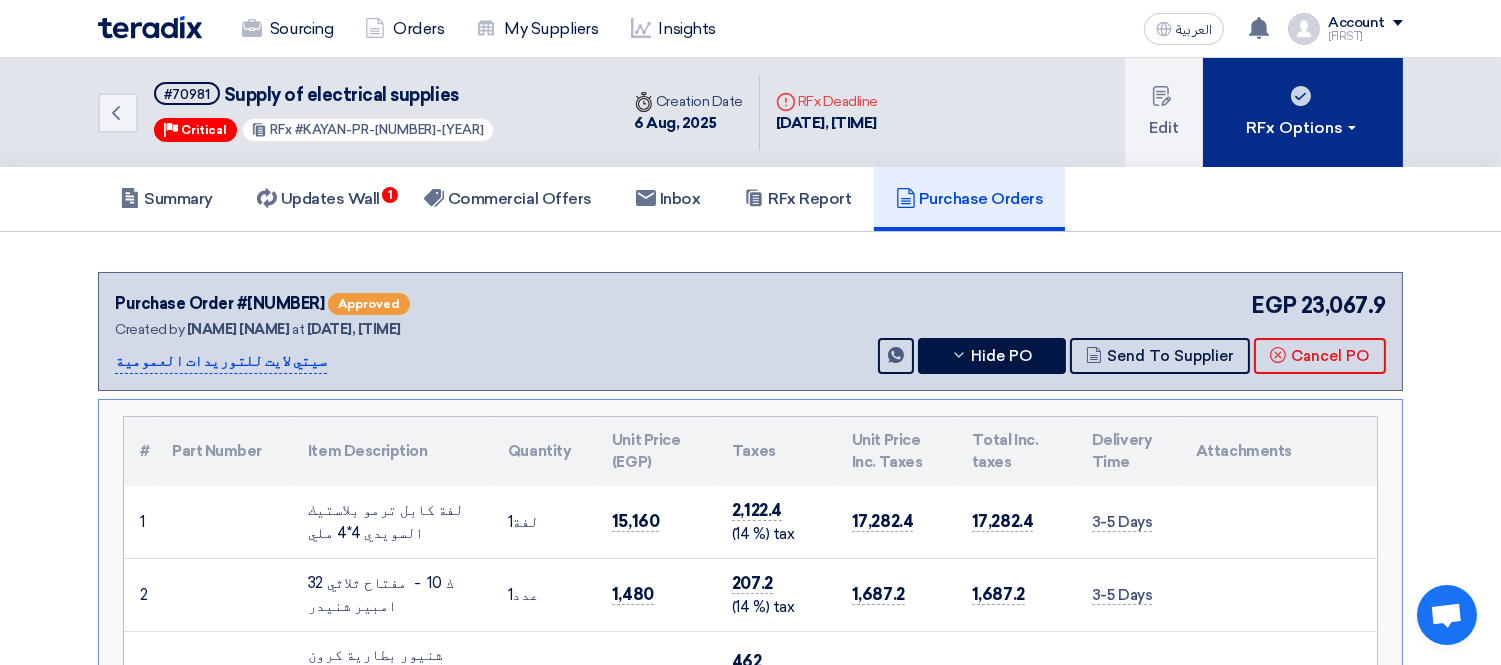 click on "RFx Options" at bounding box center (1303, 128) 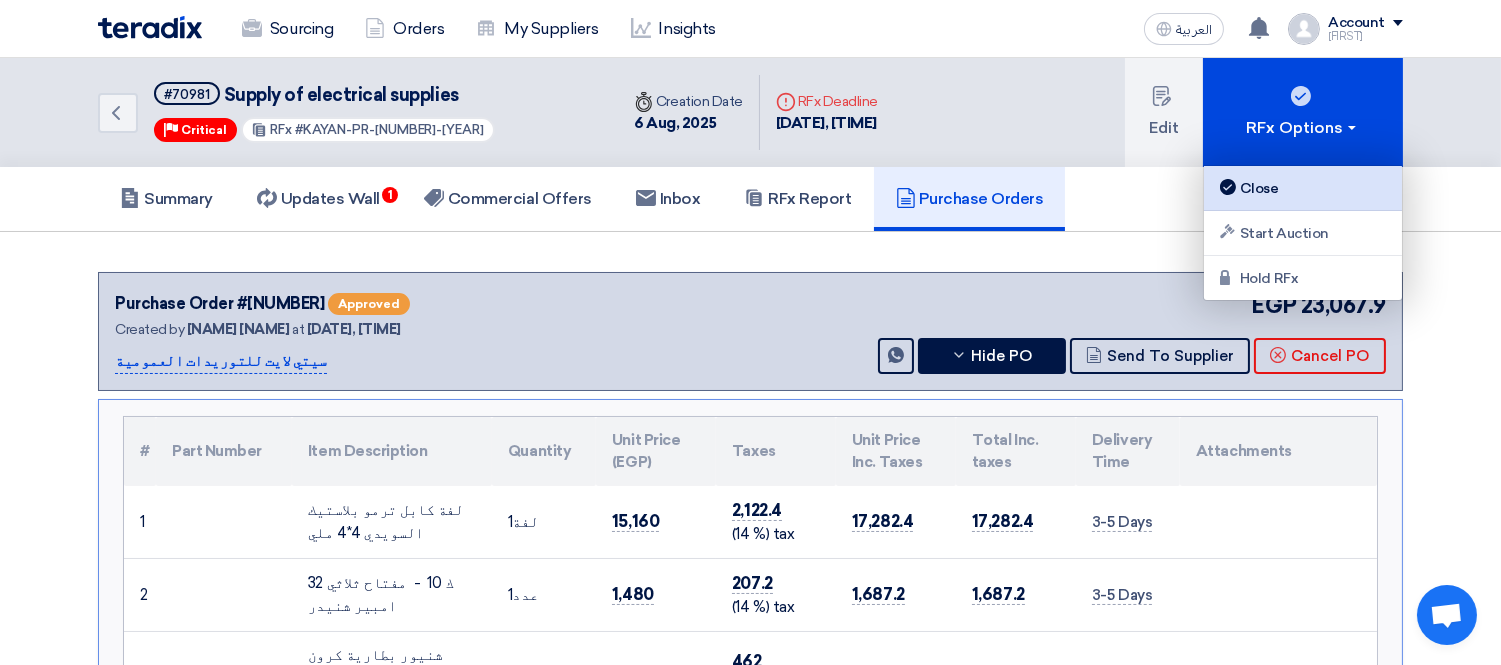 click on "Close" 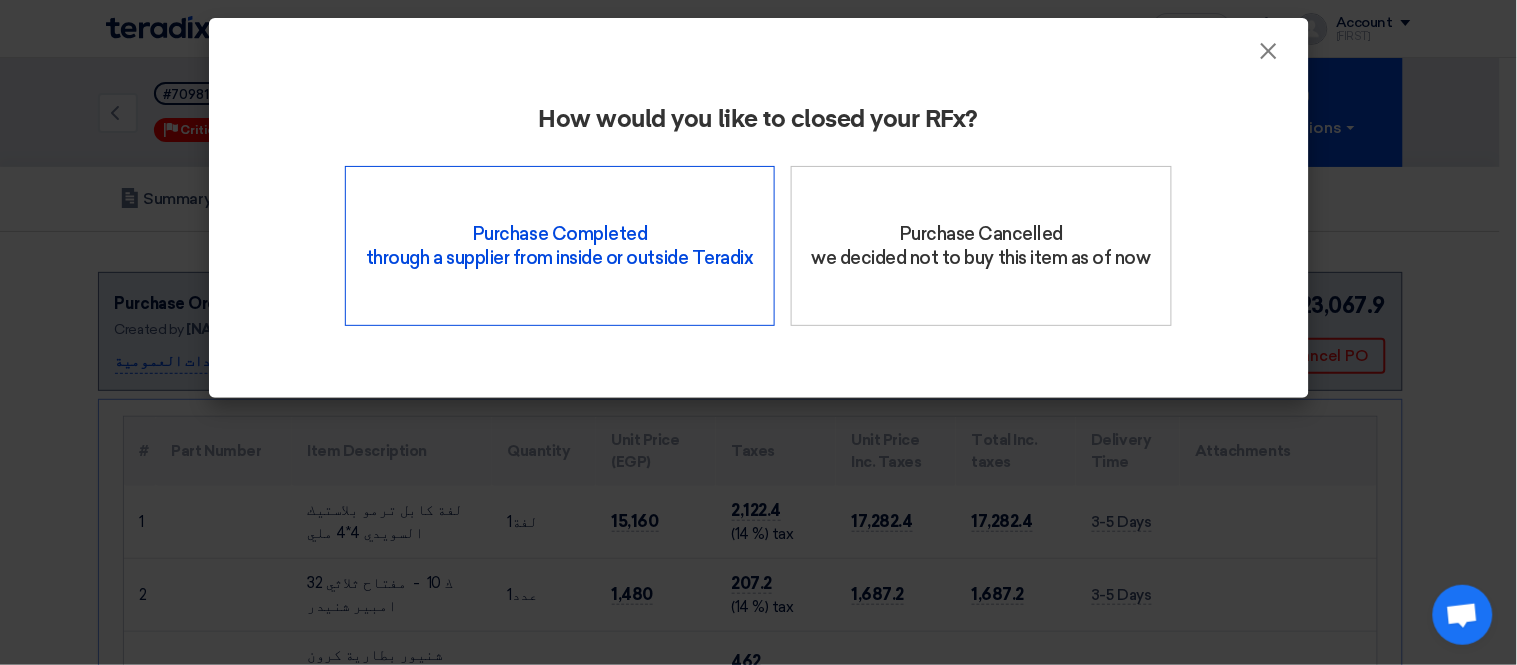 click on "Purchase Completed   through a supplier from inside or outside Teradix" 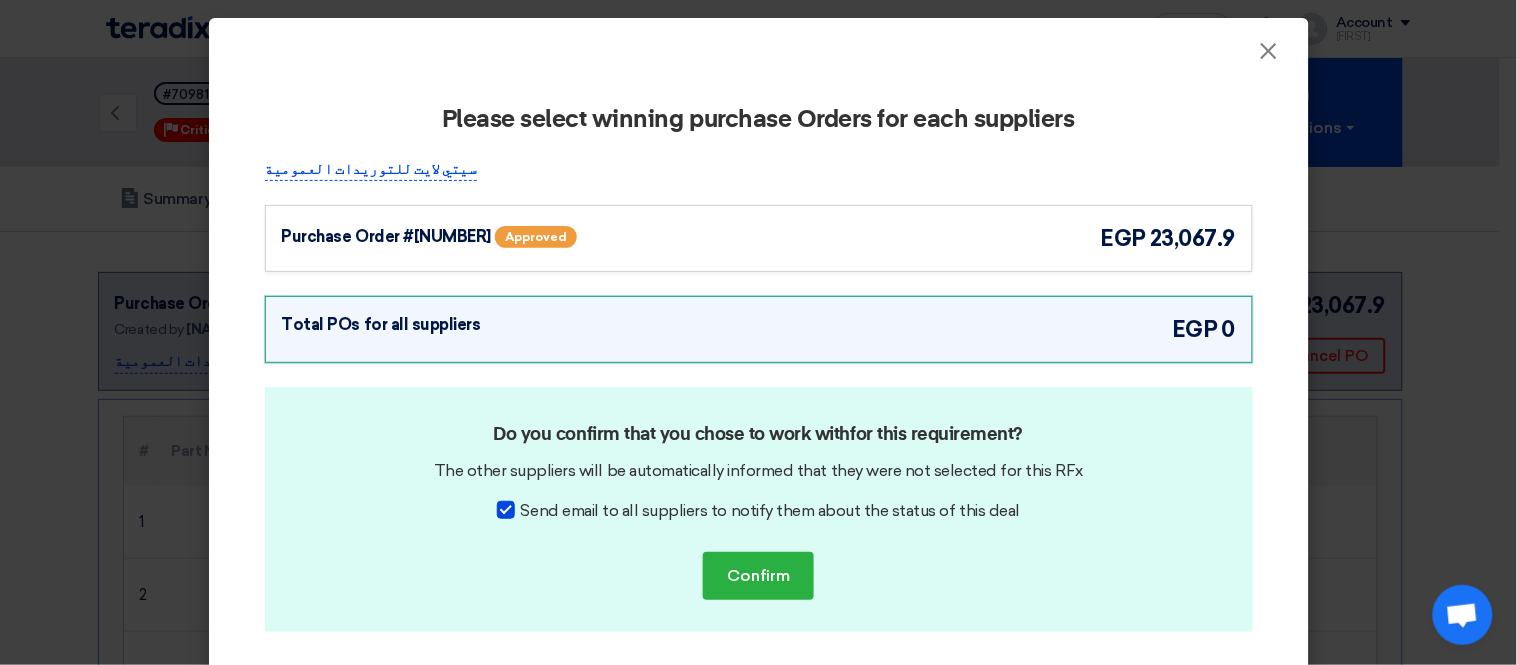 click on "Purchase Order #PO_[NUMBER]
Approved
egp
[PRICE]" 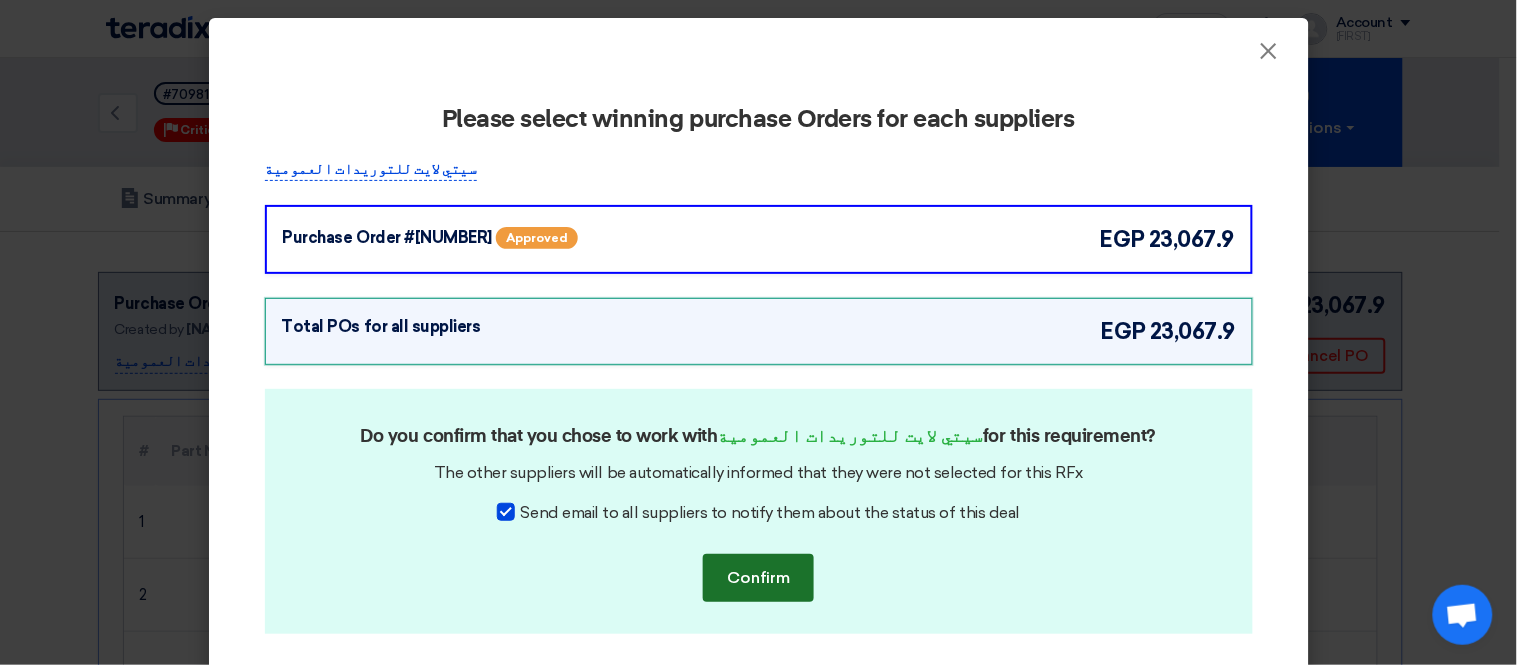 click on "Confirm" 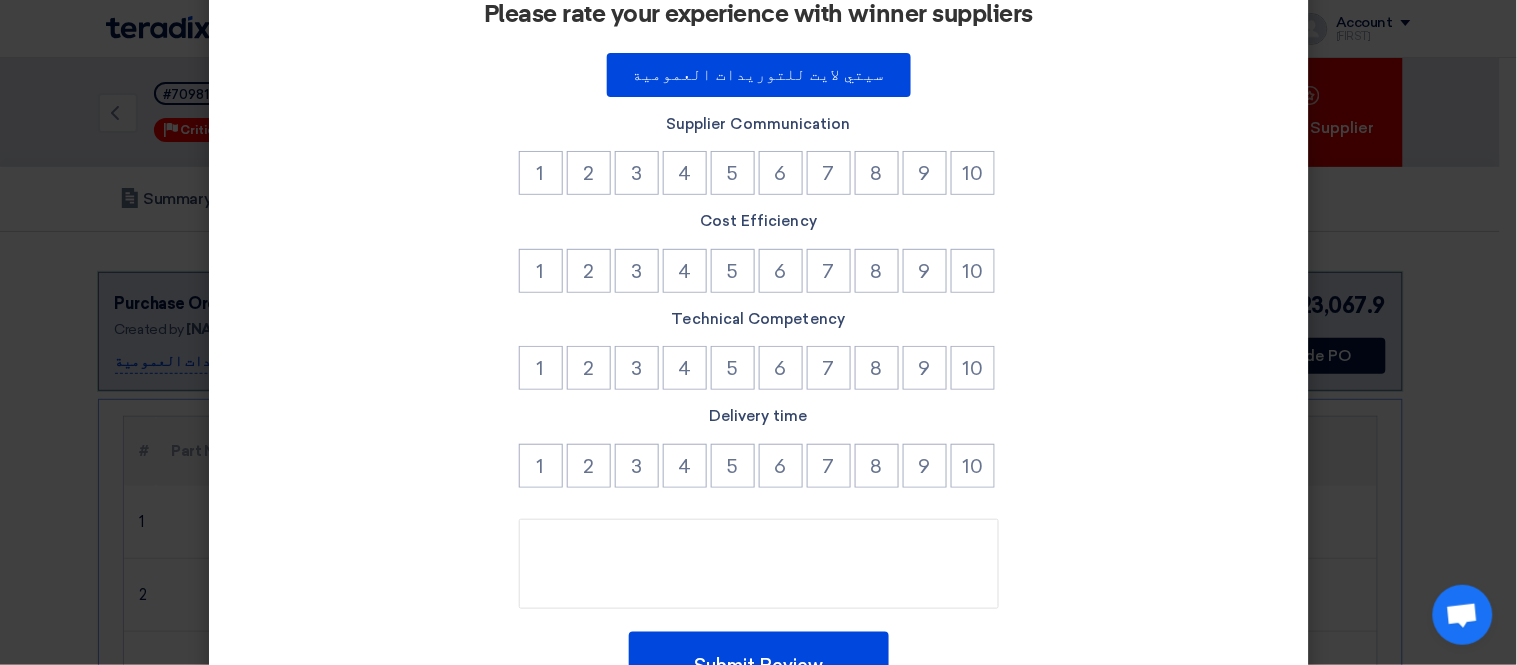 scroll, scrollTop: 0, scrollLeft: 0, axis: both 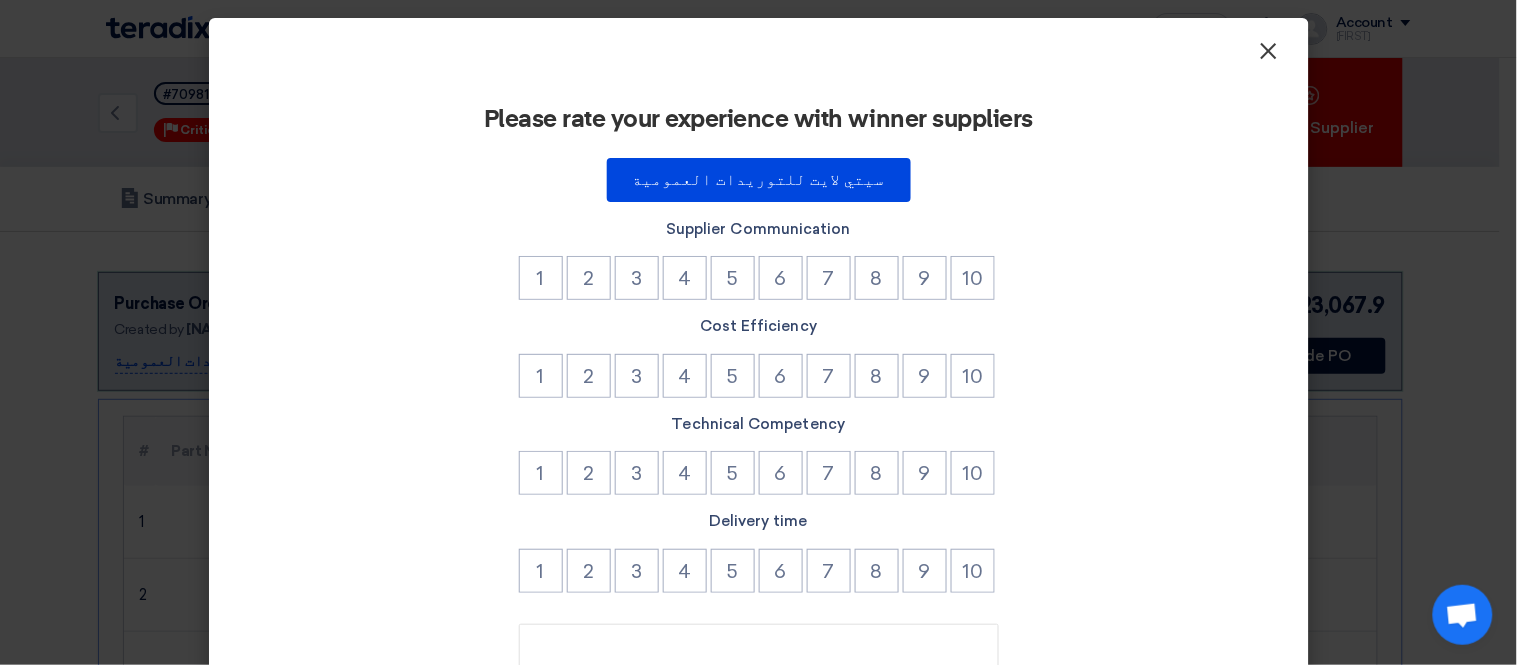 click on "×" 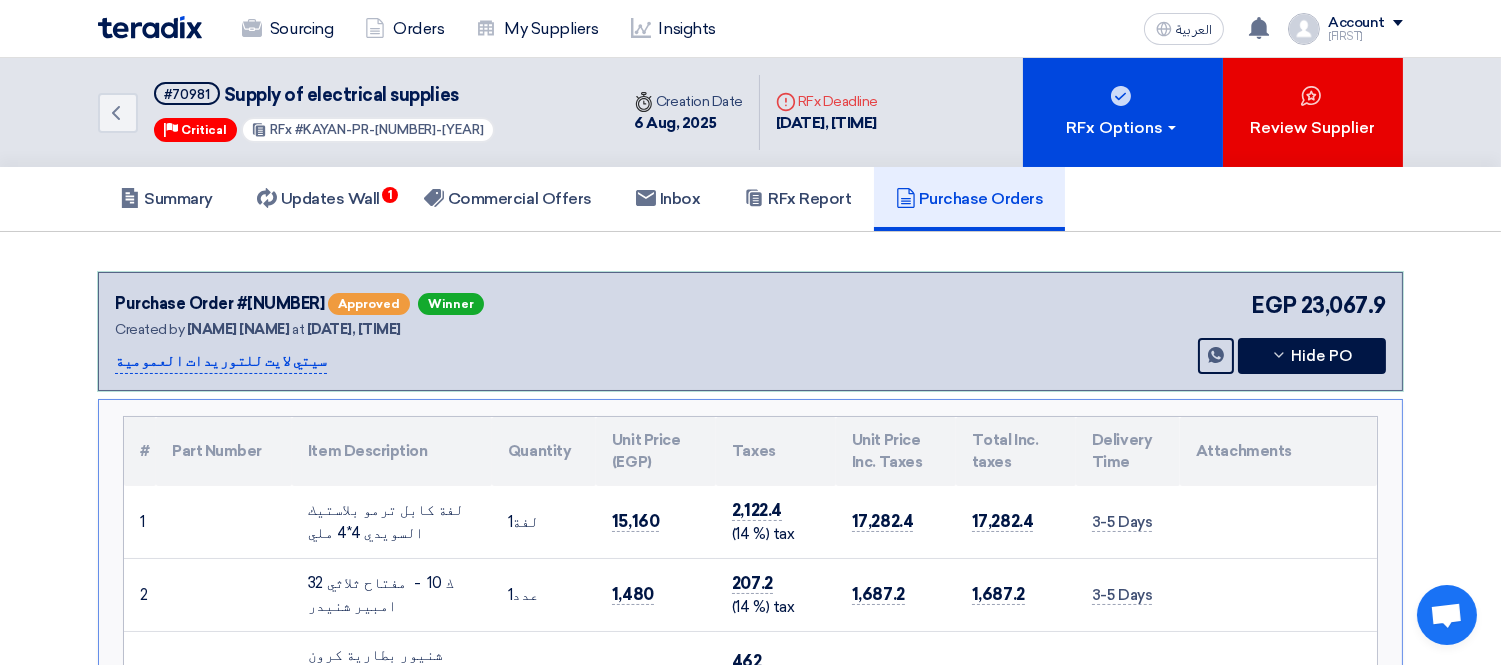 click on "Account" 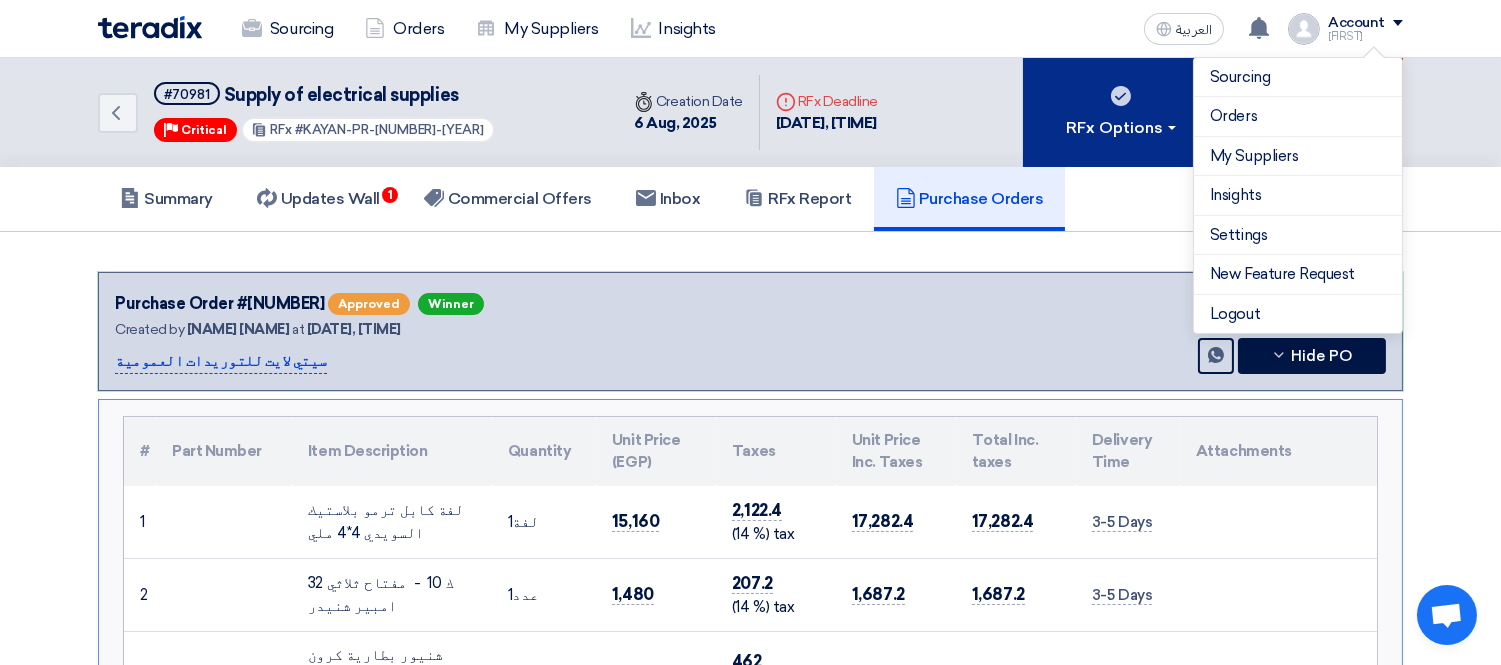 click on "RFx Options" at bounding box center (1123, 112) 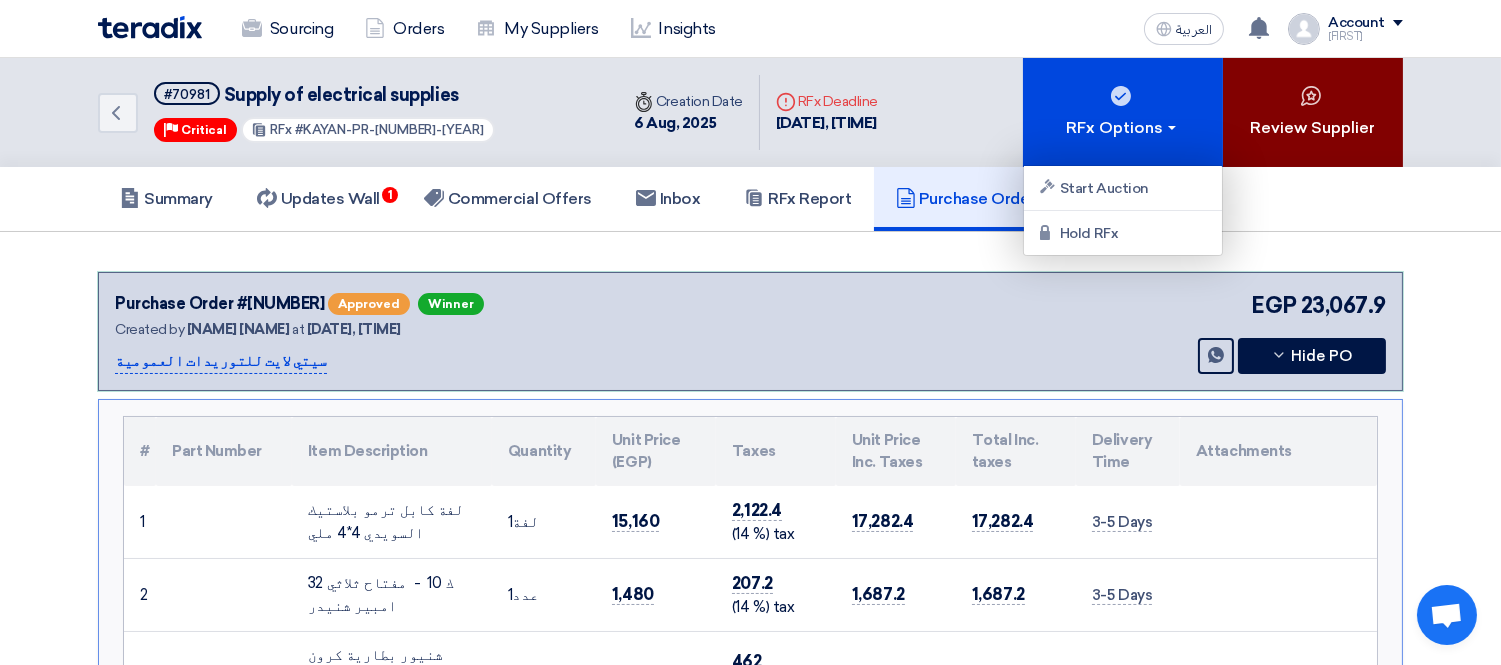 click on "Review Supplier" 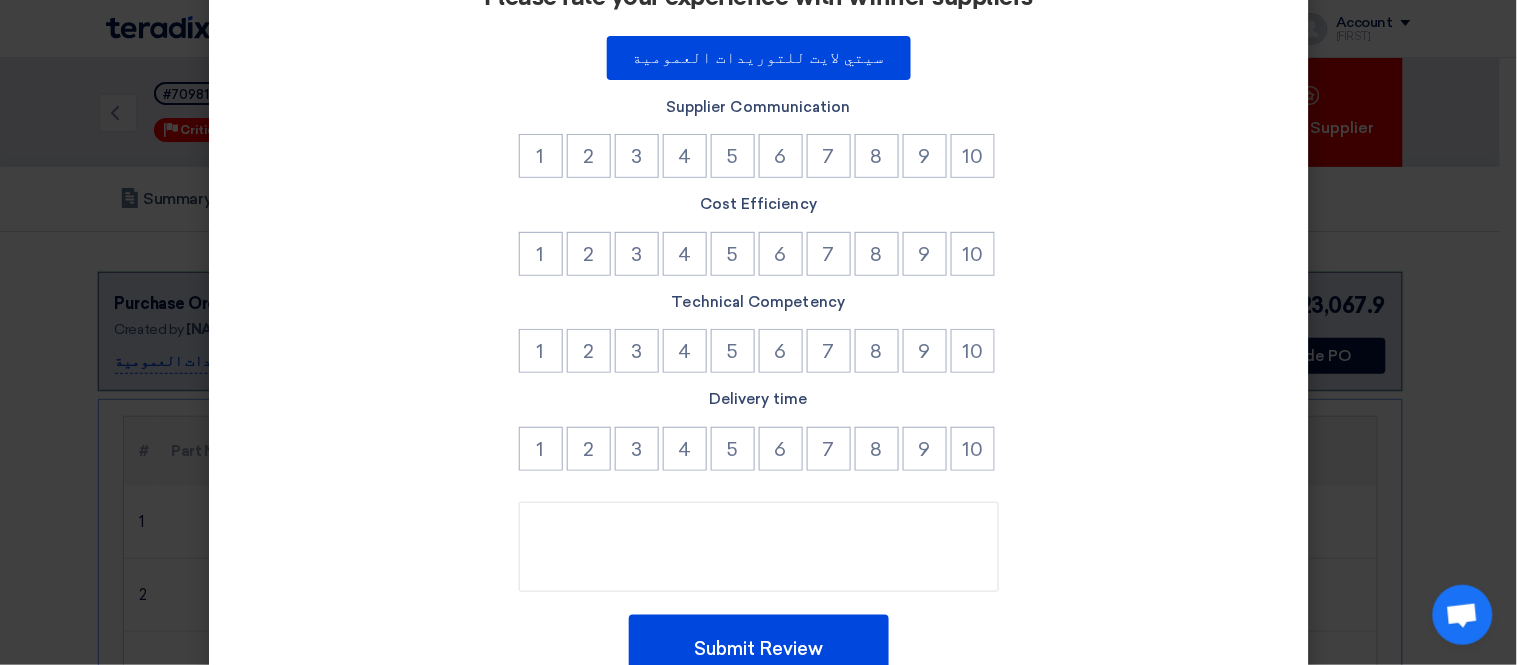 scroll, scrollTop: 0, scrollLeft: 0, axis: both 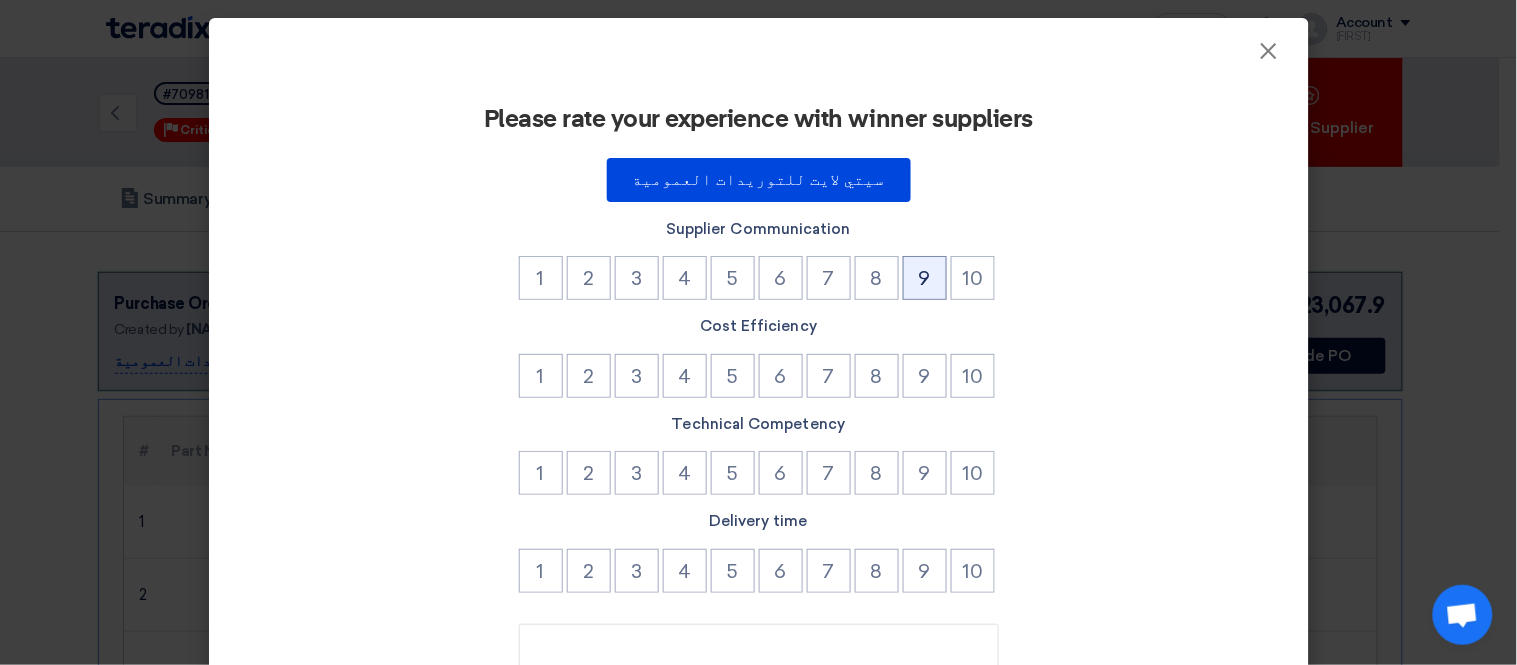 click on "9" 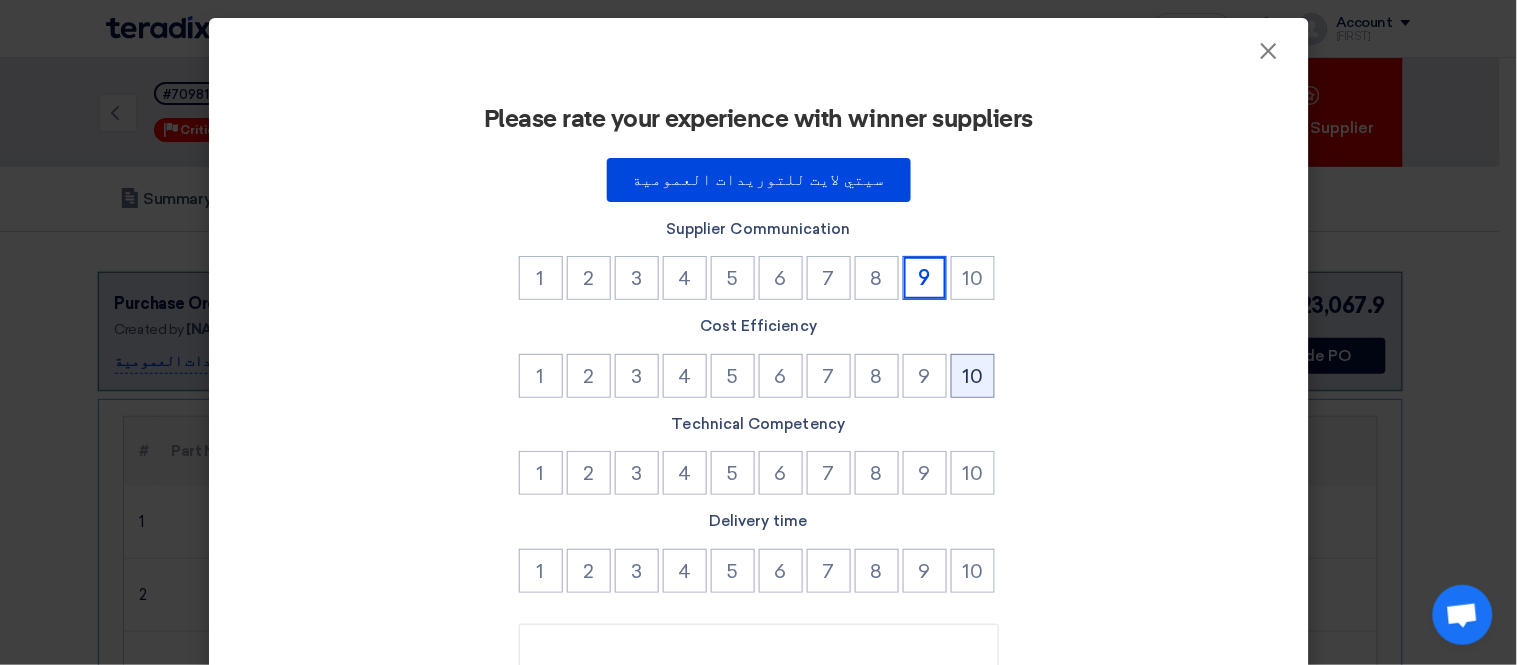 click on "10" 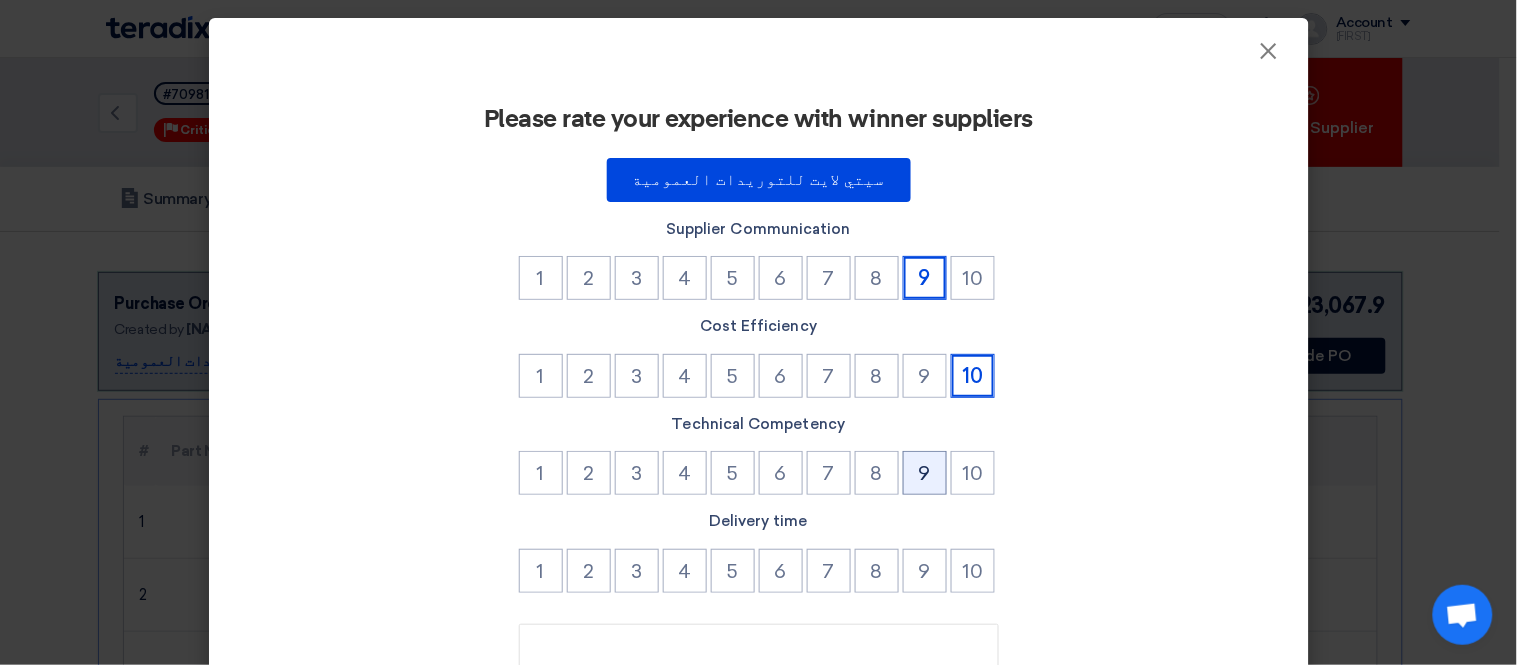 click on "9" 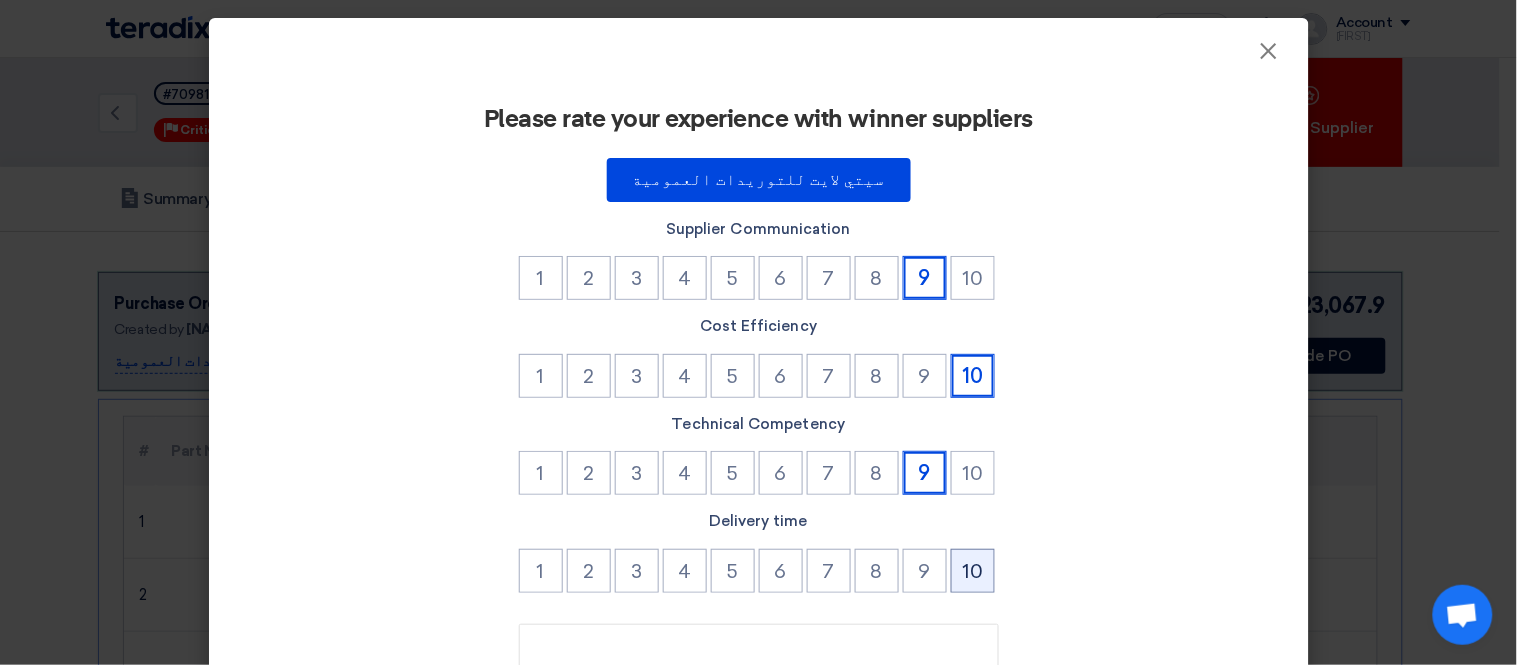 click on "10" 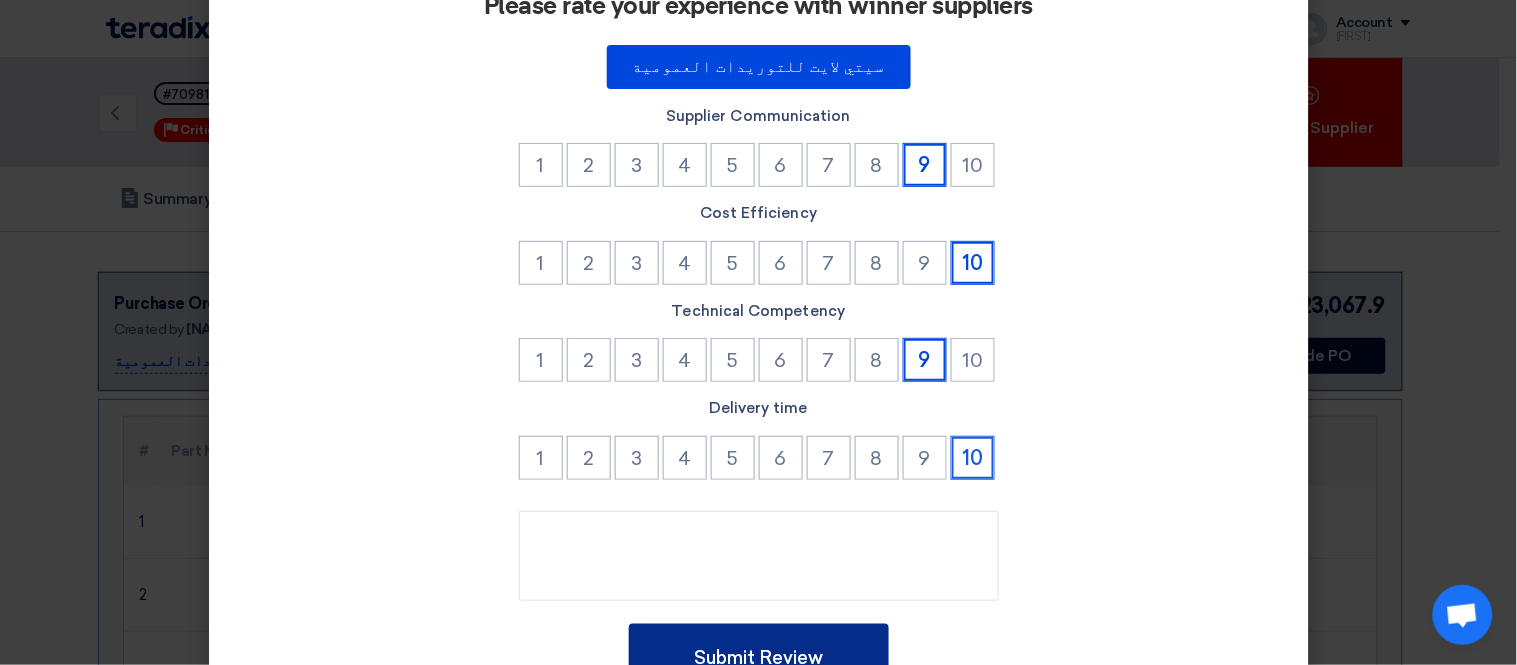 scroll, scrollTop: 217, scrollLeft: 0, axis: vertical 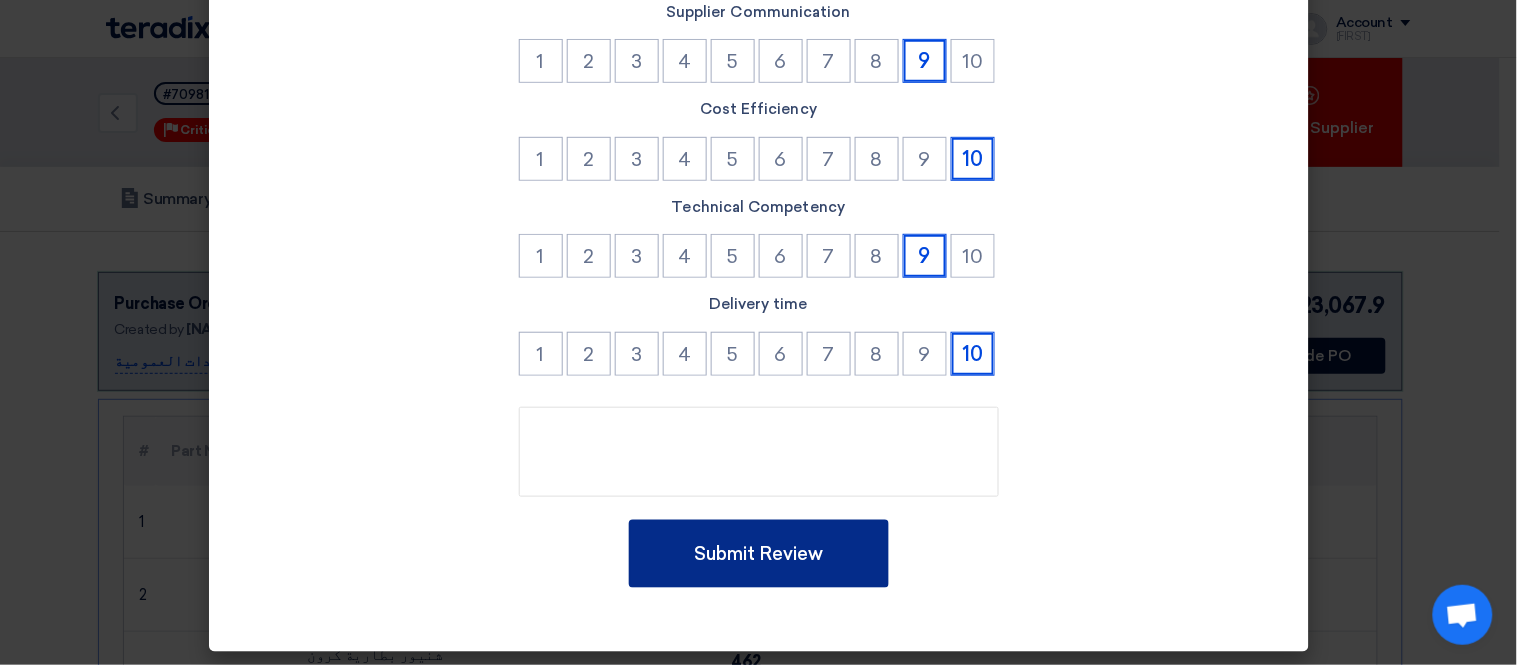 click on "Submit Review" 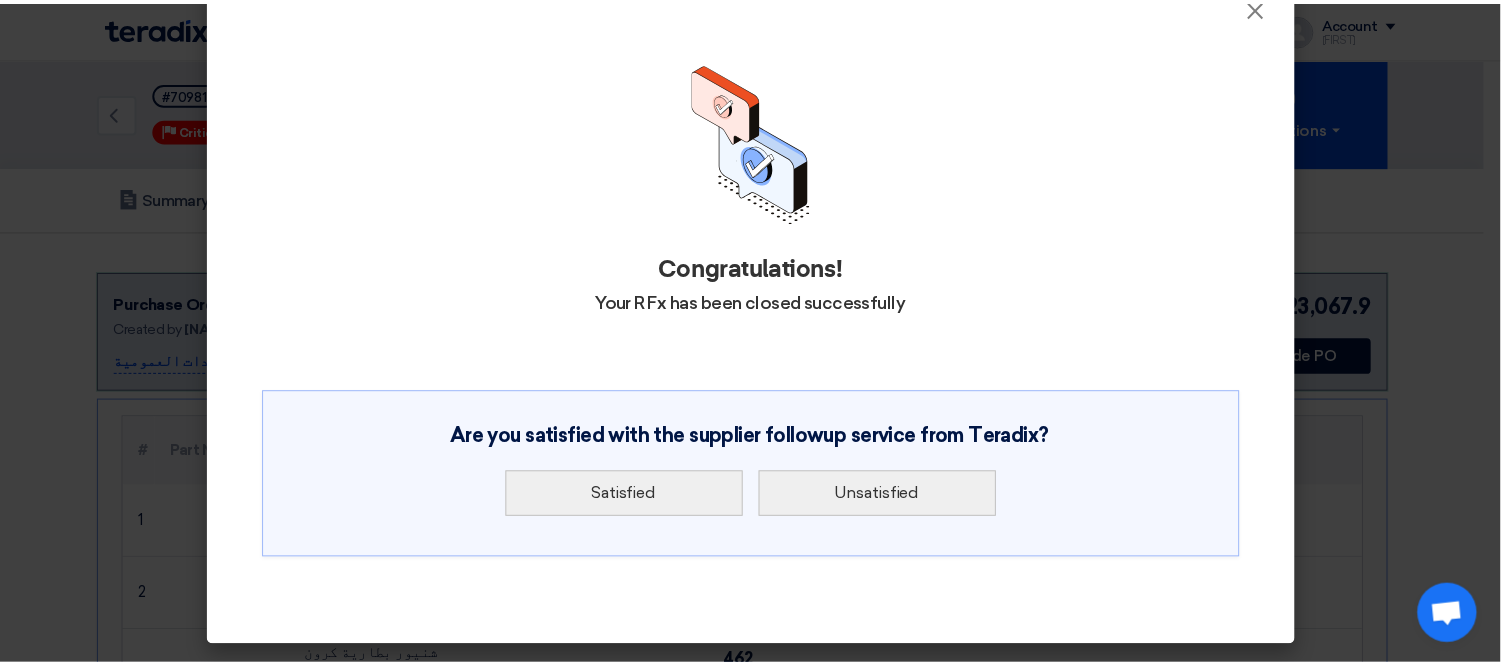 scroll, scrollTop: 42, scrollLeft: 0, axis: vertical 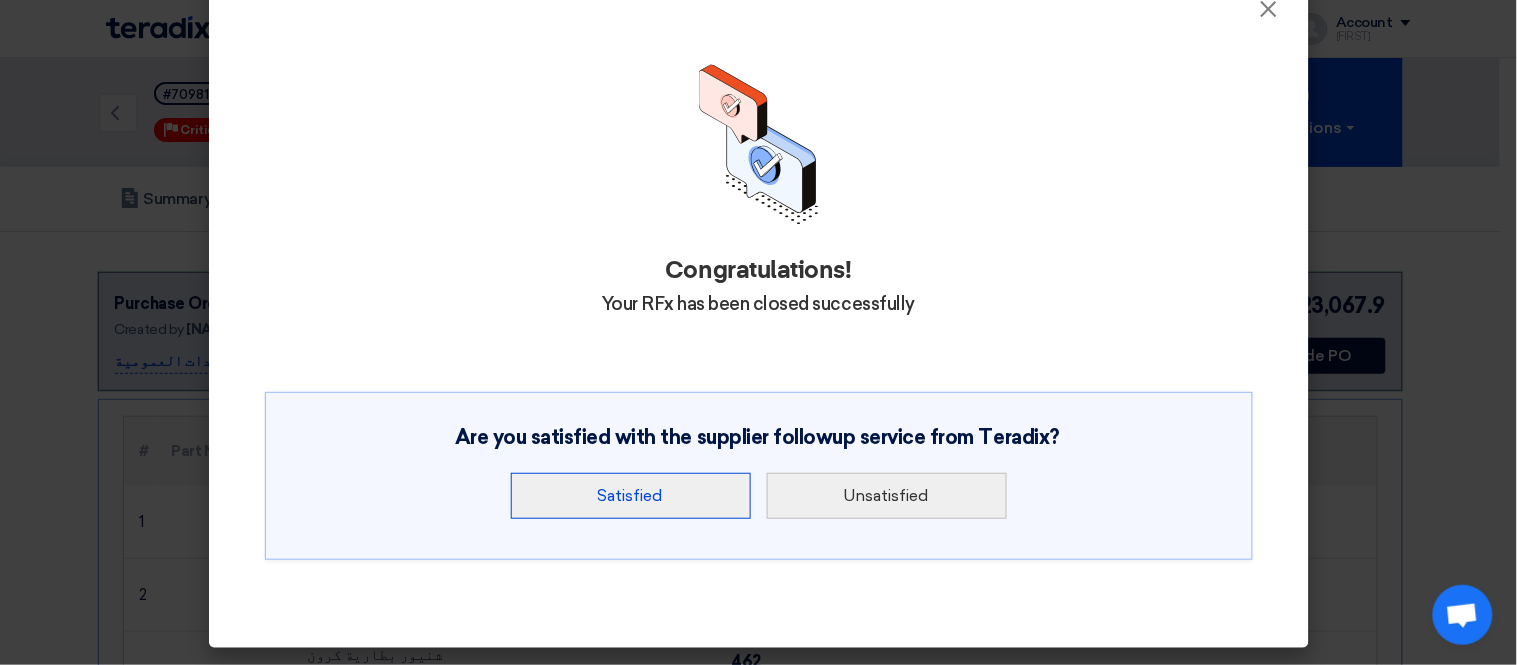 click on "Satisfied" 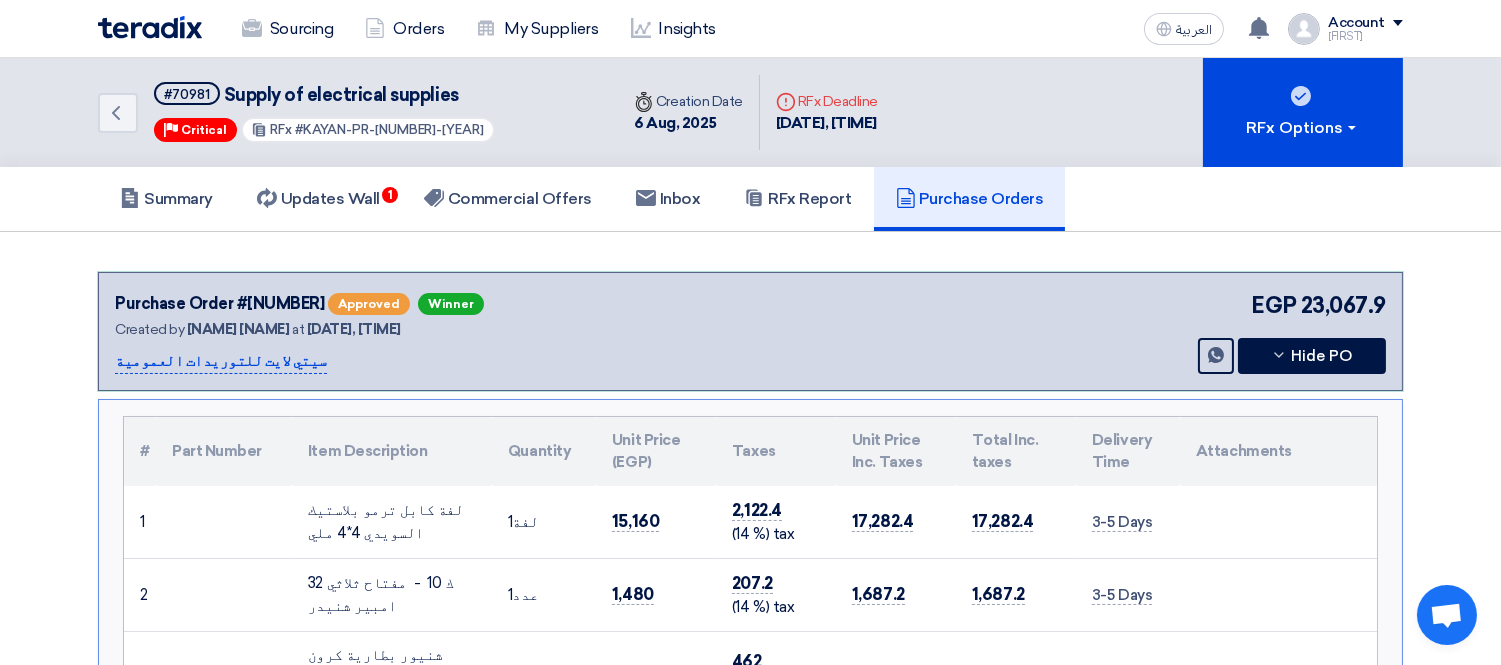 click on "Hide PO" at bounding box center (1312, 356) 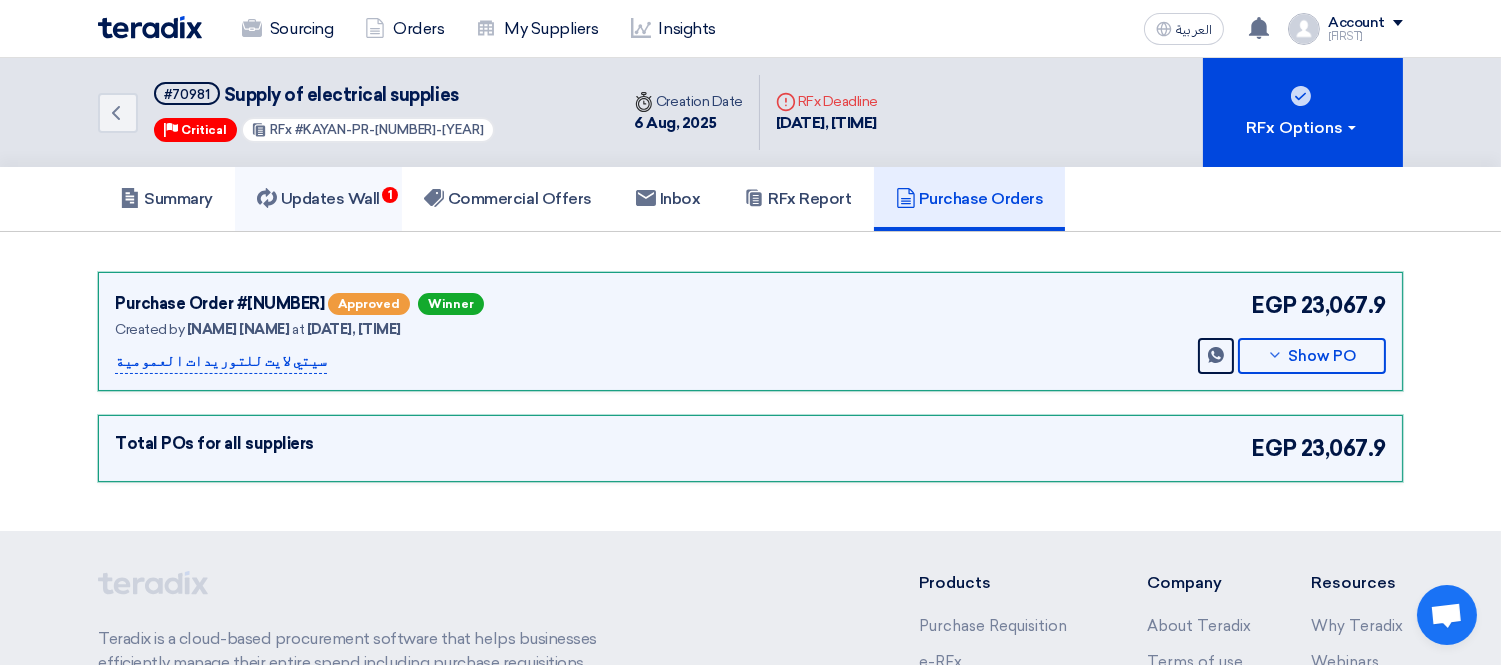 click on "Updates Wall
1" 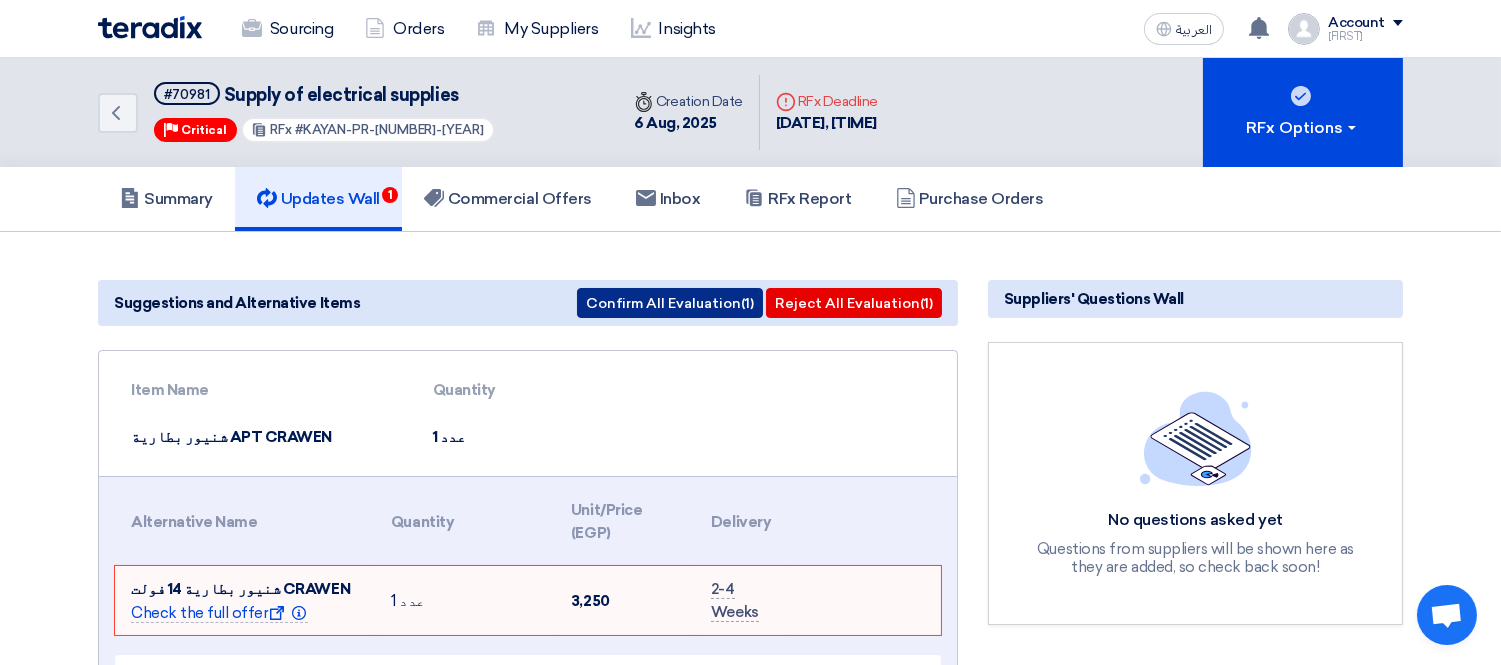 click on "Confirm All Evaluation
(1)" 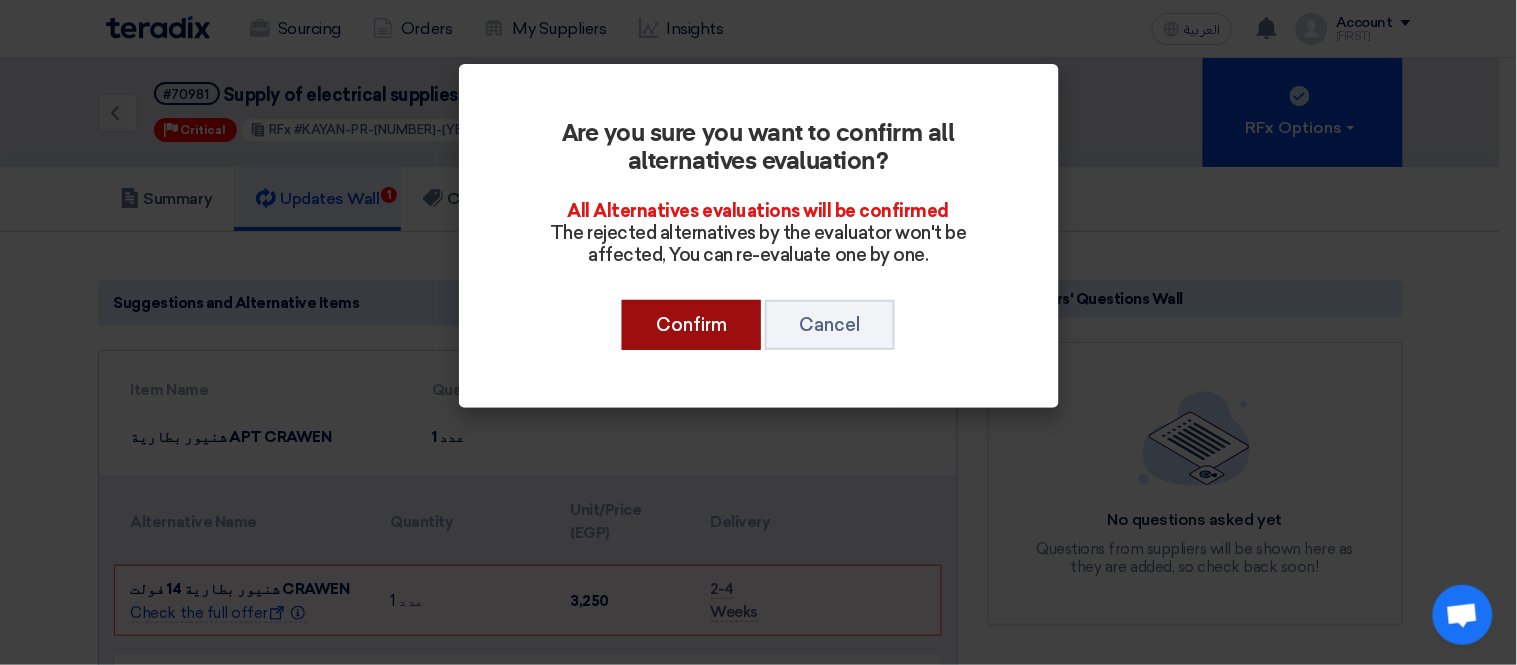 click on "Confirm" 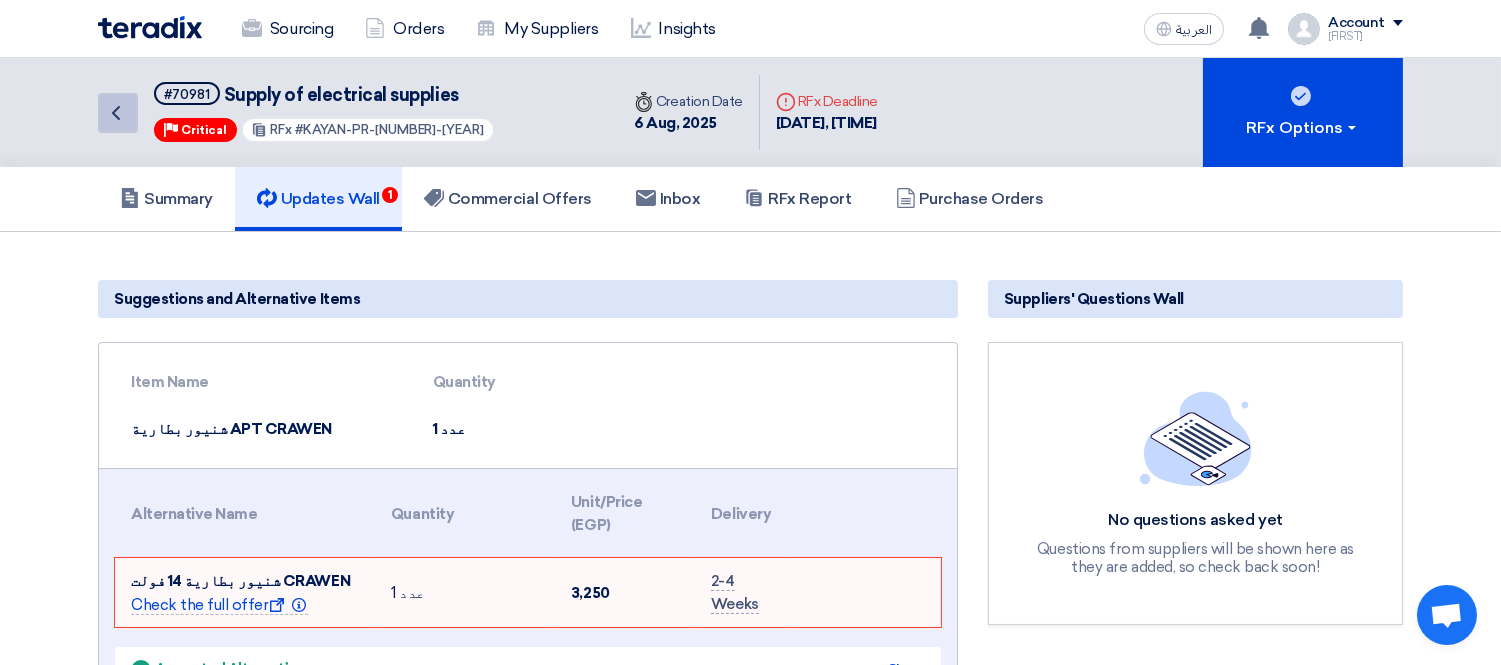 click on "Back" 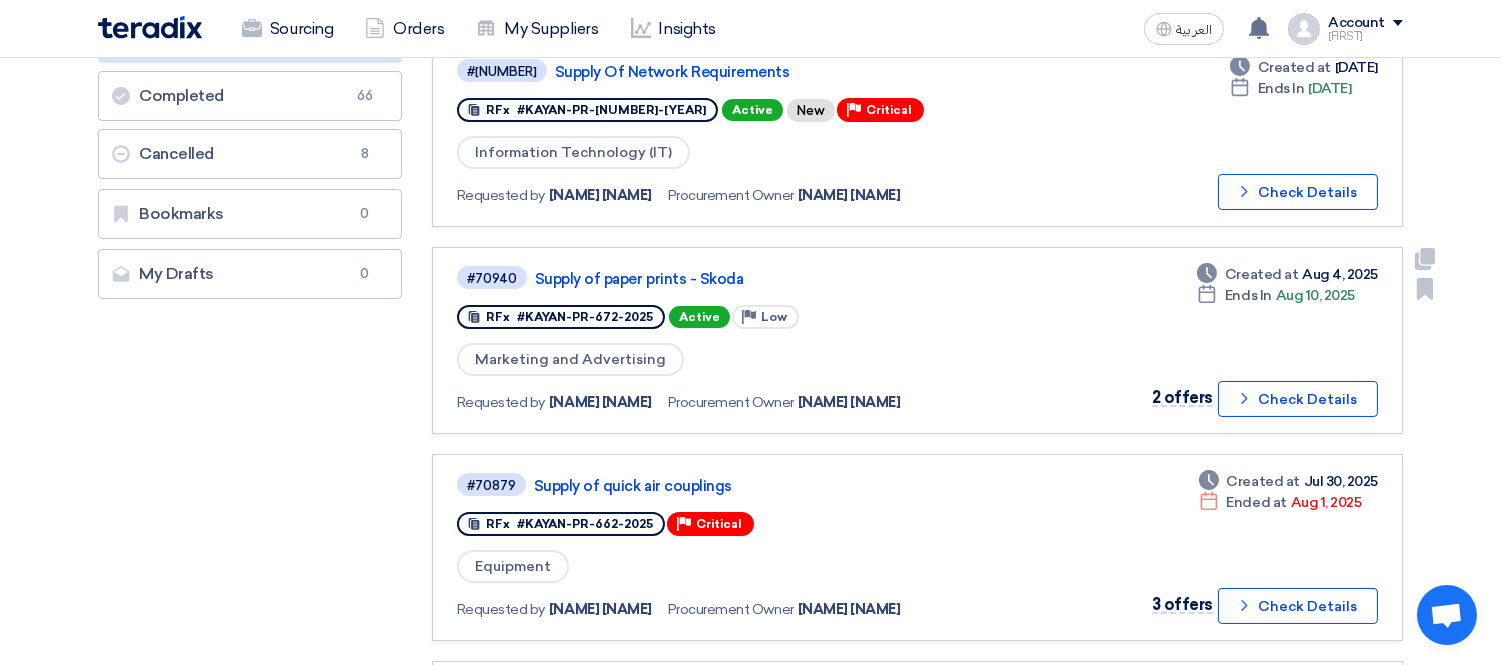 scroll, scrollTop: 444, scrollLeft: 0, axis: vertical 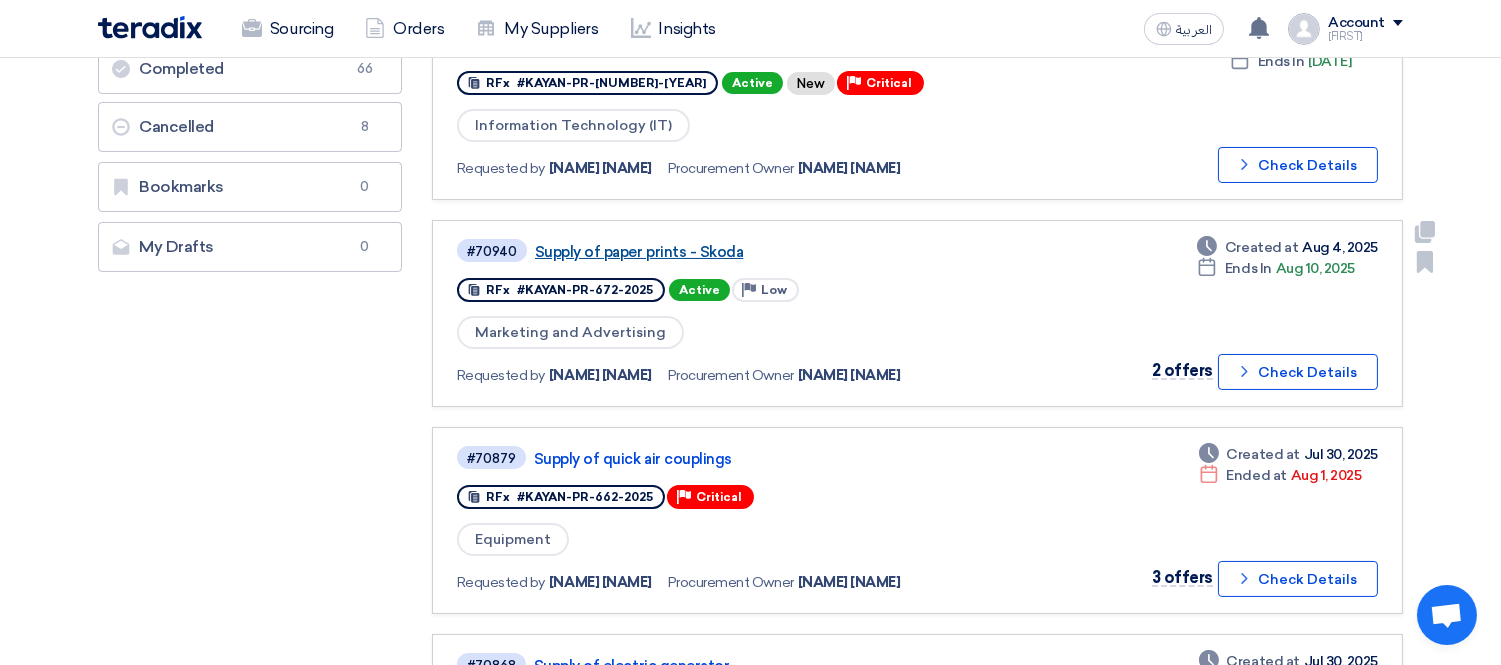 click on "Supply of paper prints - Skoda" 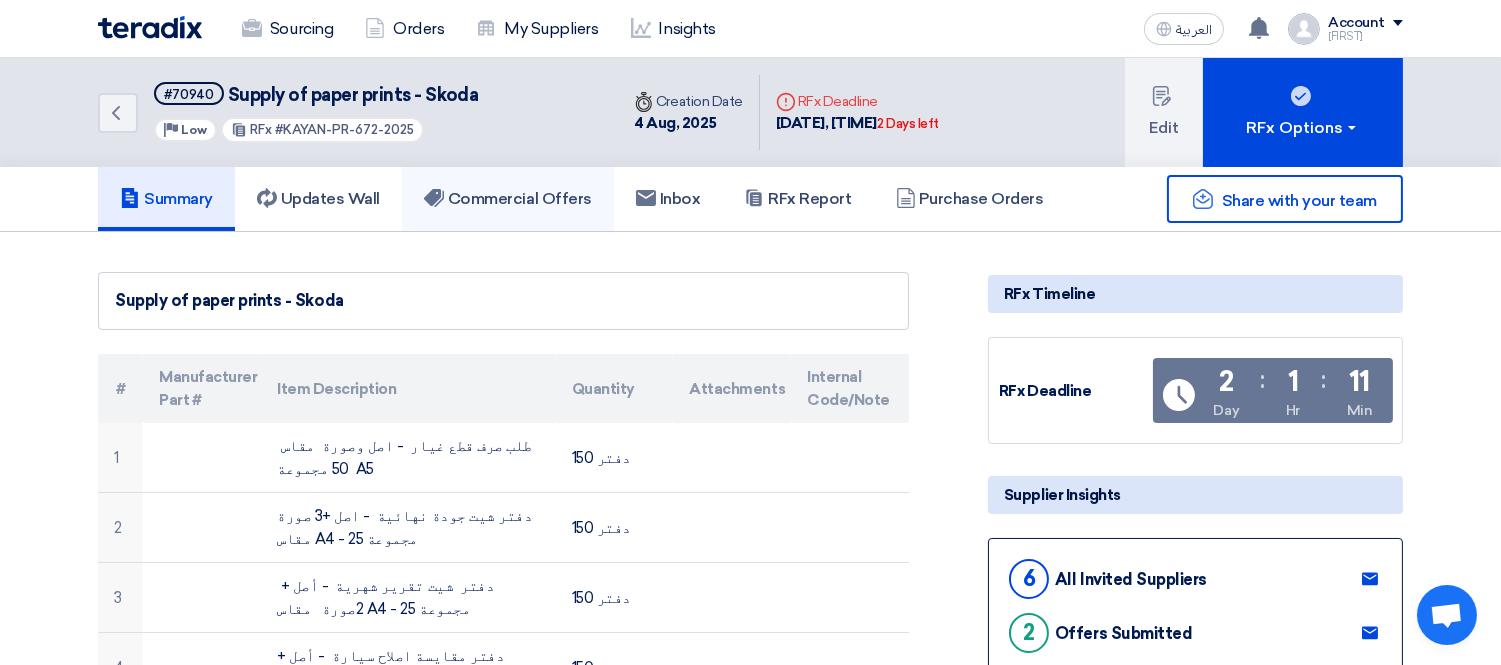 click on "Commercial Offers" 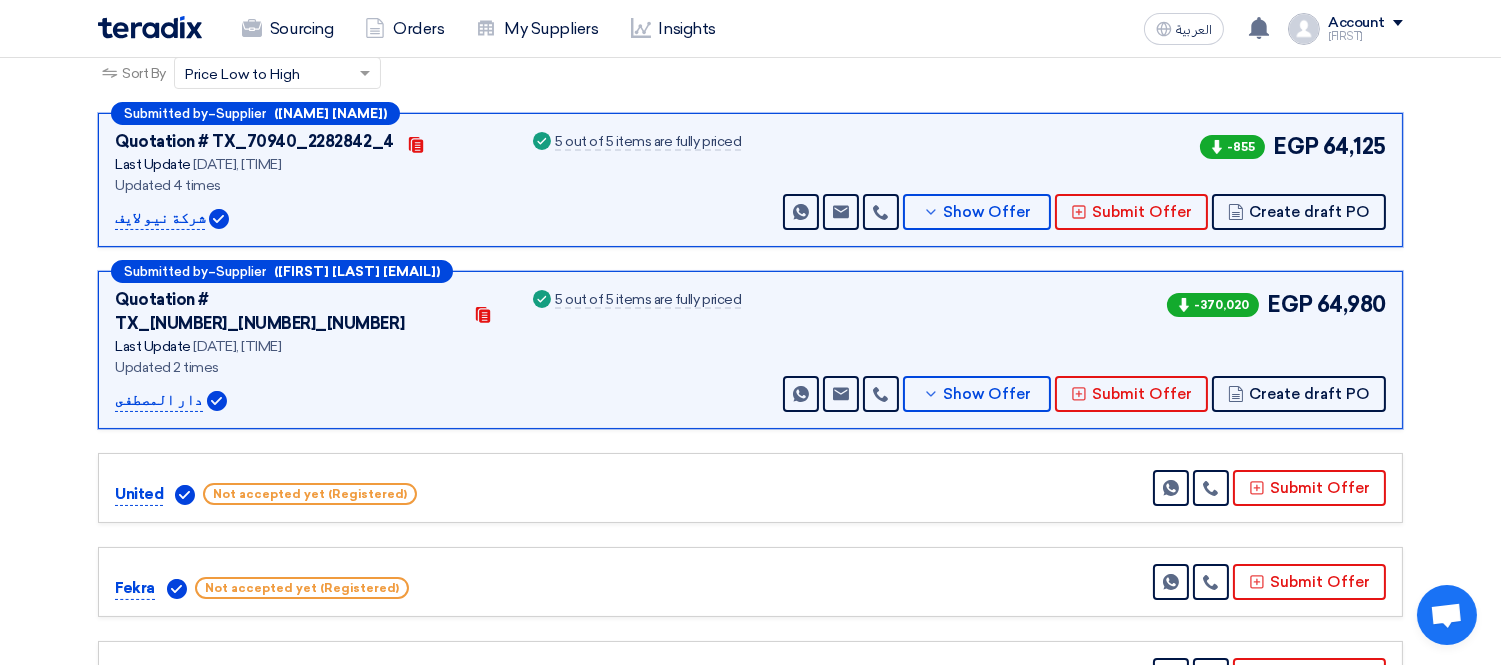 scroll, scrollTop: 333, scrollLeft: 0, axis: vertical 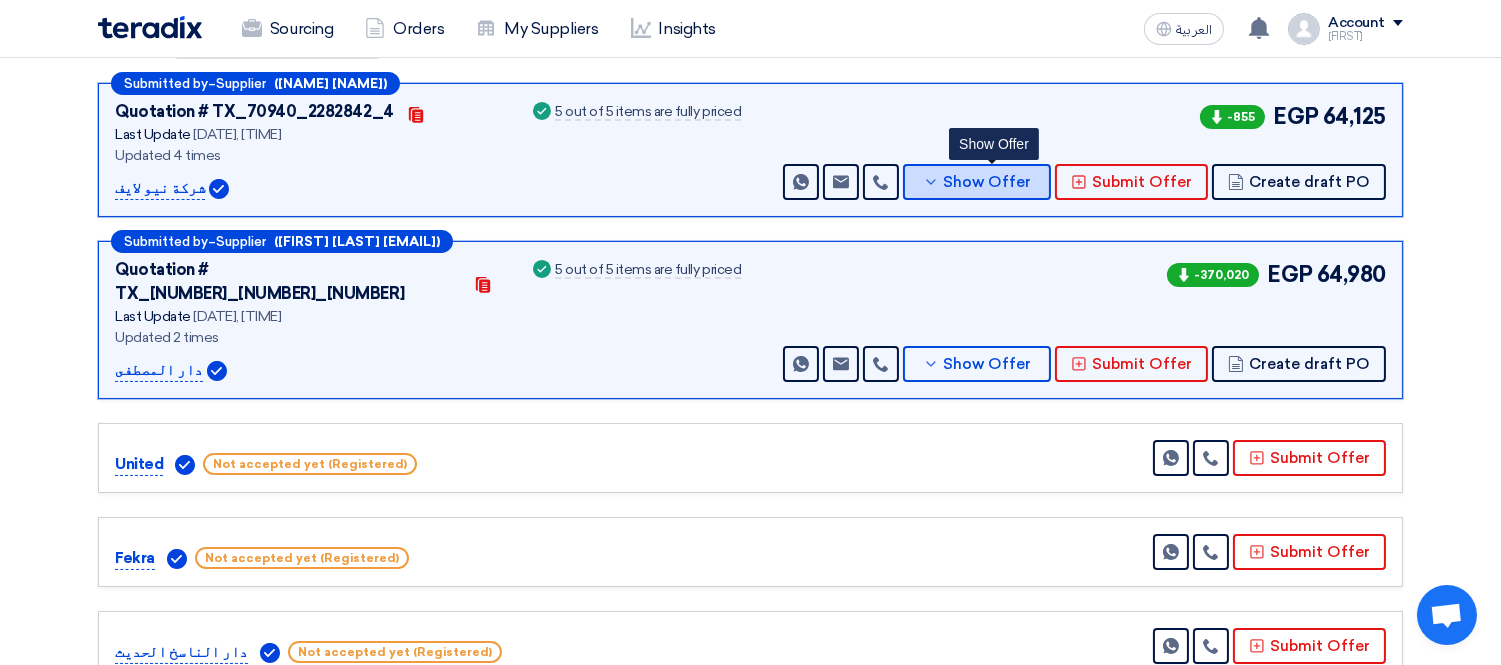 click on "Show Offer" at bounding box center (988, 182) 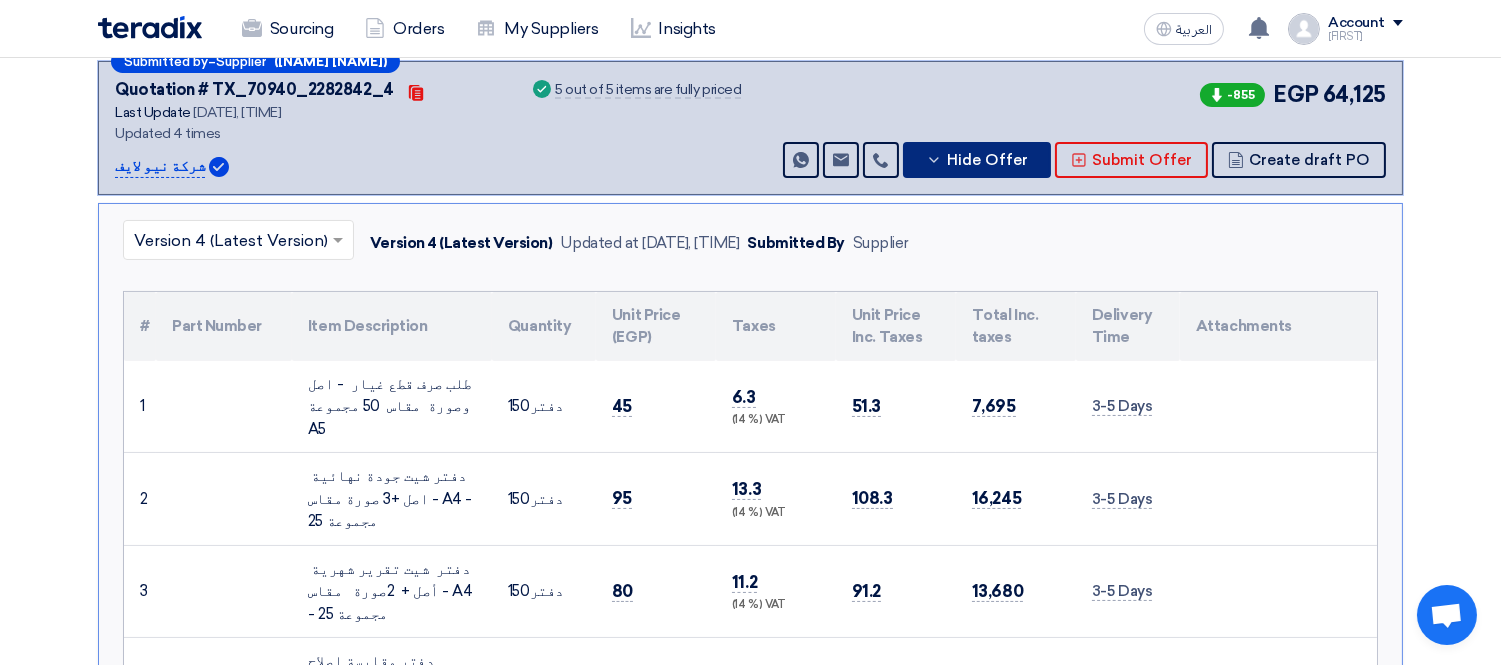scroll, scrollTop: 333, scrollLeft: 0, axis: vertical 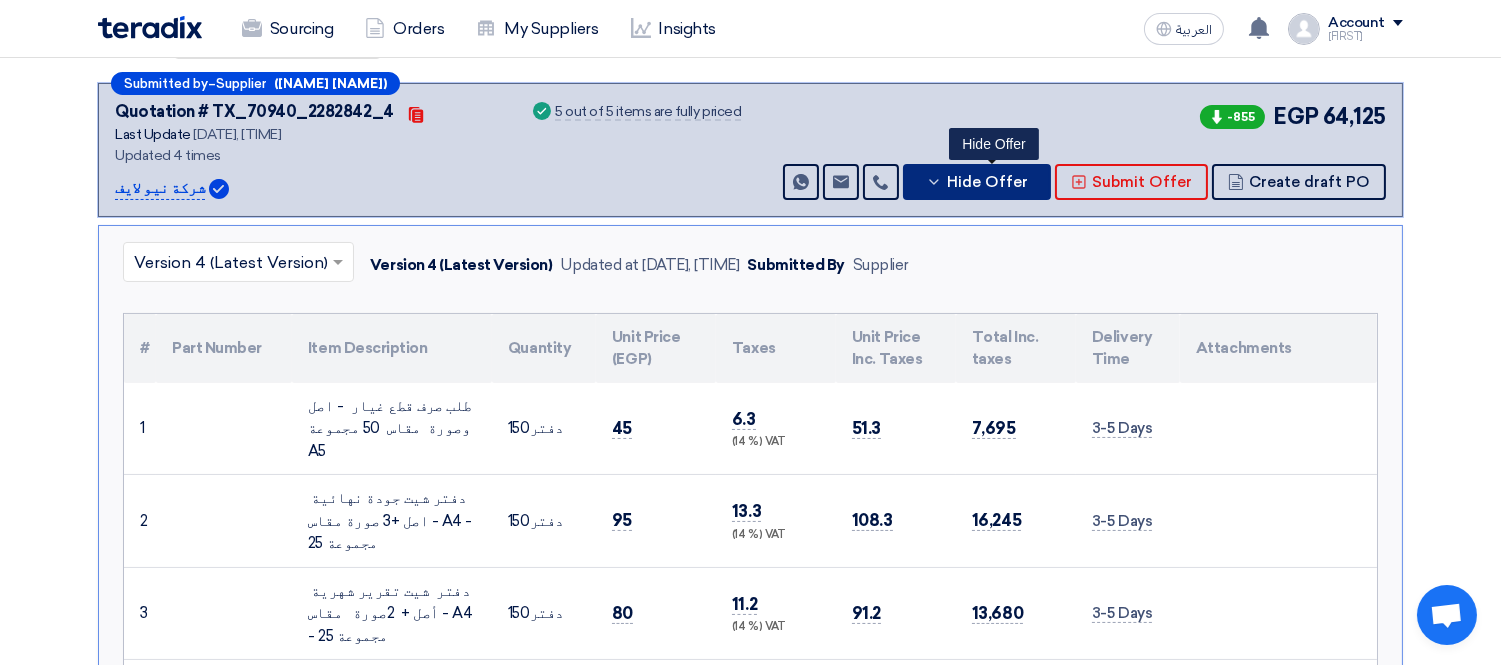 click on "Hide Offer" at bounding box center [987, 182] 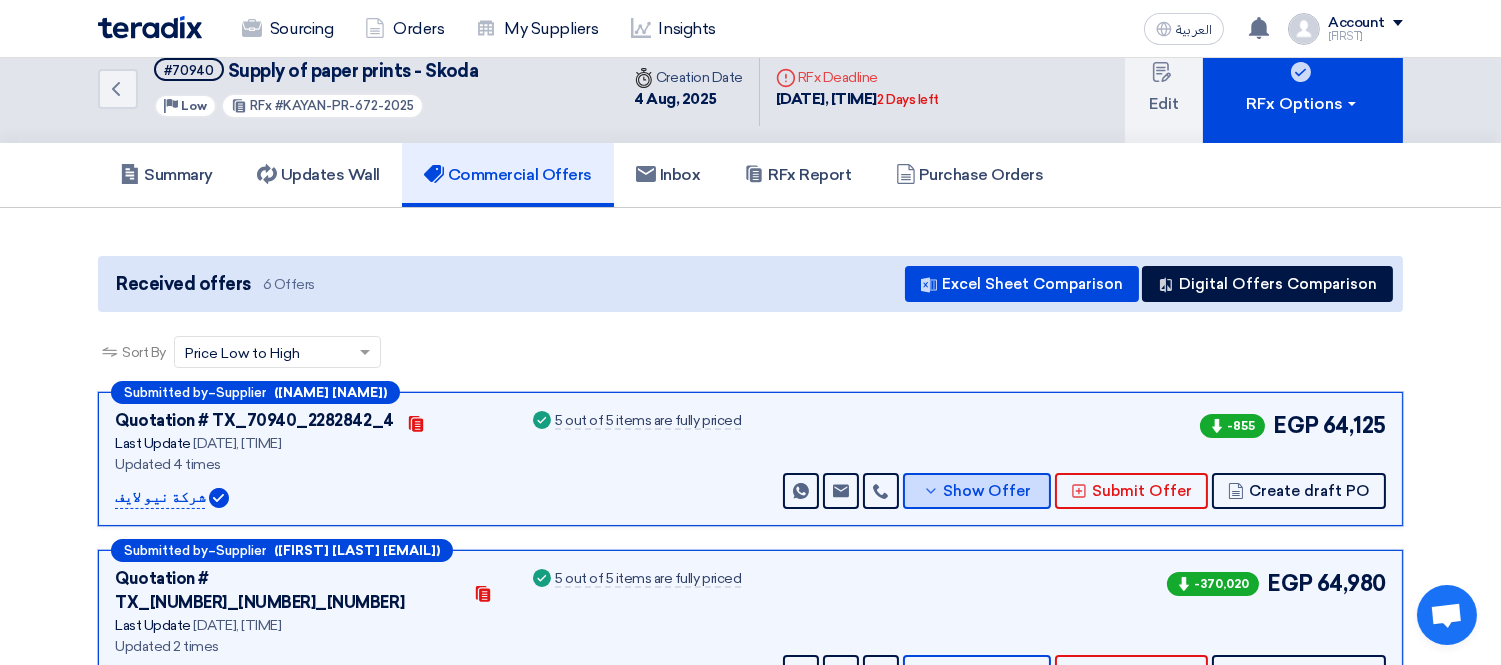 scroll, scrollTop: 0, scrollLeft: 0, axis: both 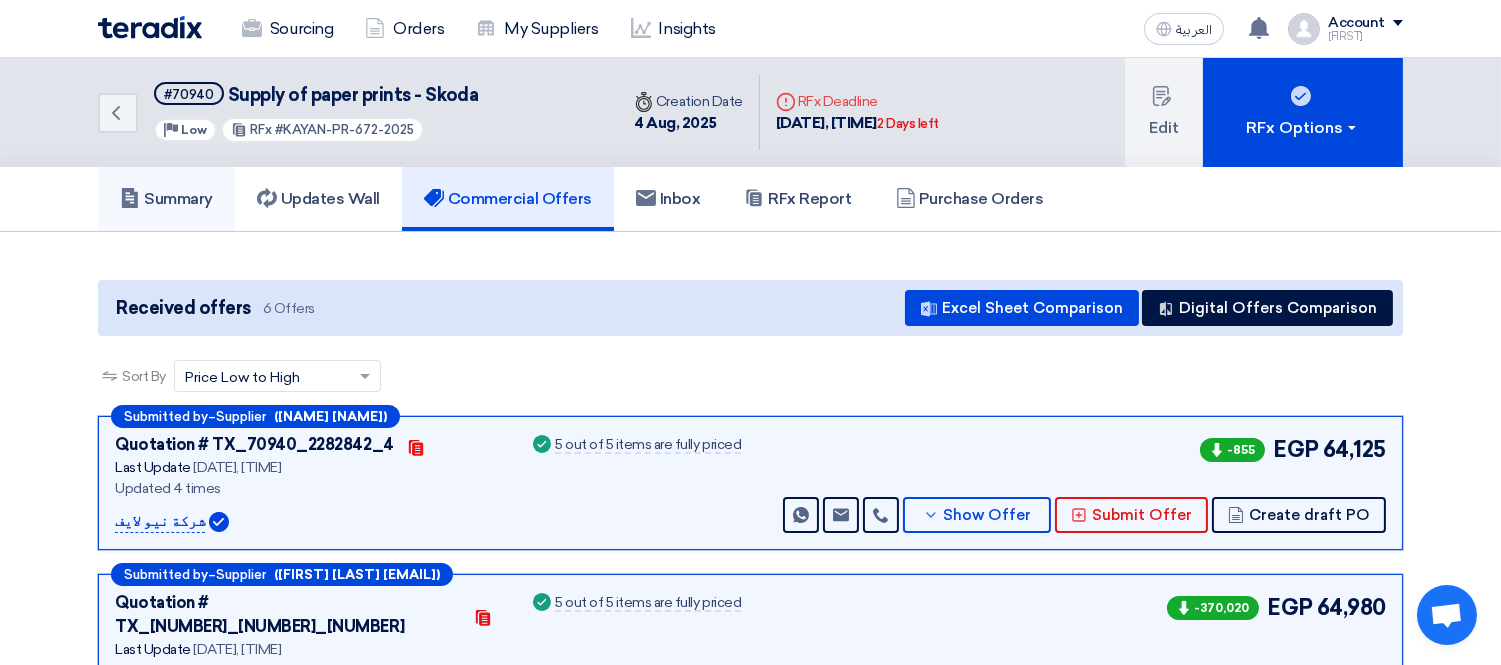 click on "Summary" 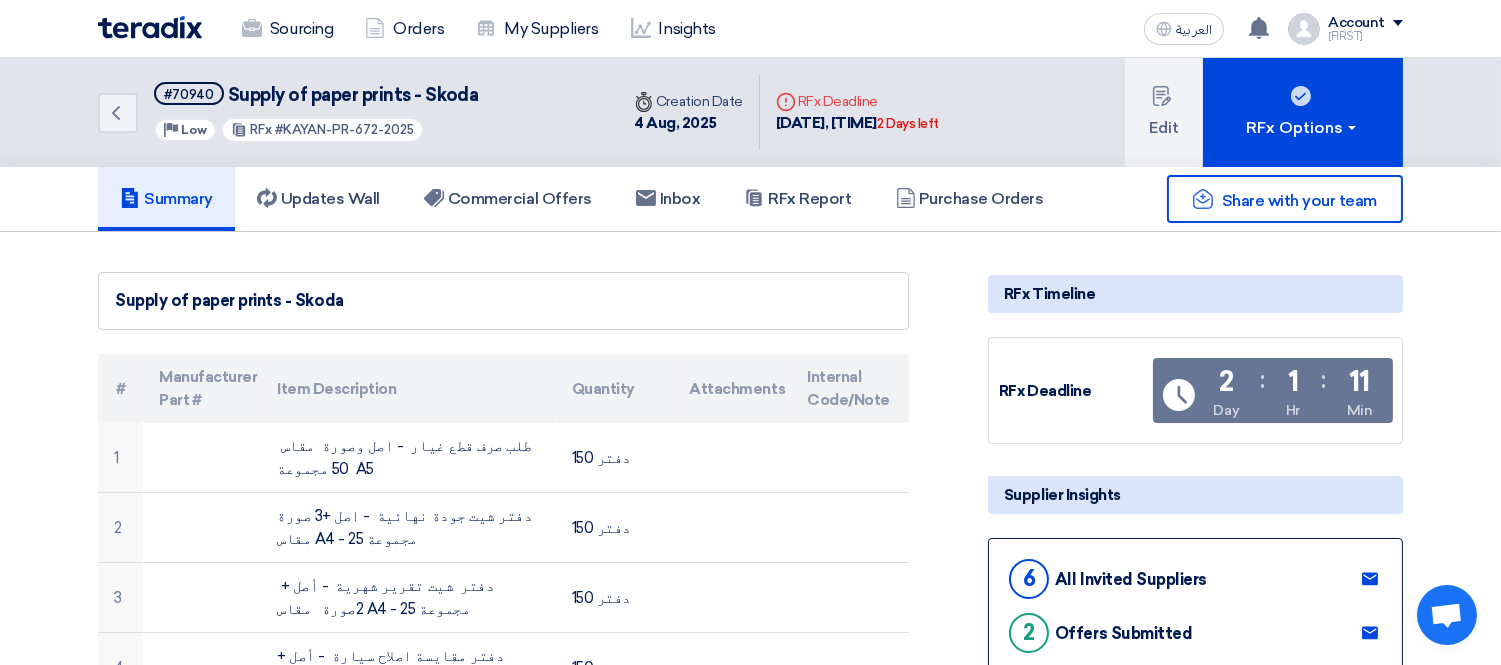 click on "Priority
Low
RFx
#[NUMBER]
Time
Creation Date
[DATE]
Deadline" 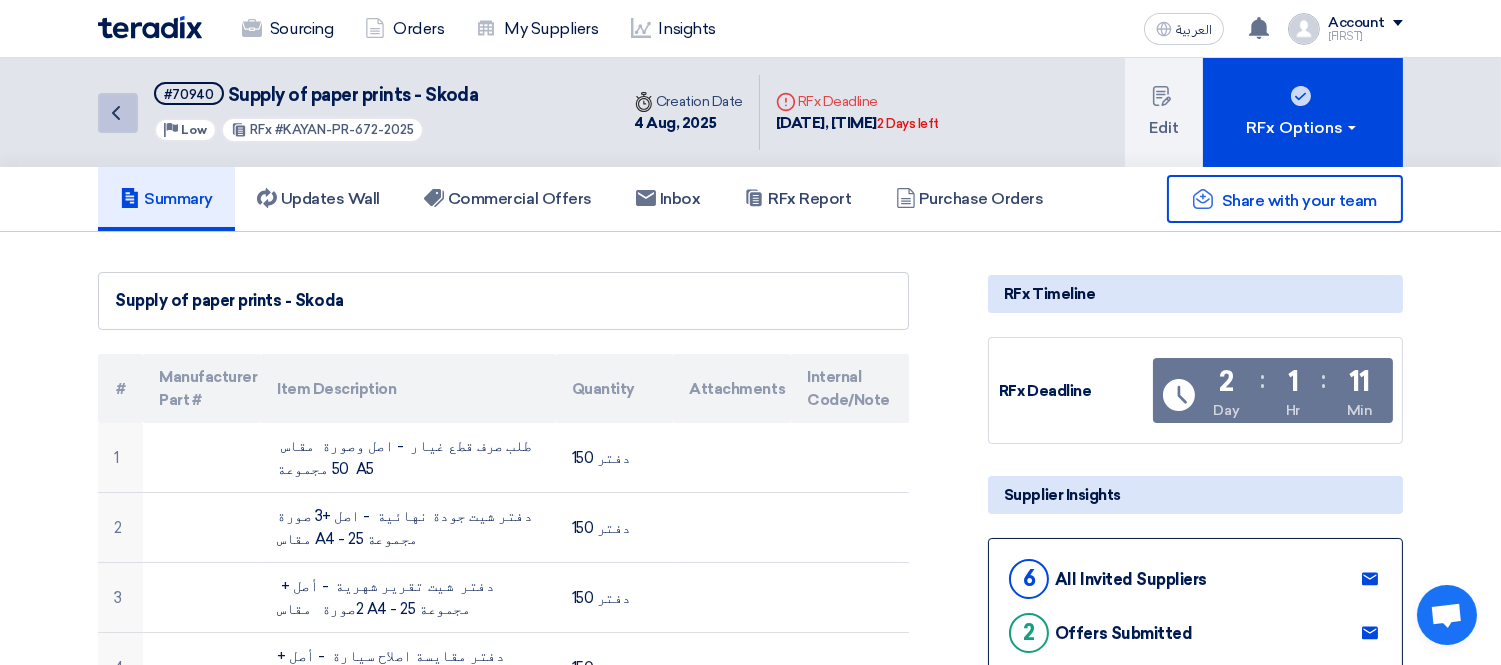 click 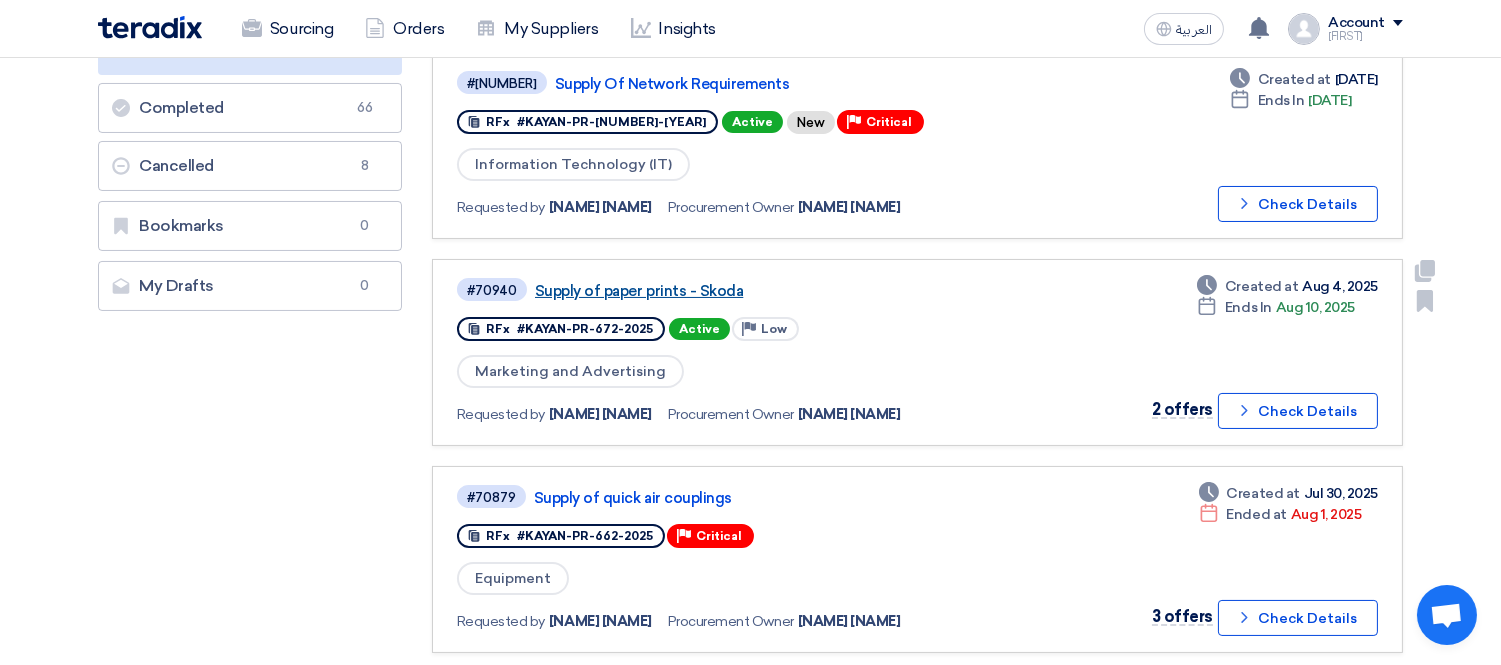 scroll, scrollTop: 444, scrollLeft: 0, axis: vertical 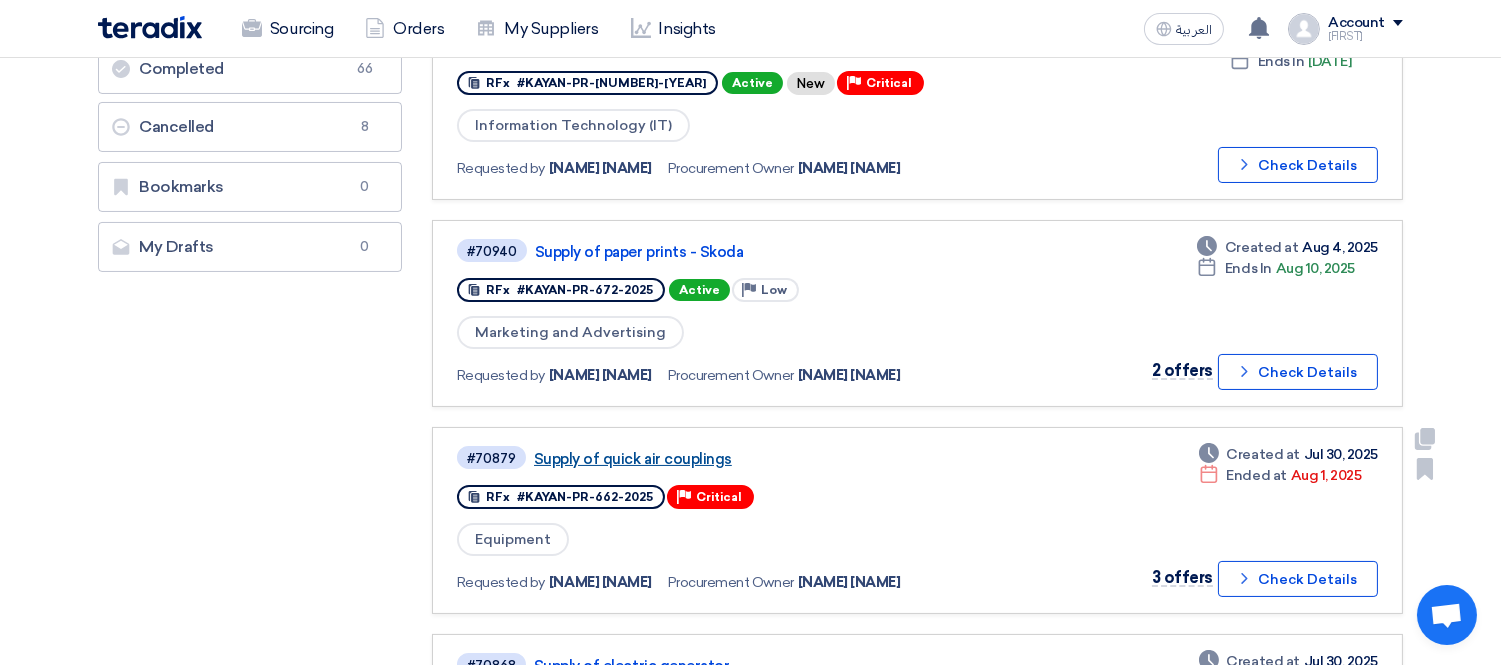 click on "Supply of  quick air  couplings" 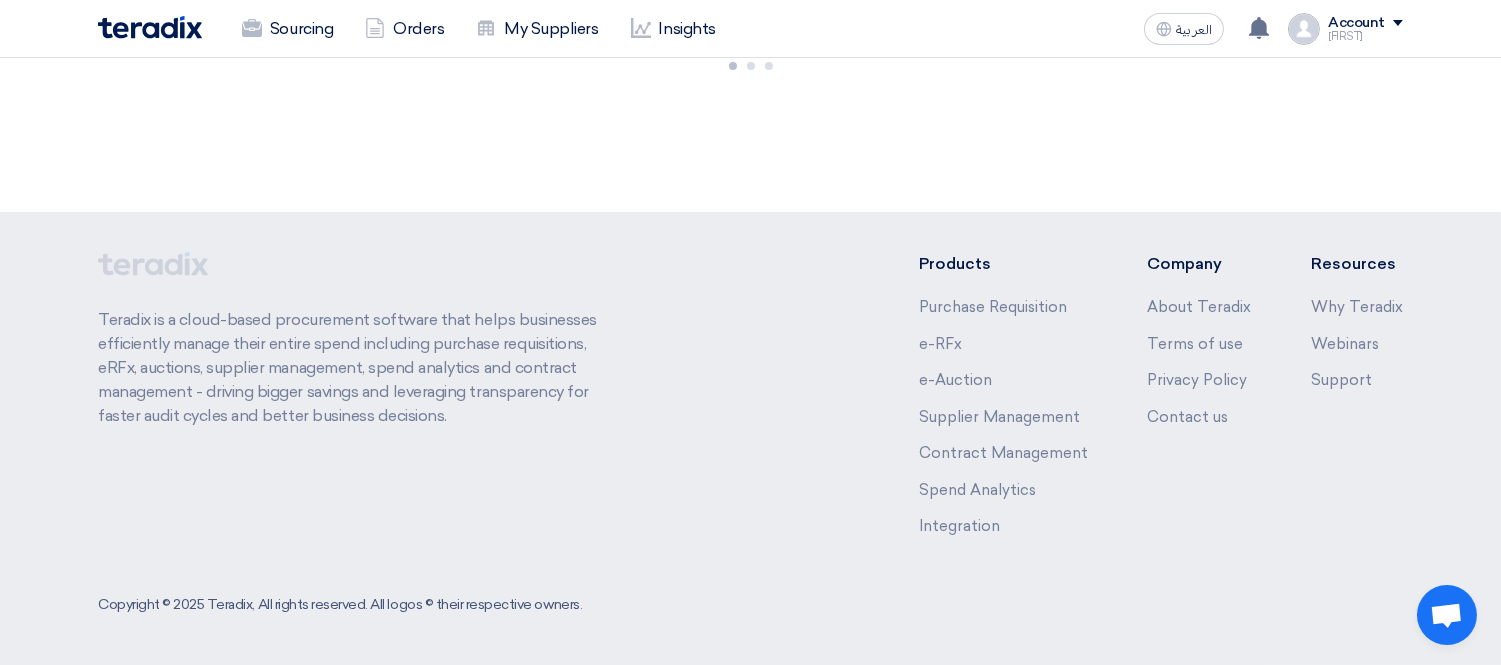 scroll, scrollTop: 0, scrollLeft: 0, axis: both 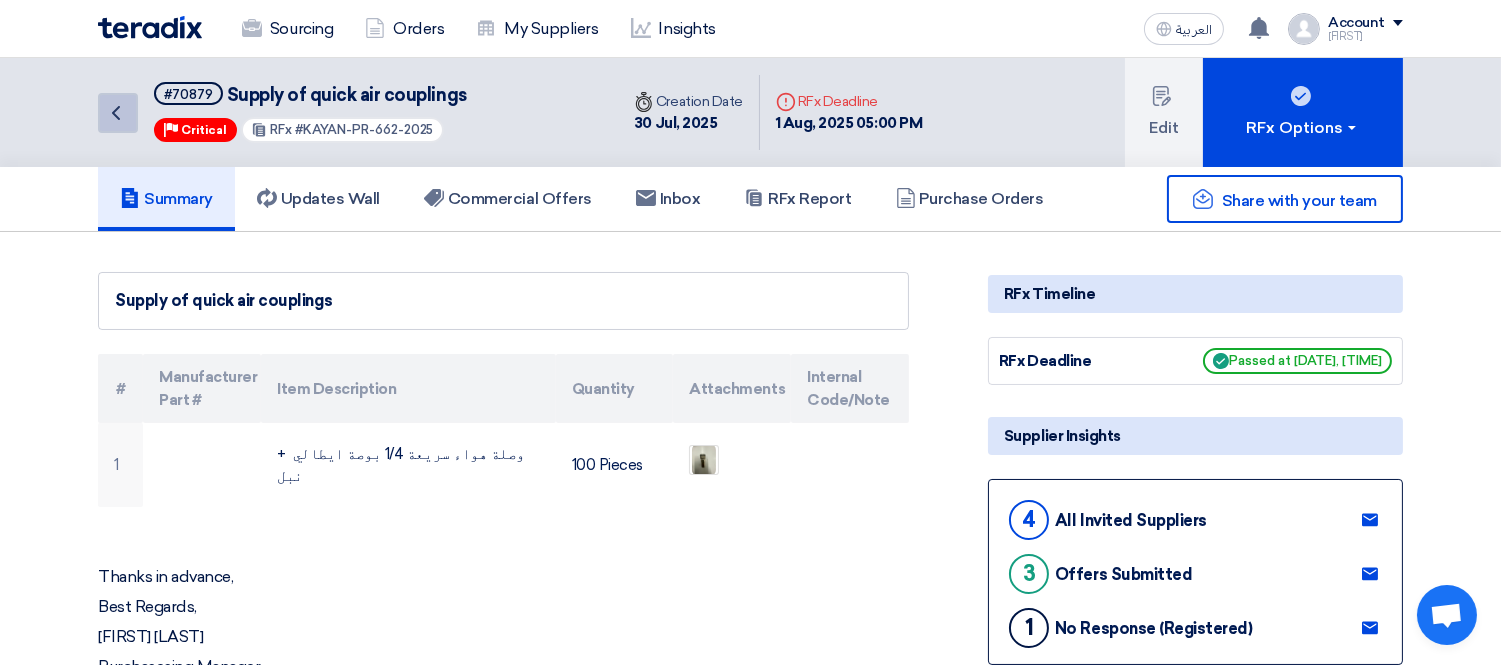 click on "Back" 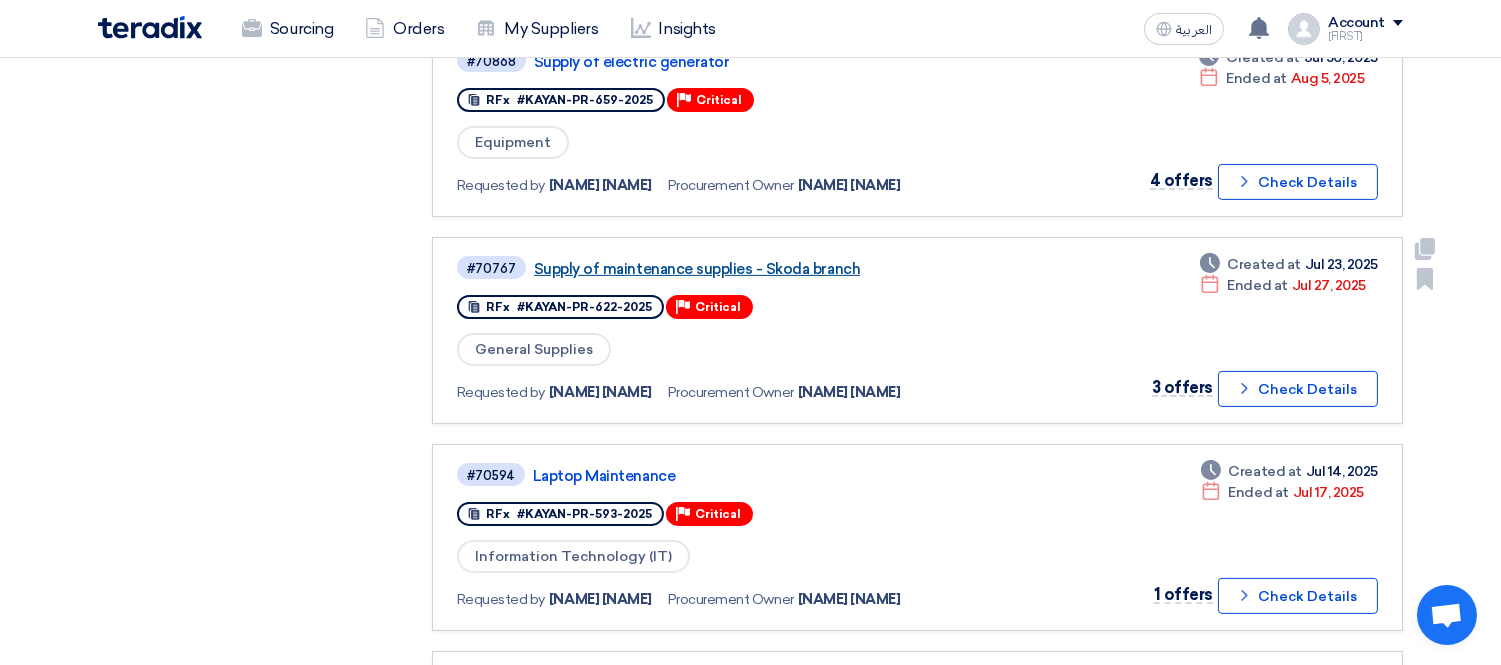scroll, scrollTop: 1107, scrollLeft: 0, axis: vertical 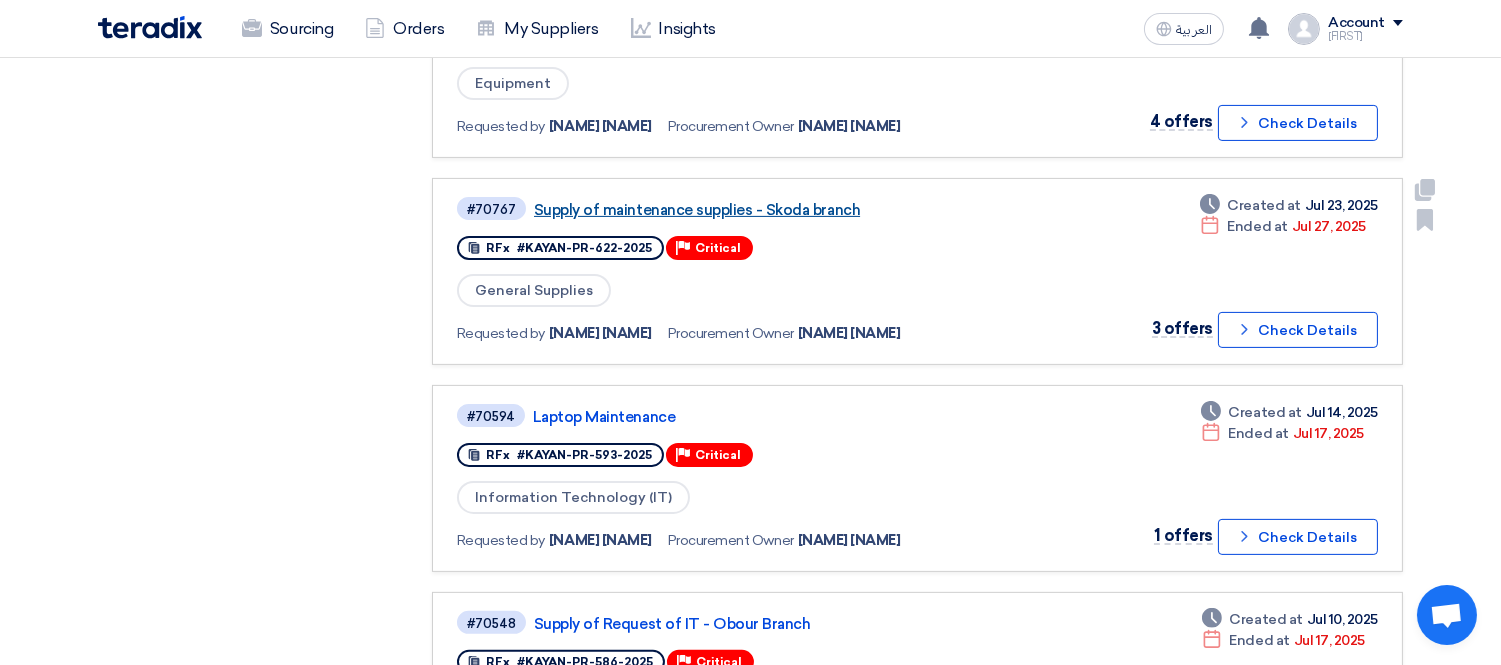 click on "Supply of maintenance supplies - Skoda branch" 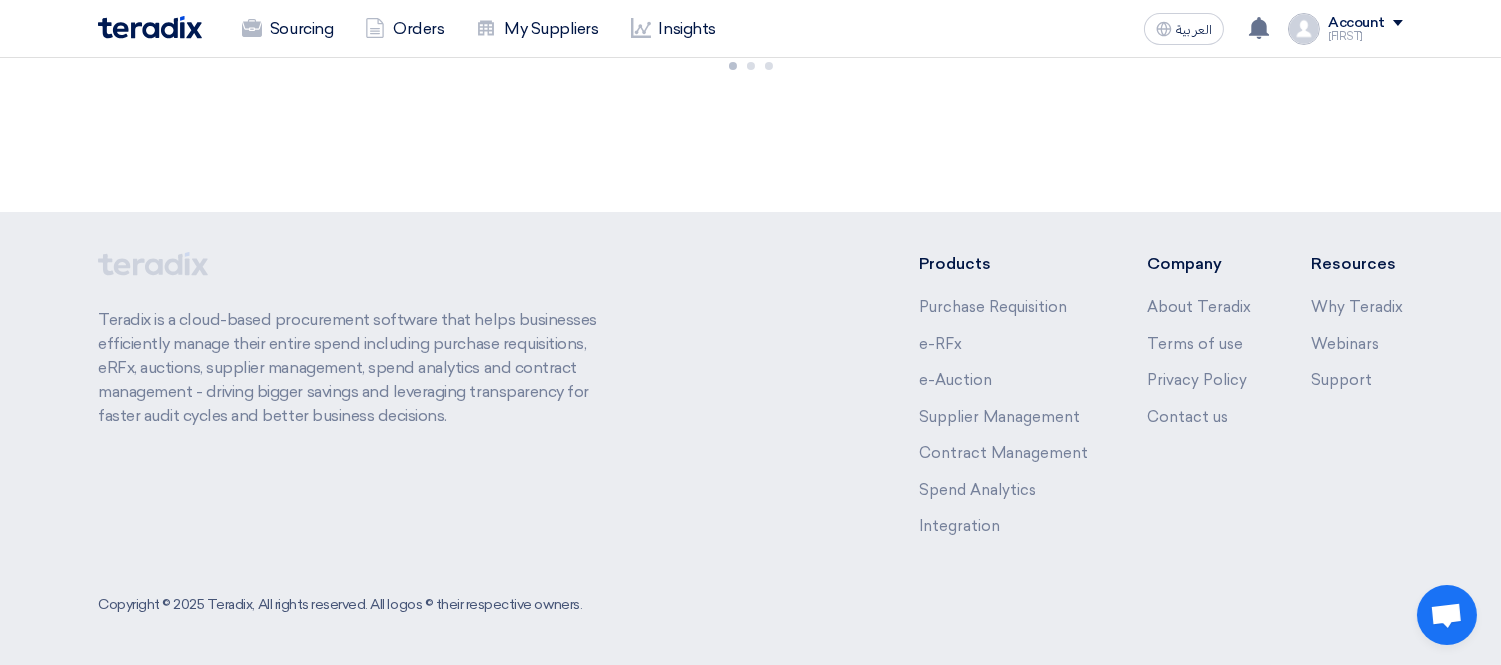 scroll, scrollTop: 0, scrollLeft: 0, axis: both 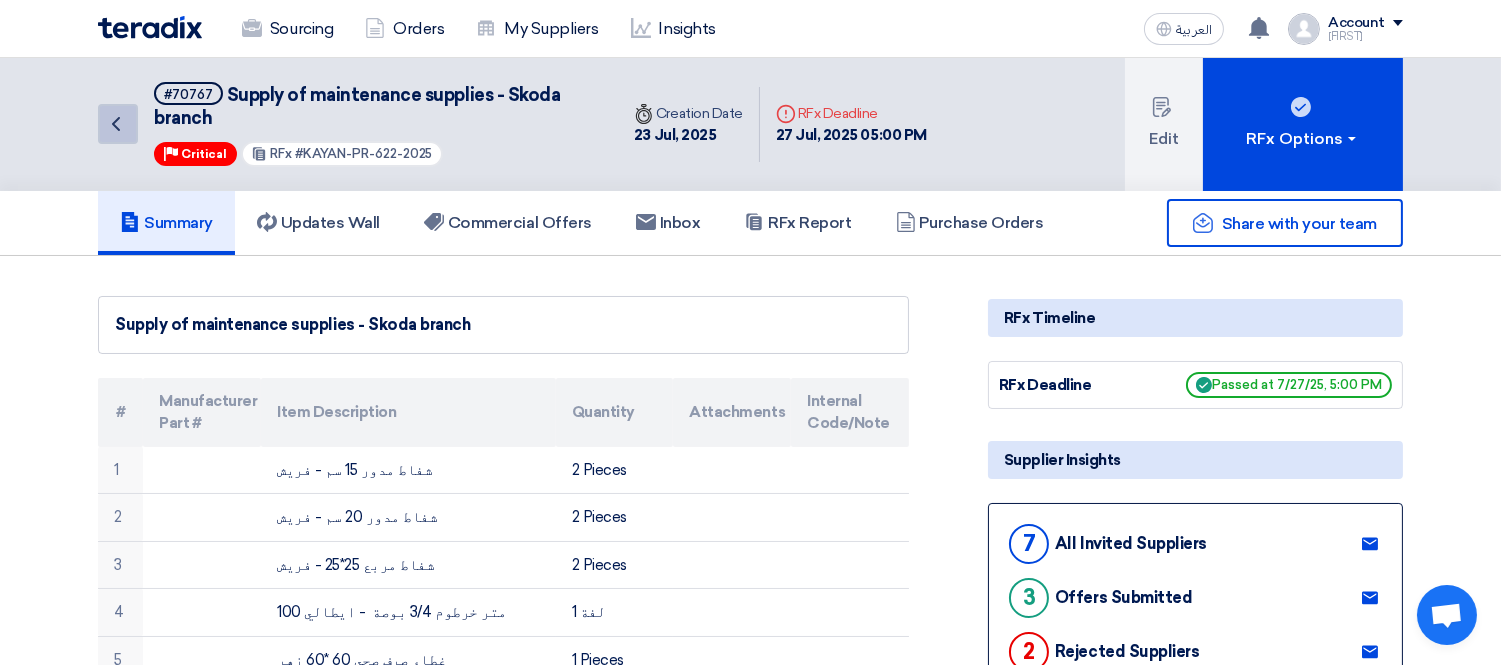 click on "Back" 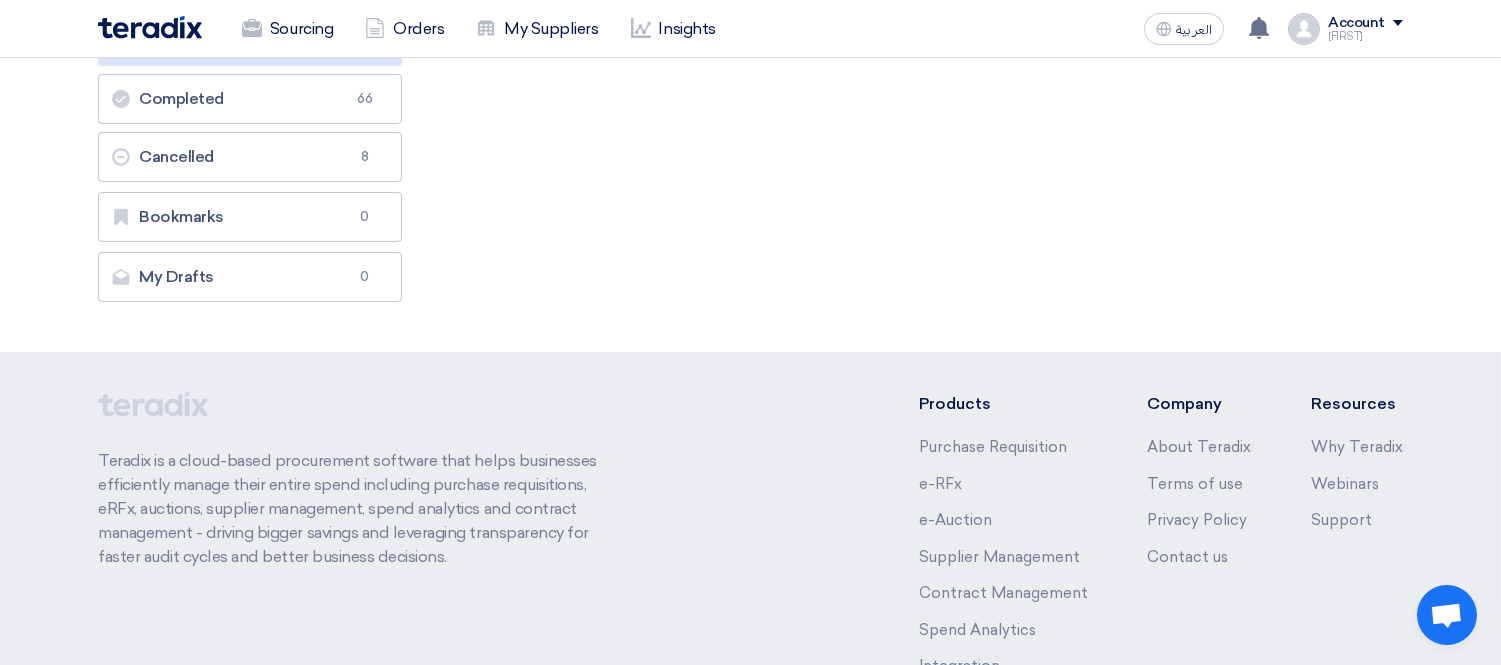 scroll, scrollTop: 444, scrollLeft: 0, axis: vertical 